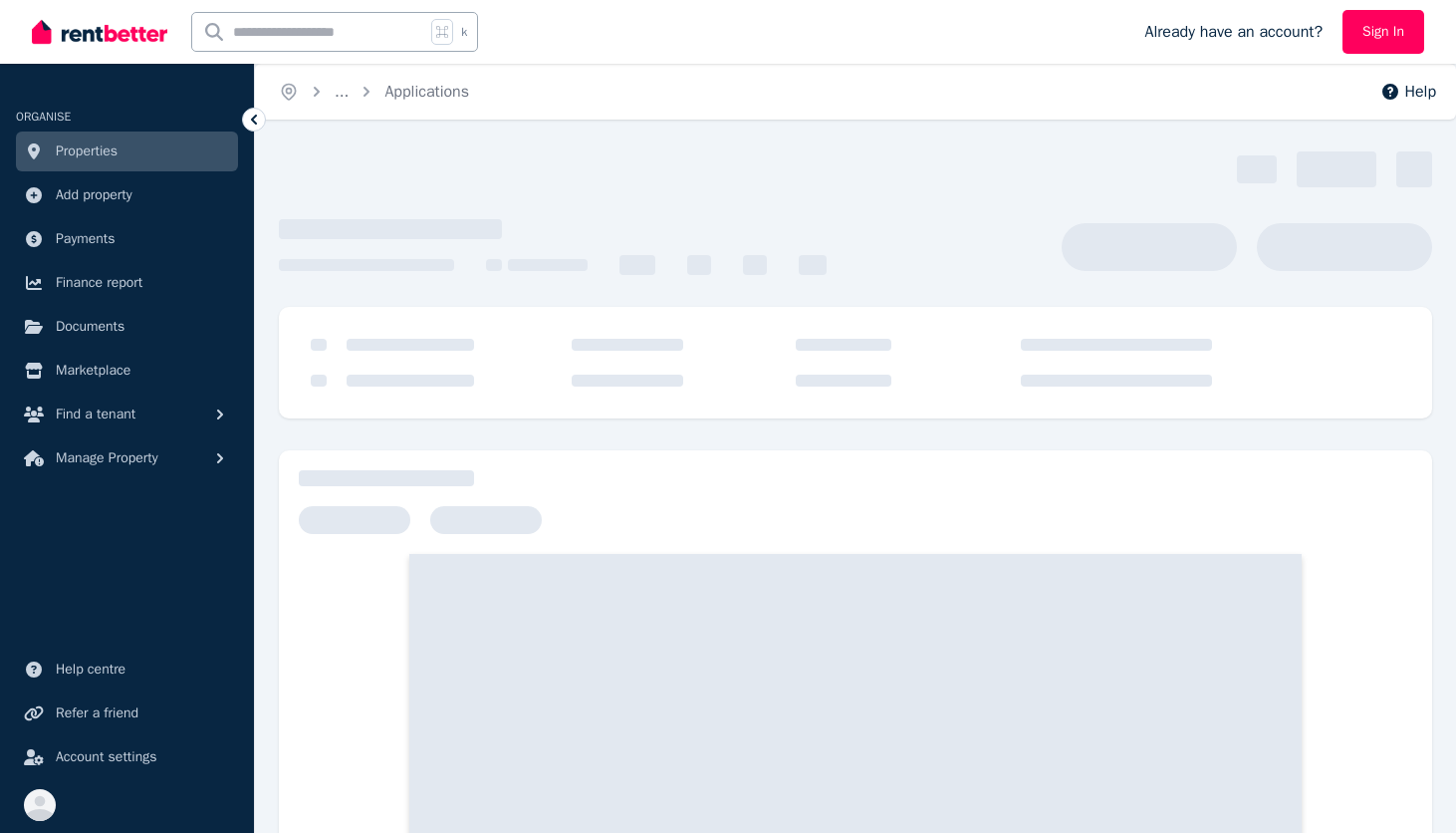 scroll, scrollTop: 0, scrollLeft: 0, axis: both 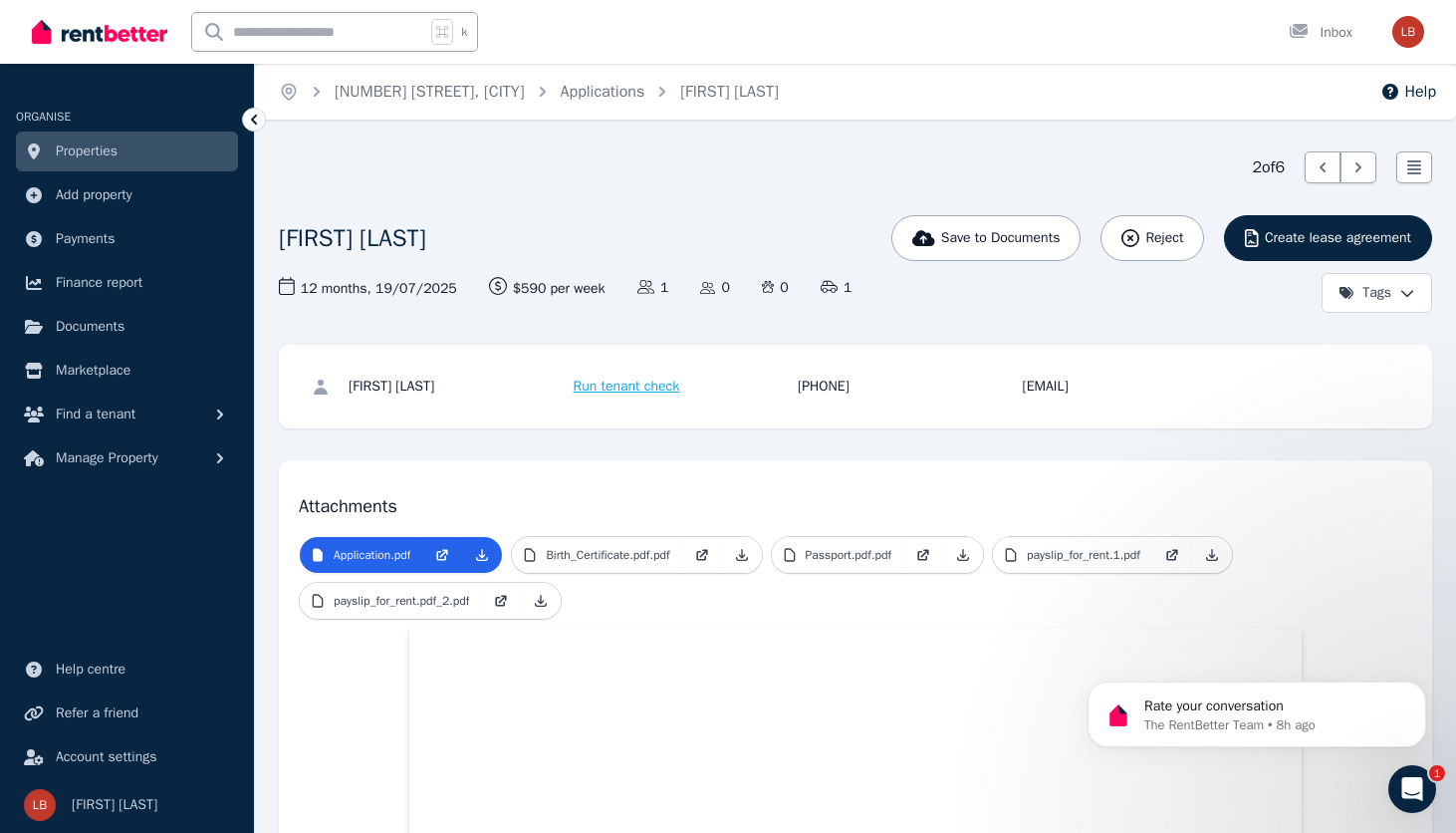 click 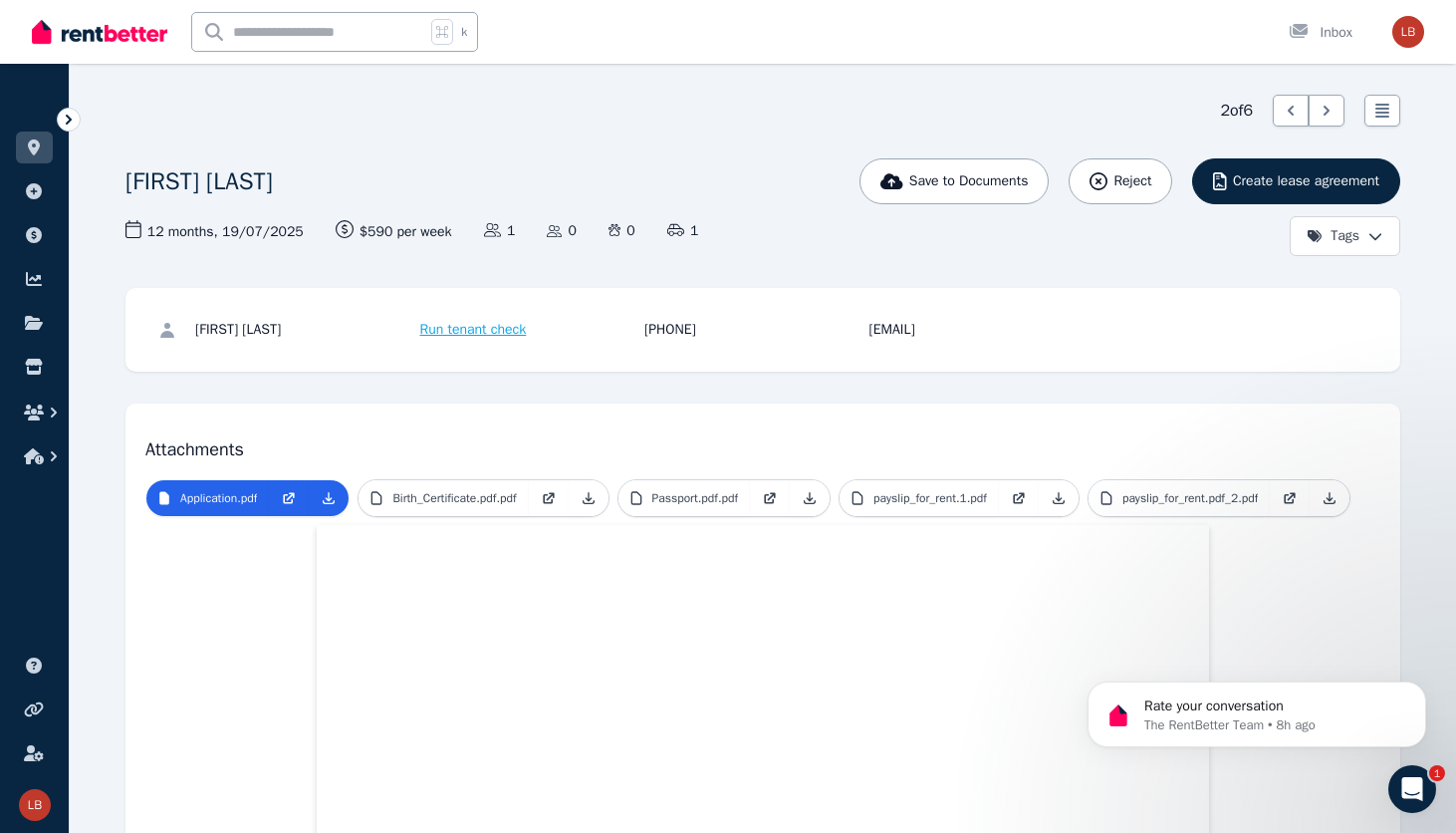 scroll, scrollTop: 0, scrollLeft: 0, axis: both 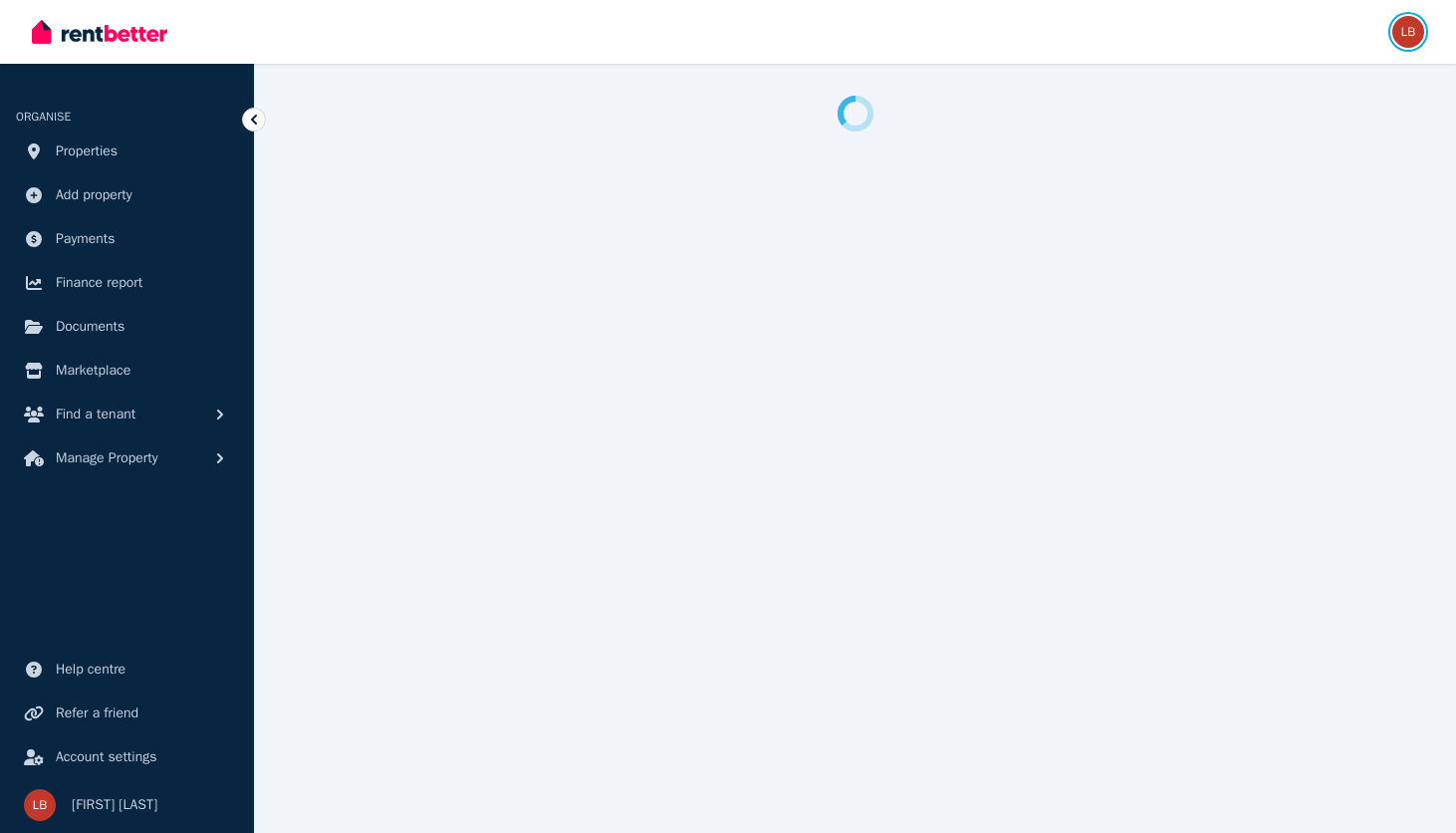click at bounding box center (1408, 32) 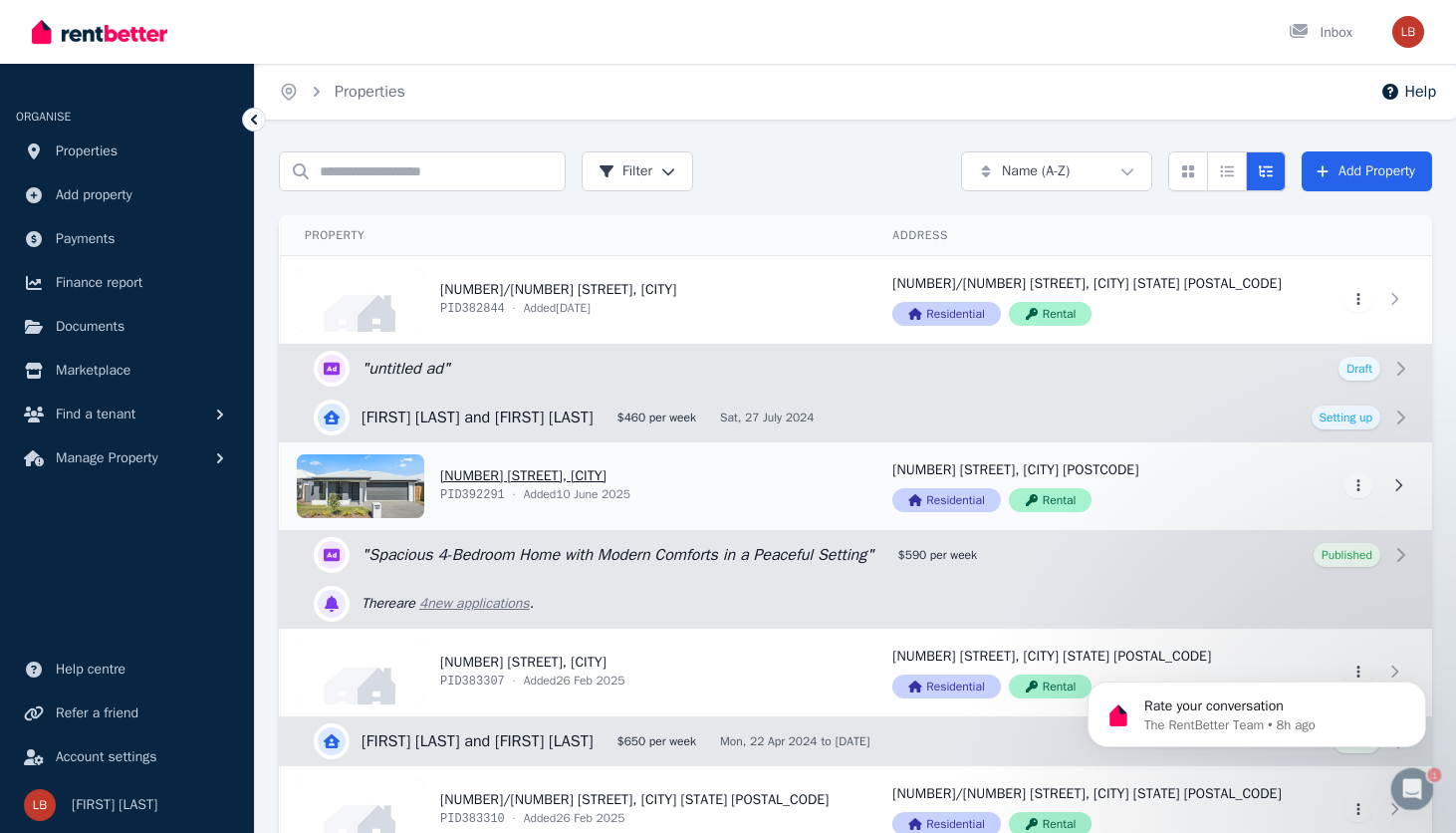 scroll, scrollTop: 0, scrollLeft: 0, axis: both 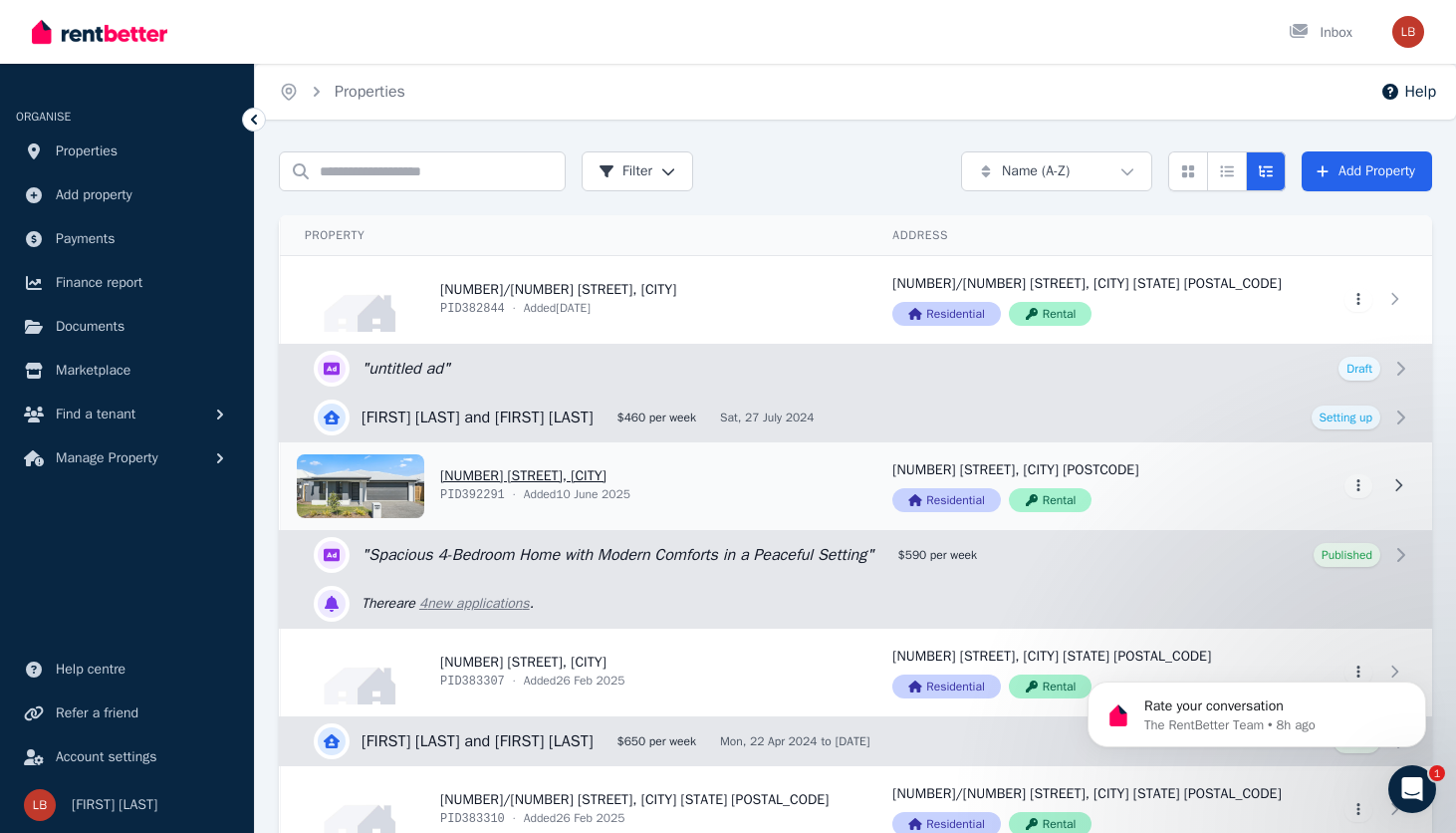 click on "View property details" at bounding box center (575, 486) 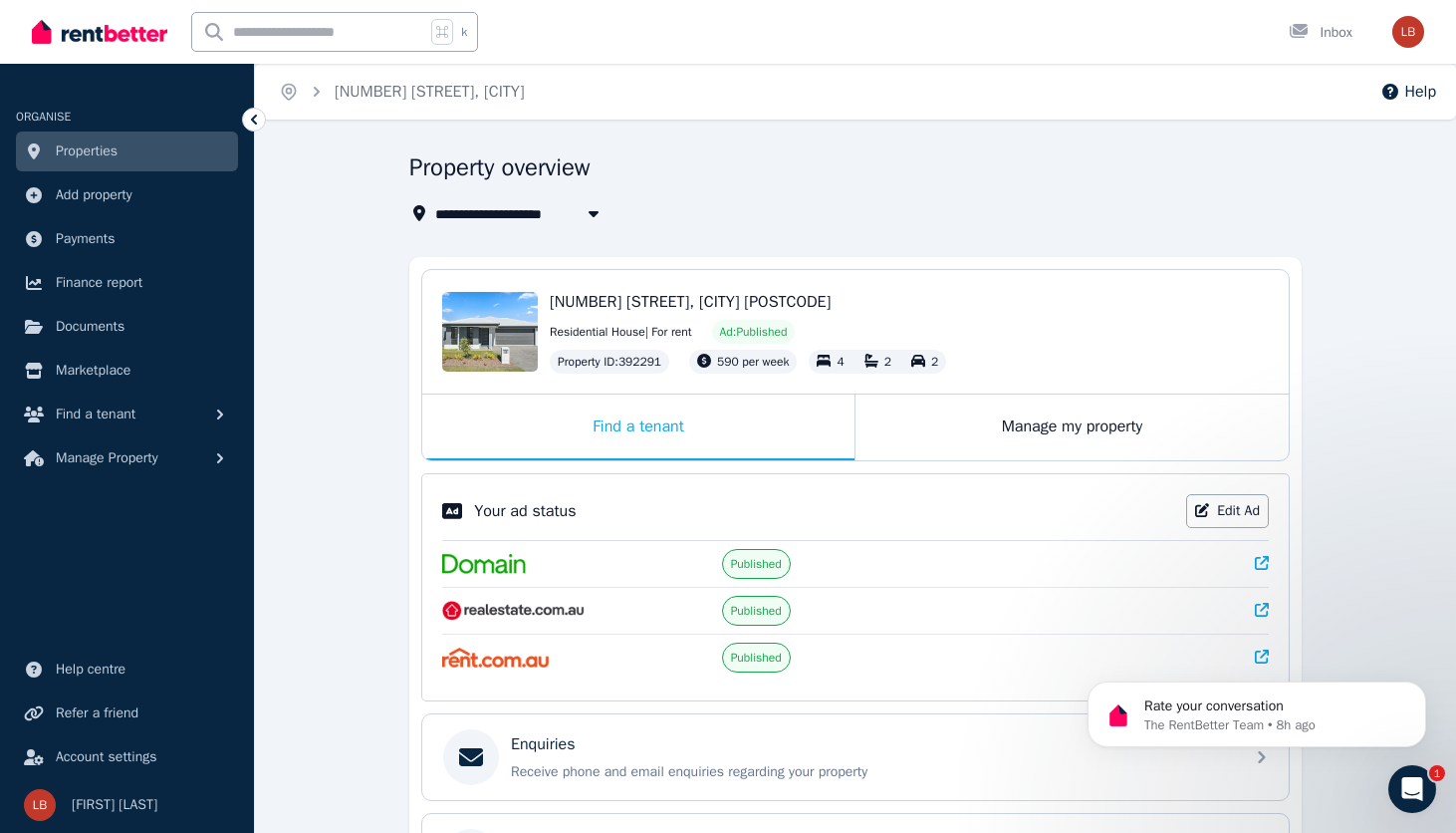 click on "**********" at bounding box center [855, 694] 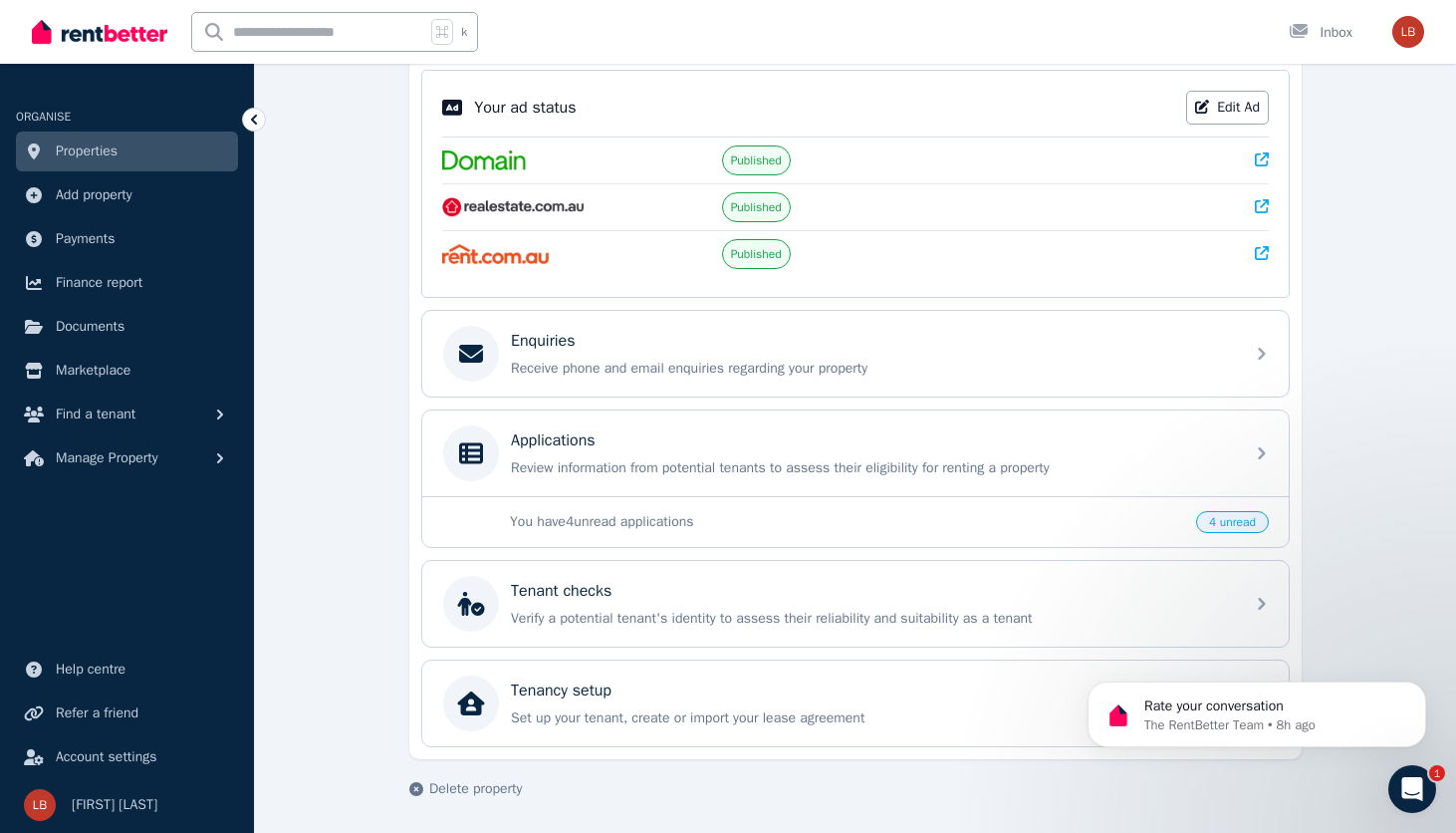 scroll, scrollTop: 406, scrollLeft: 0, axis: vertical 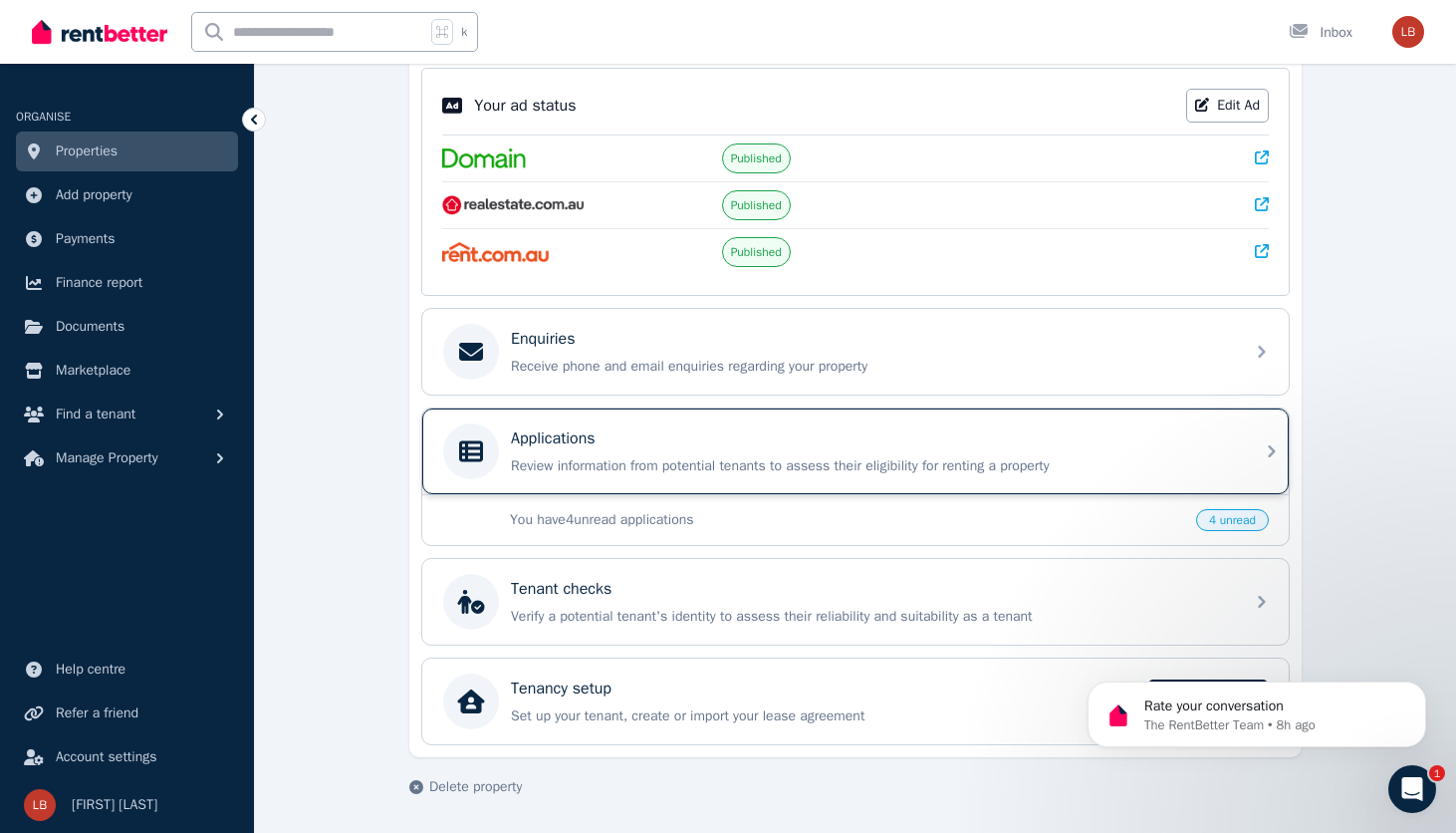 click 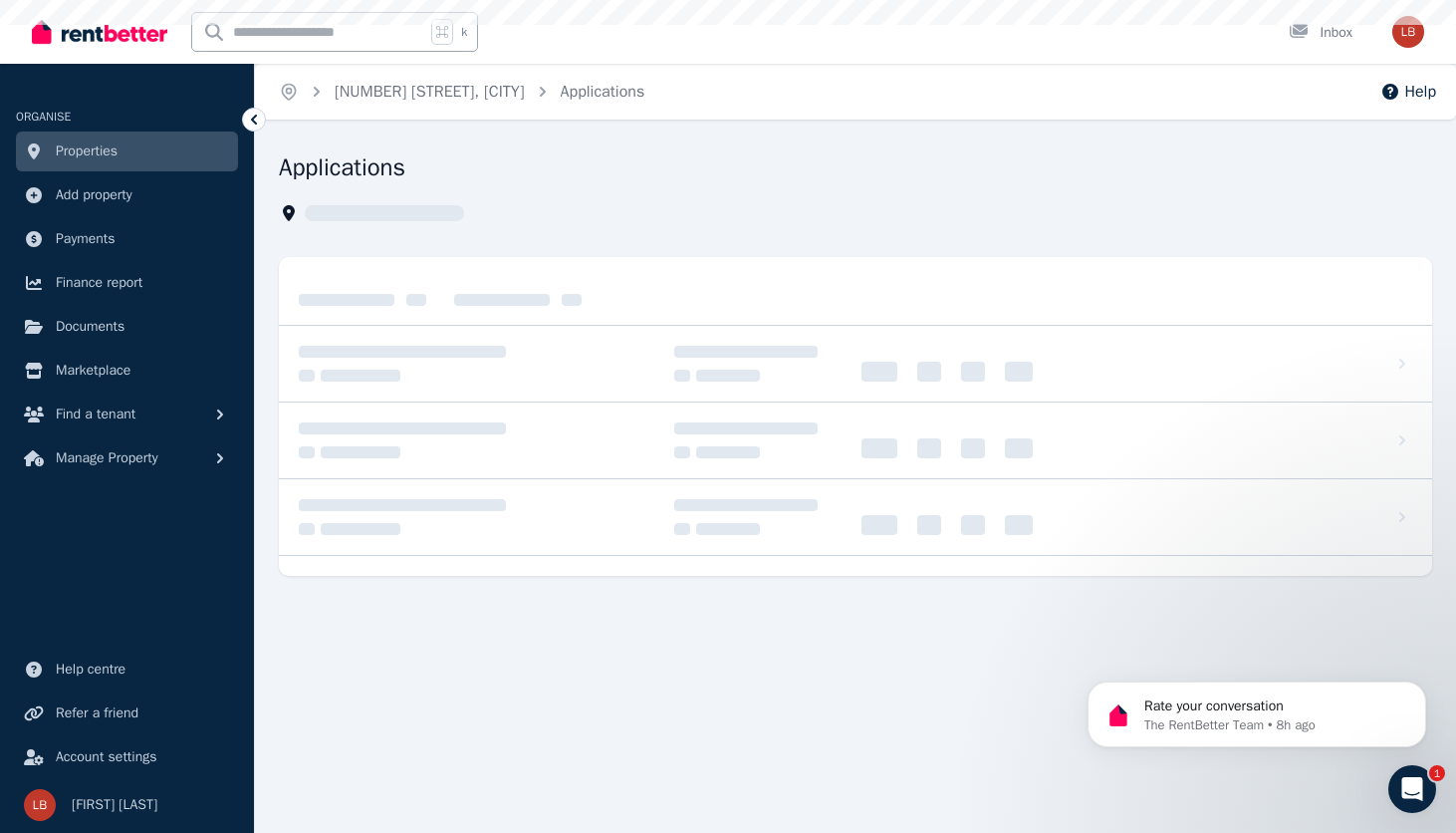 scroll, scrollTop: 0, scrollLeft: 0, axis: both 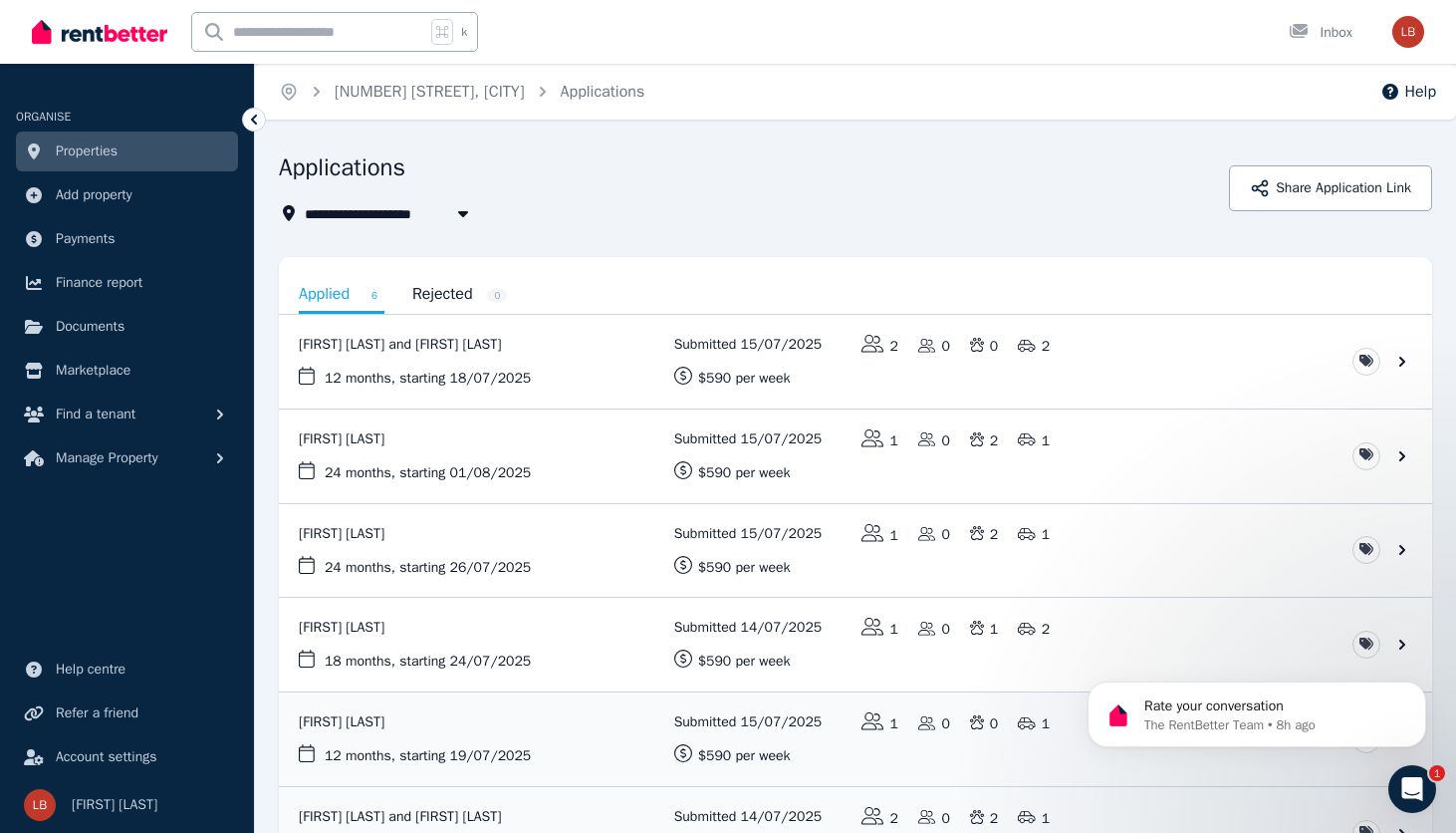 click on "**********" at bounding box center [855, 568] 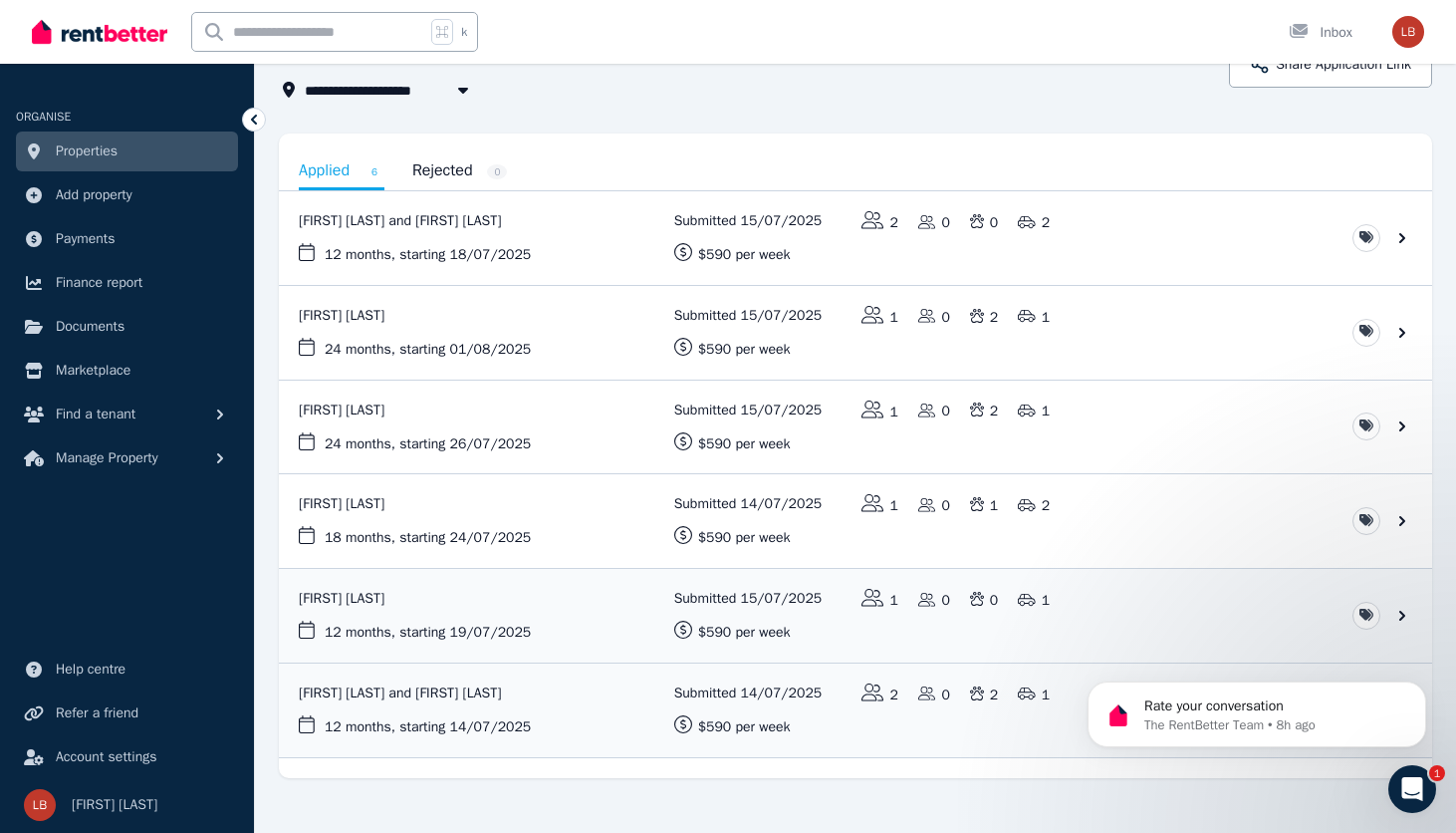 scroll, scrollTop: 145, scrollLeft: 0, axis: vertical 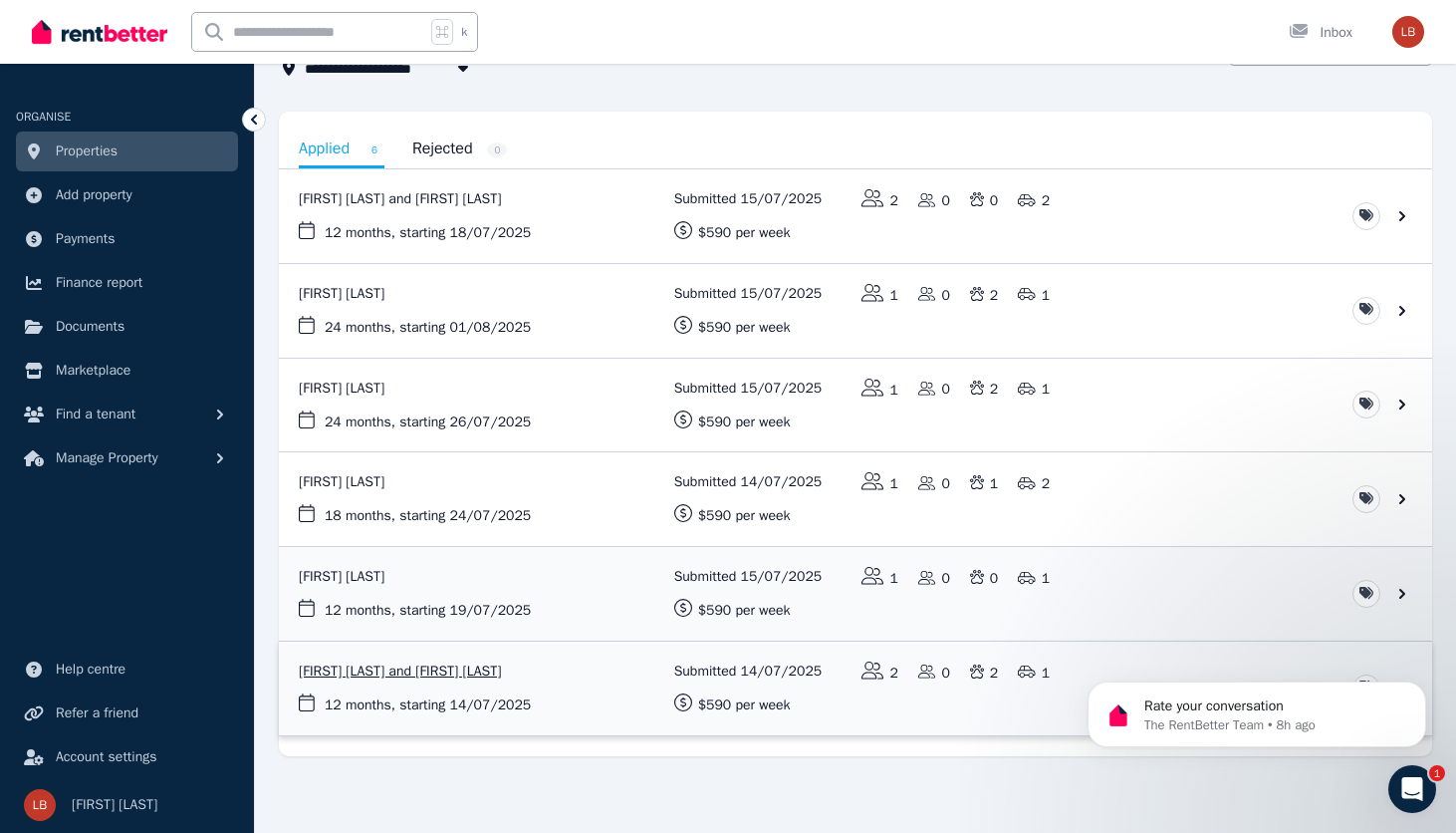 click at bounding box center [855, 689] 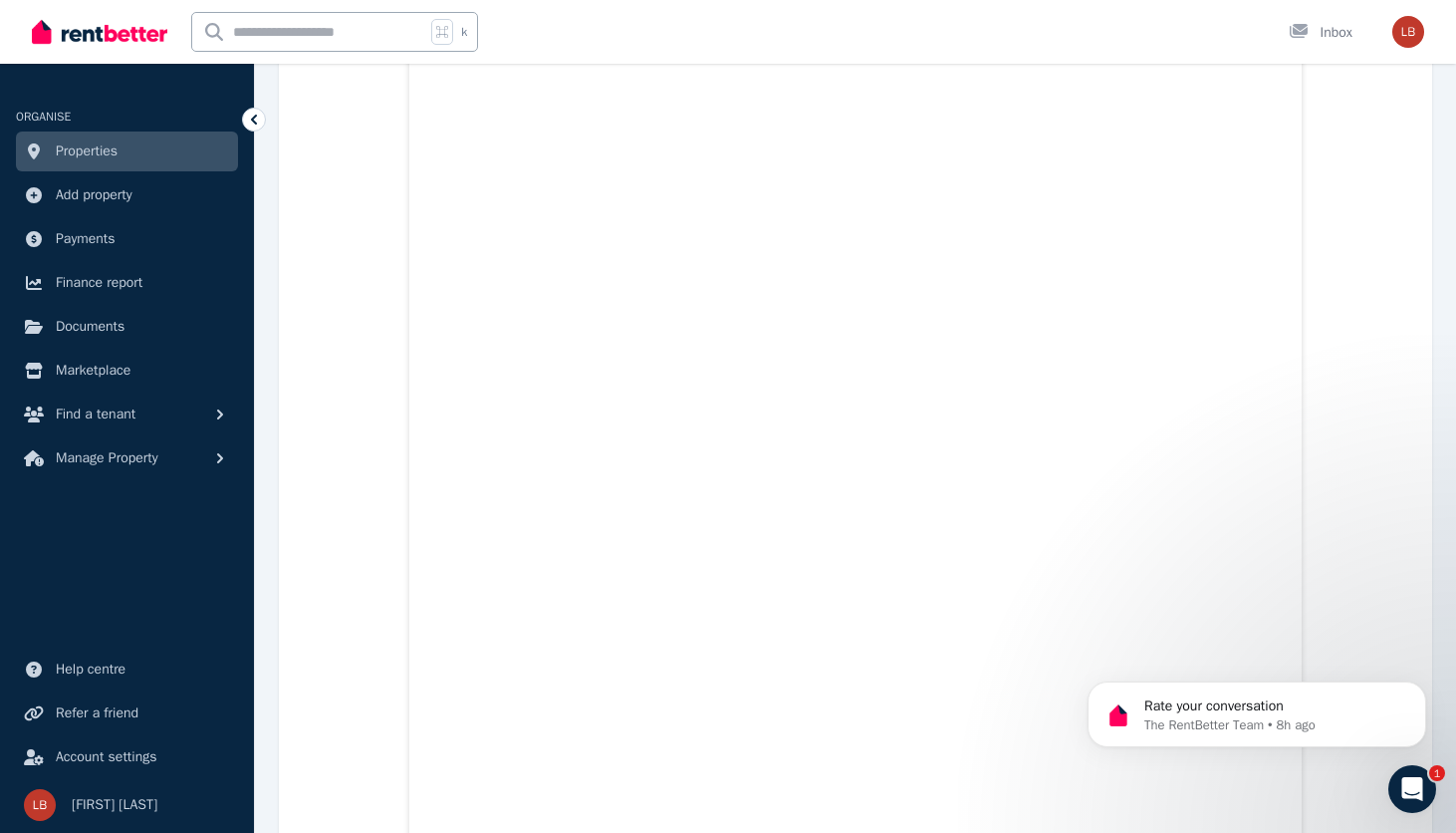 scroll, scrollTop: 672, scrollLeft: 0, axis: vertical 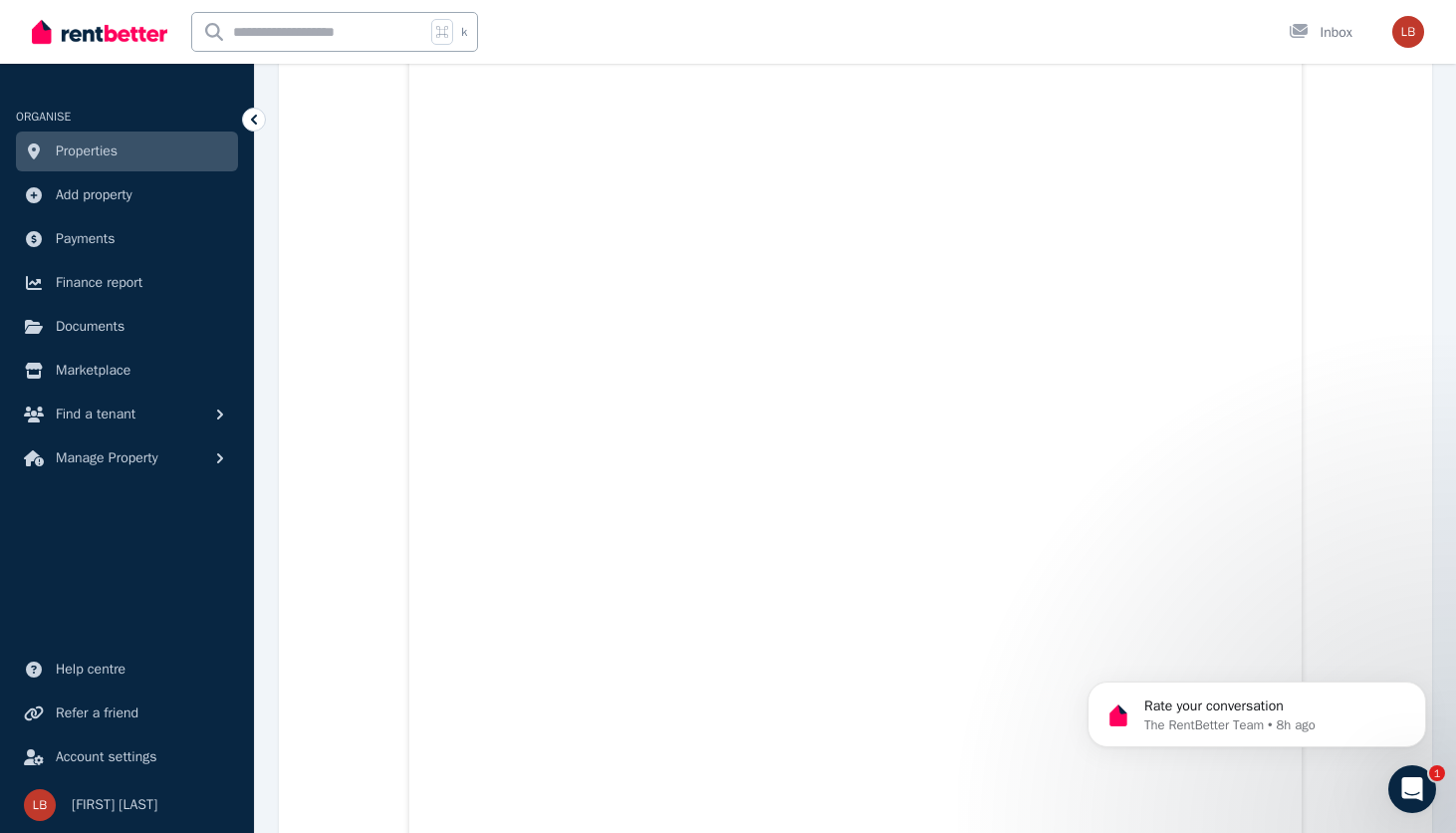 click on "Application.pdf Licence_Back.jpg Licence_Front.jpg Medicare_Card.jpg PaySlip.pdf PaySlip_2.pdf" at bounding box center (855, 14044) 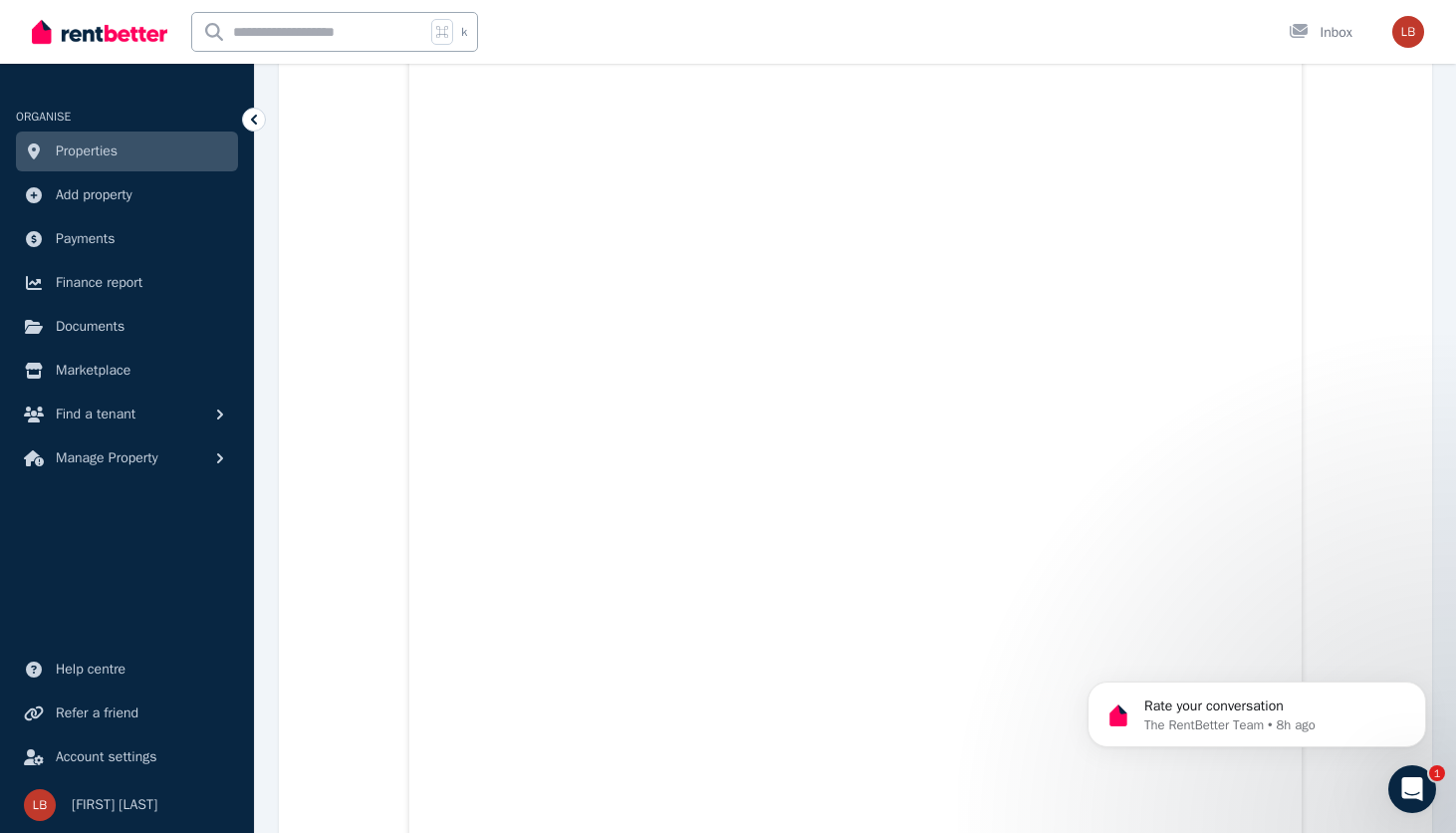 click 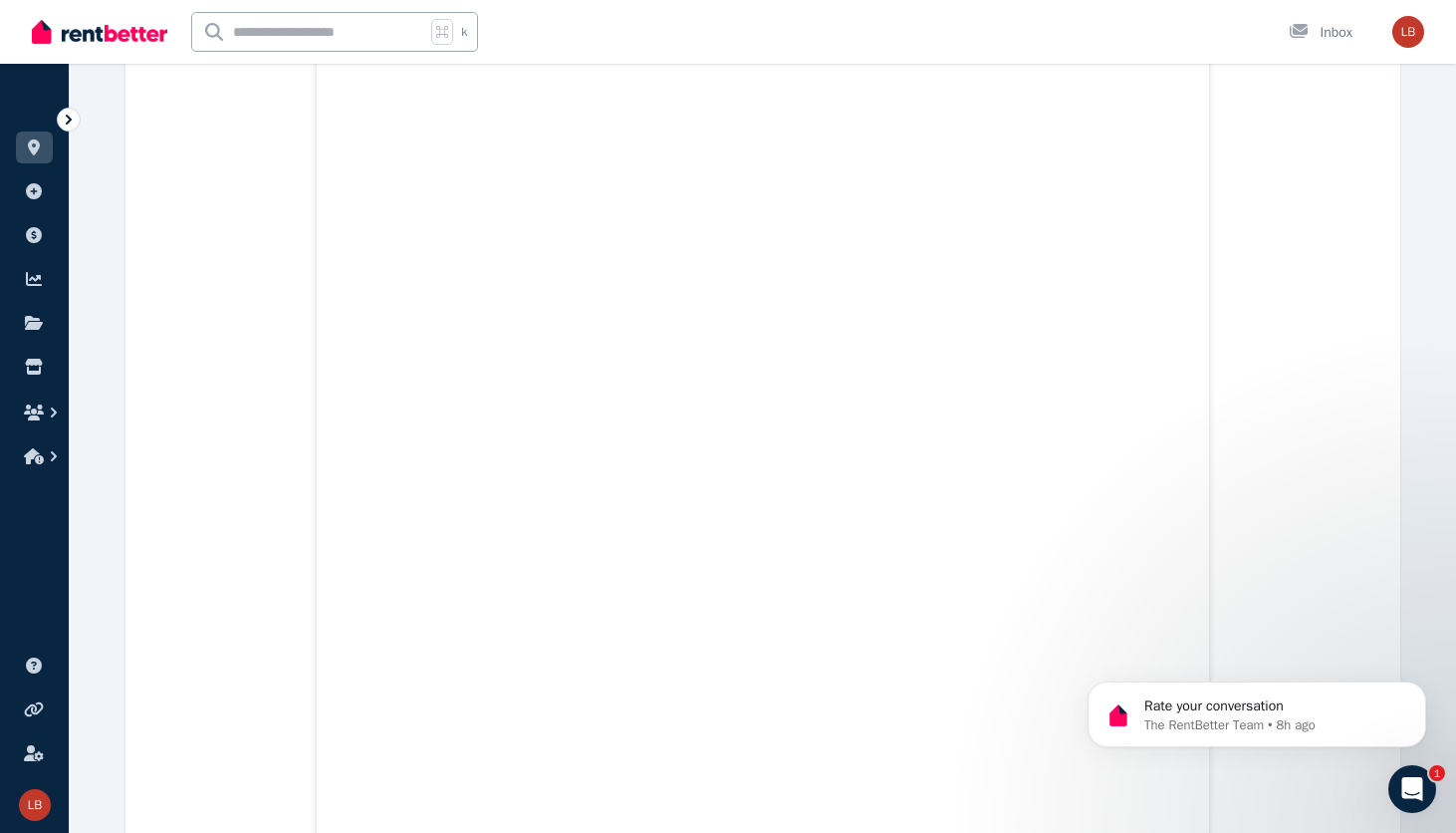 click 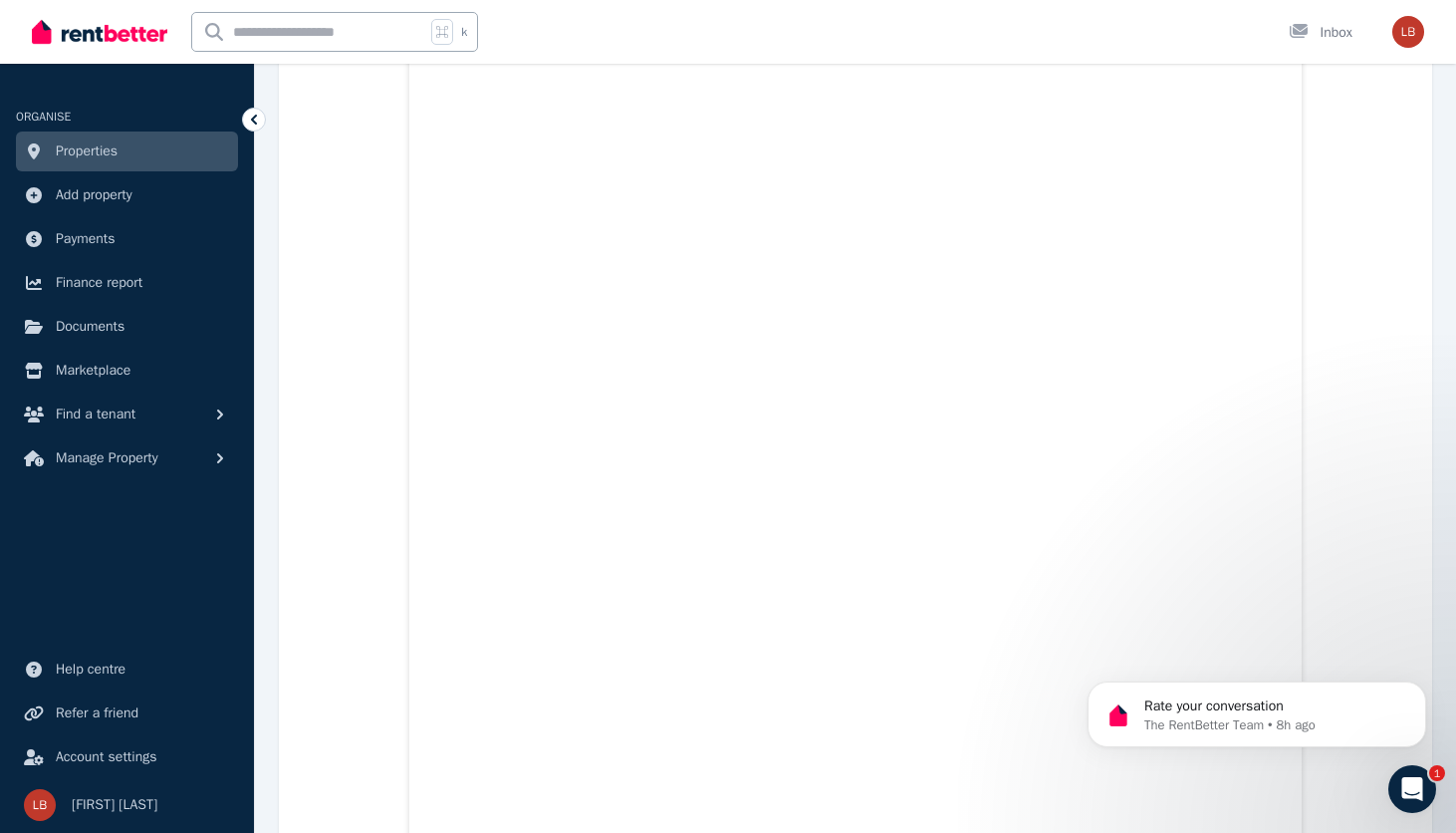 scroll, scrollTop: 0, scrollLeft: 0, axis: both 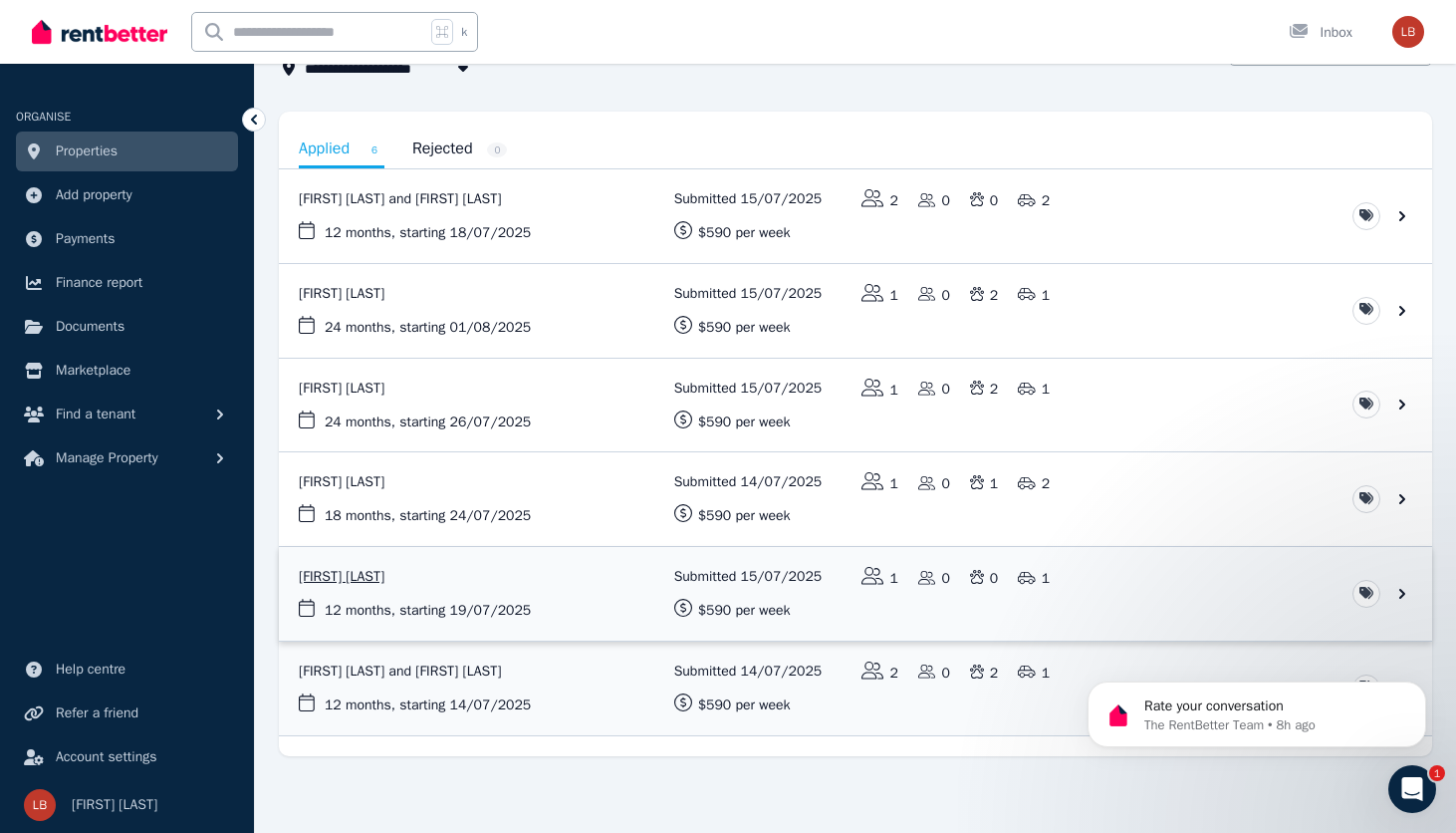 click at bounding box center [855, 594] 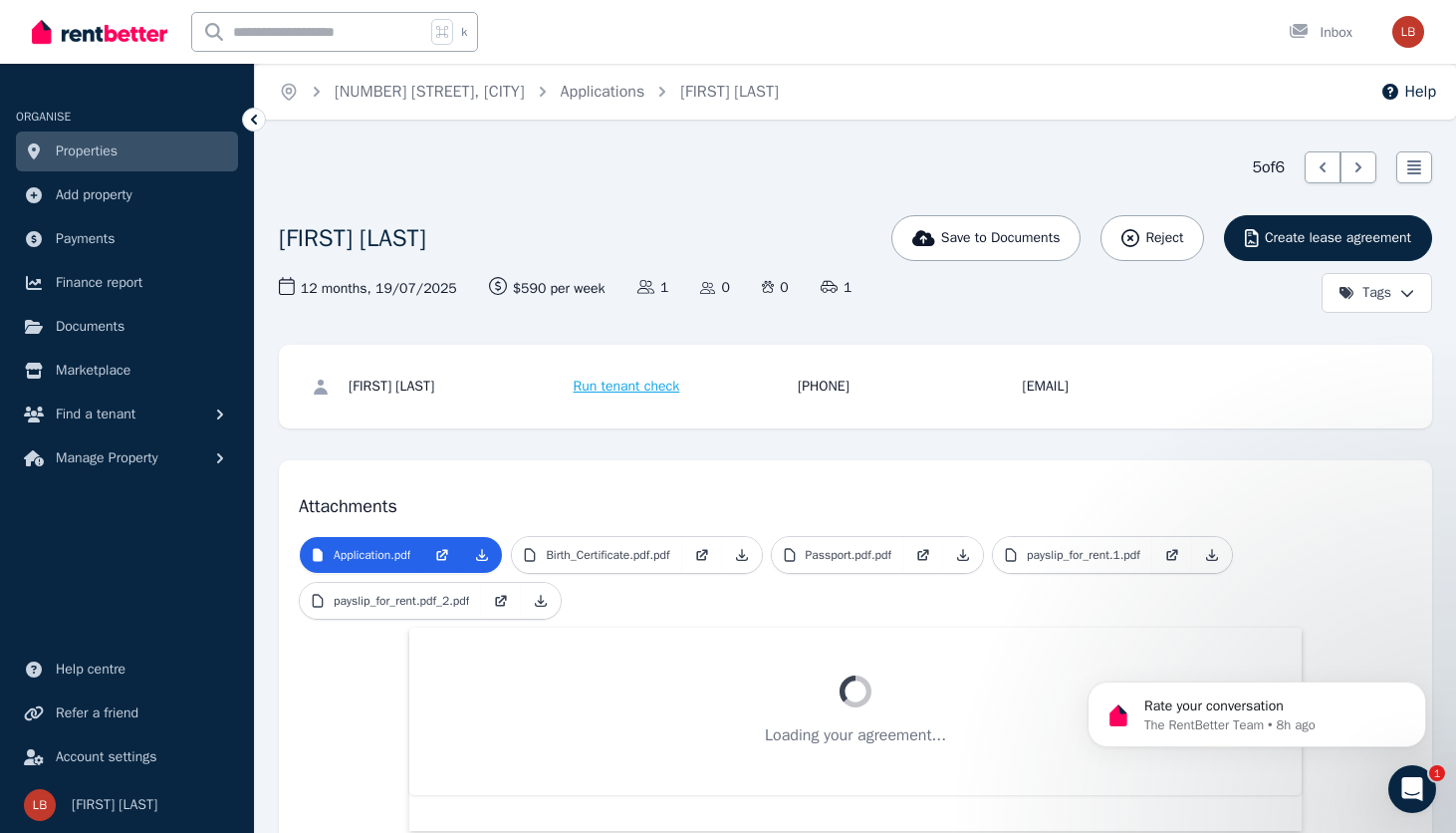 click on "5  of  6 List view [FIRST] [LAST] Save to Documents Reject Create lease agreement Tags 12 months ,   19/07/2025 Lease term and start date $590 per week Rental amount offered Applicants 1 Dependents 0 Pets 0 Vehicles 1 [FIRST] [LAST] Run tenant check [PHONE] [EMAIL] Attachments  Application.pdf Birth_Certificate.pdf.pdf Passport.pdf.pdf payslip_for_rent.1.pdf payslip_for_rent.pdf_2.pdf Loading your agreement..." at bounding box center (855, 535) 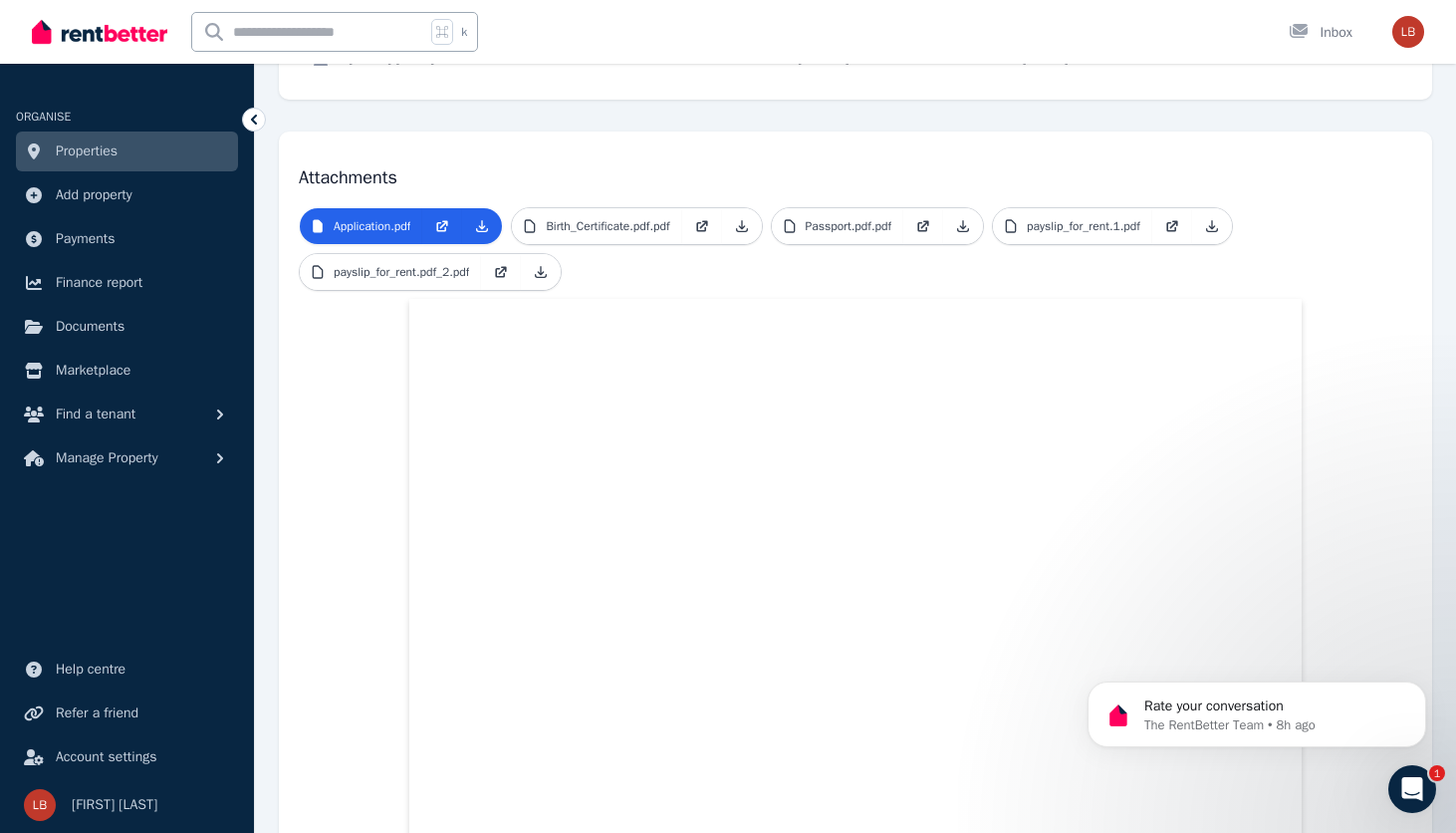 scroll, scrollTop: 316, scrollLeft: 0, axis: vertical 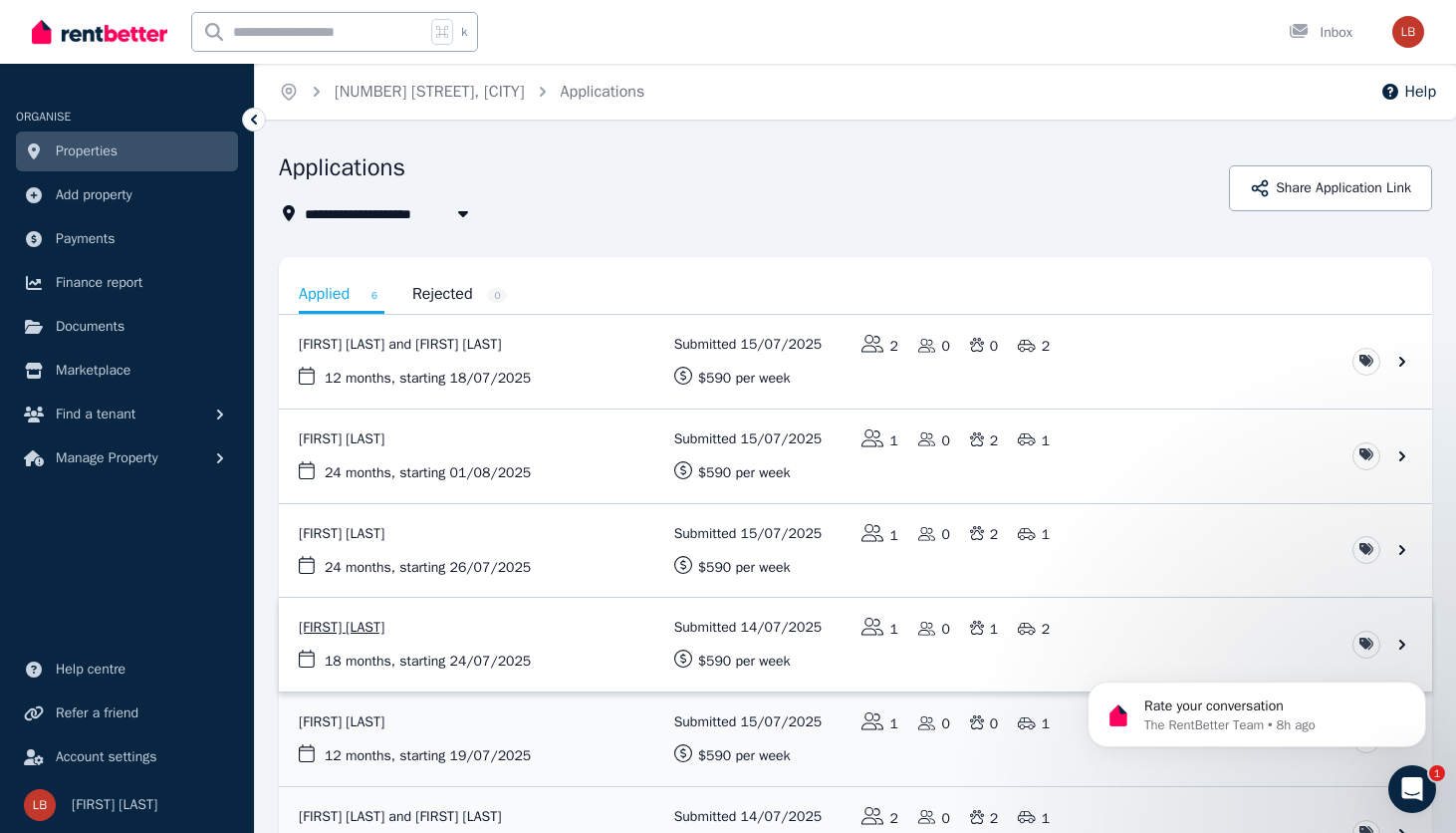click at bounding box center (855, 645) 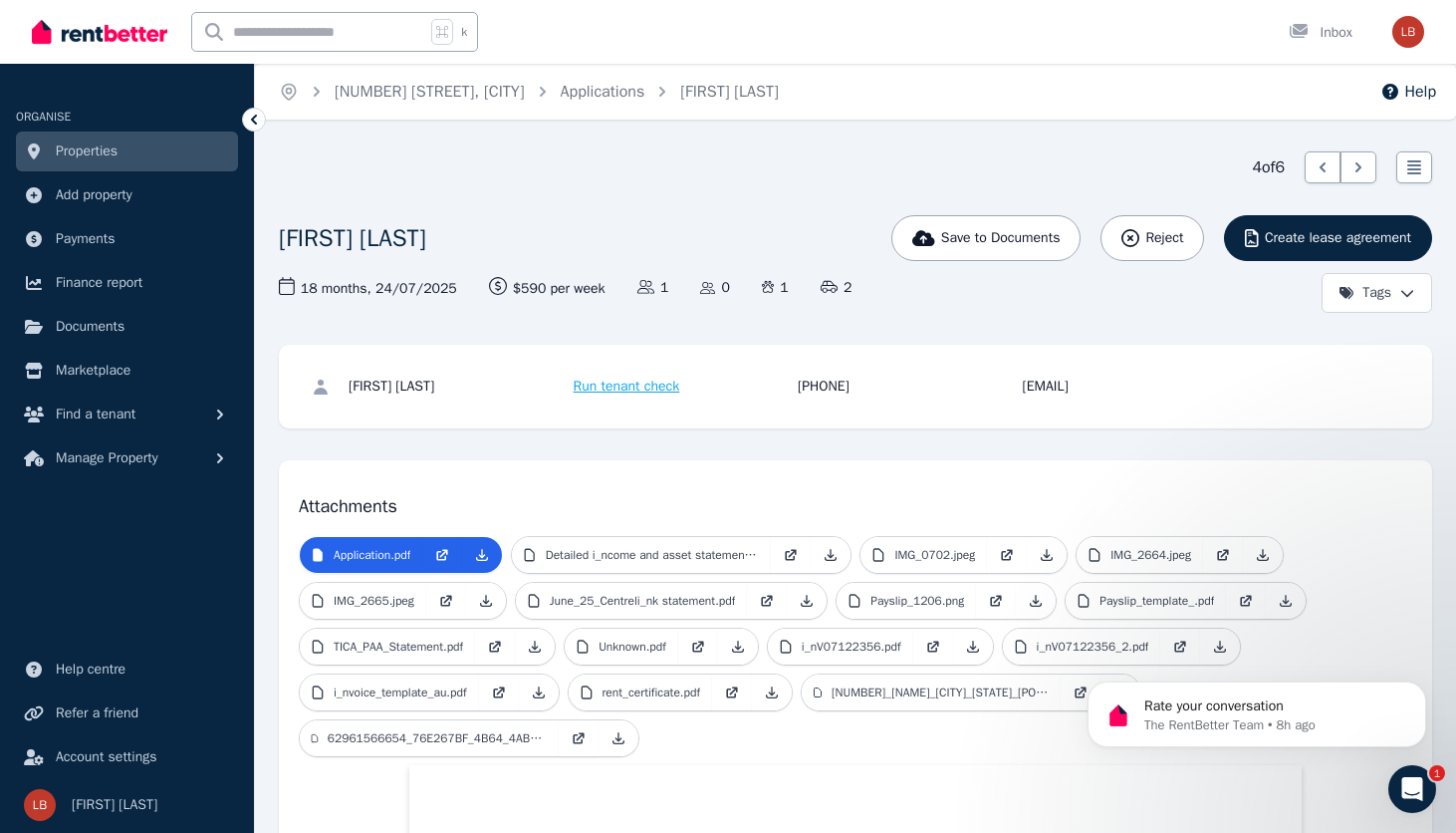 scroll, scrollTop: 0, scrollLeft: 0, axis: both 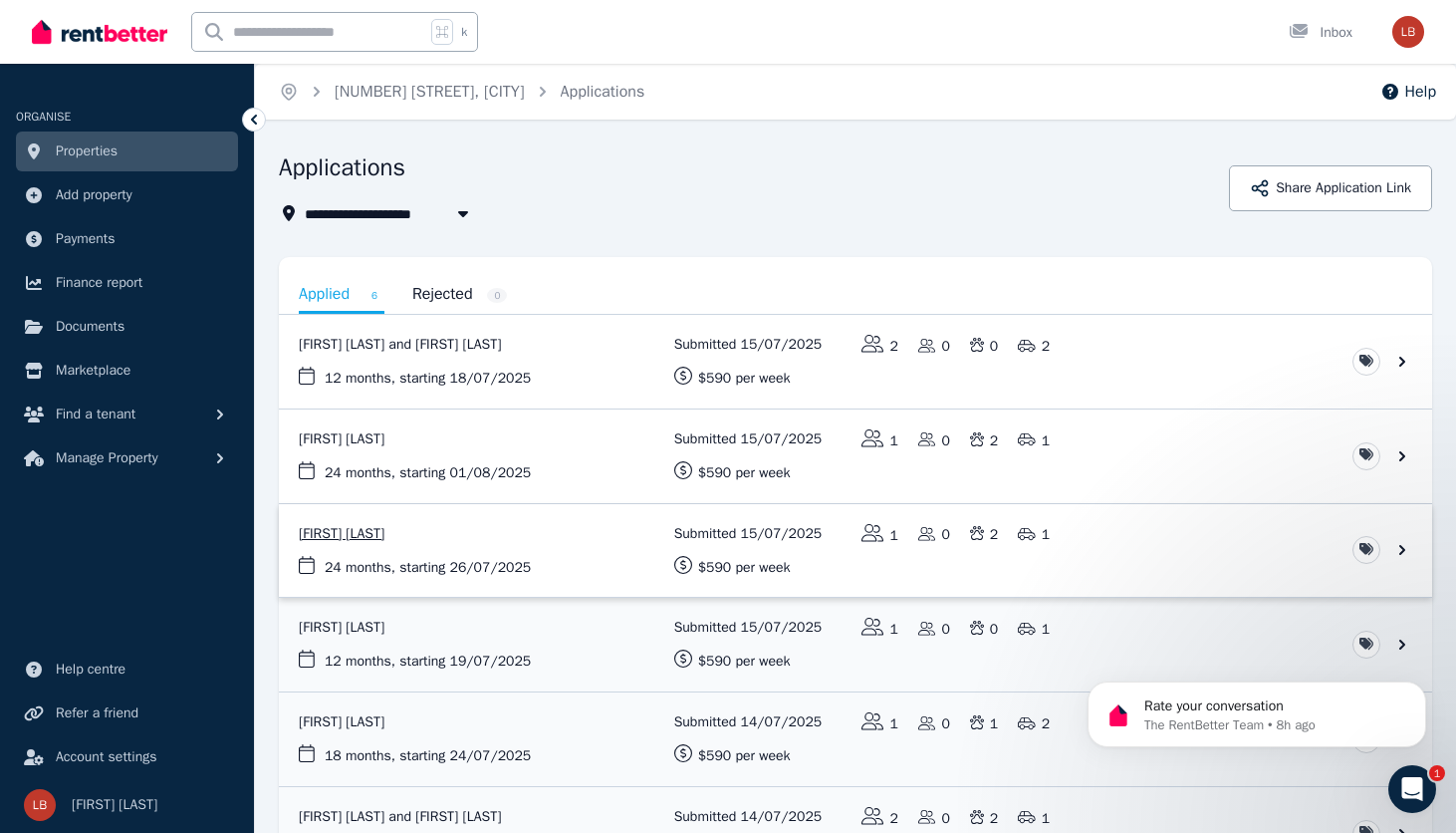 click at bounding box center (855, 551) 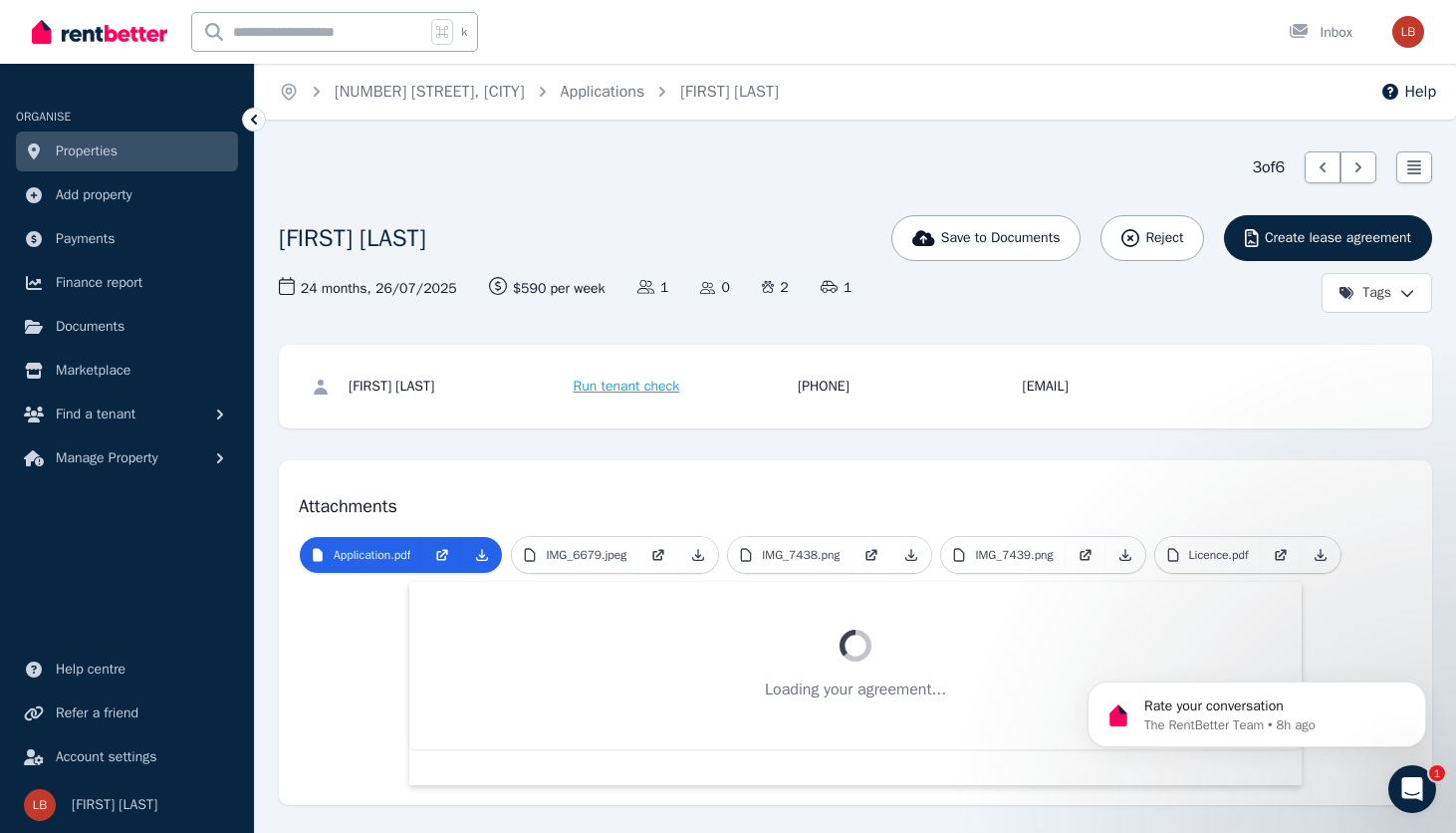 click on "3  of  6 List view [FIRST] [LAST] Save to Documents Reject Create lease agreement Tags 24 months ,   26/07/2025 Lease term and start date $590 per week Rental amount offered Applicants 1 Dependents 0 Pets 2 Vehicles 1 [FIRST] [LAST] Run tenant check [PHONE] [EMAIL] Attachments  Application.pdf IMG_6679.jpeg IMG_7438.png IMG_7439.png Licence.pdf Loading your agreement..." at bounding box center [855, 512] 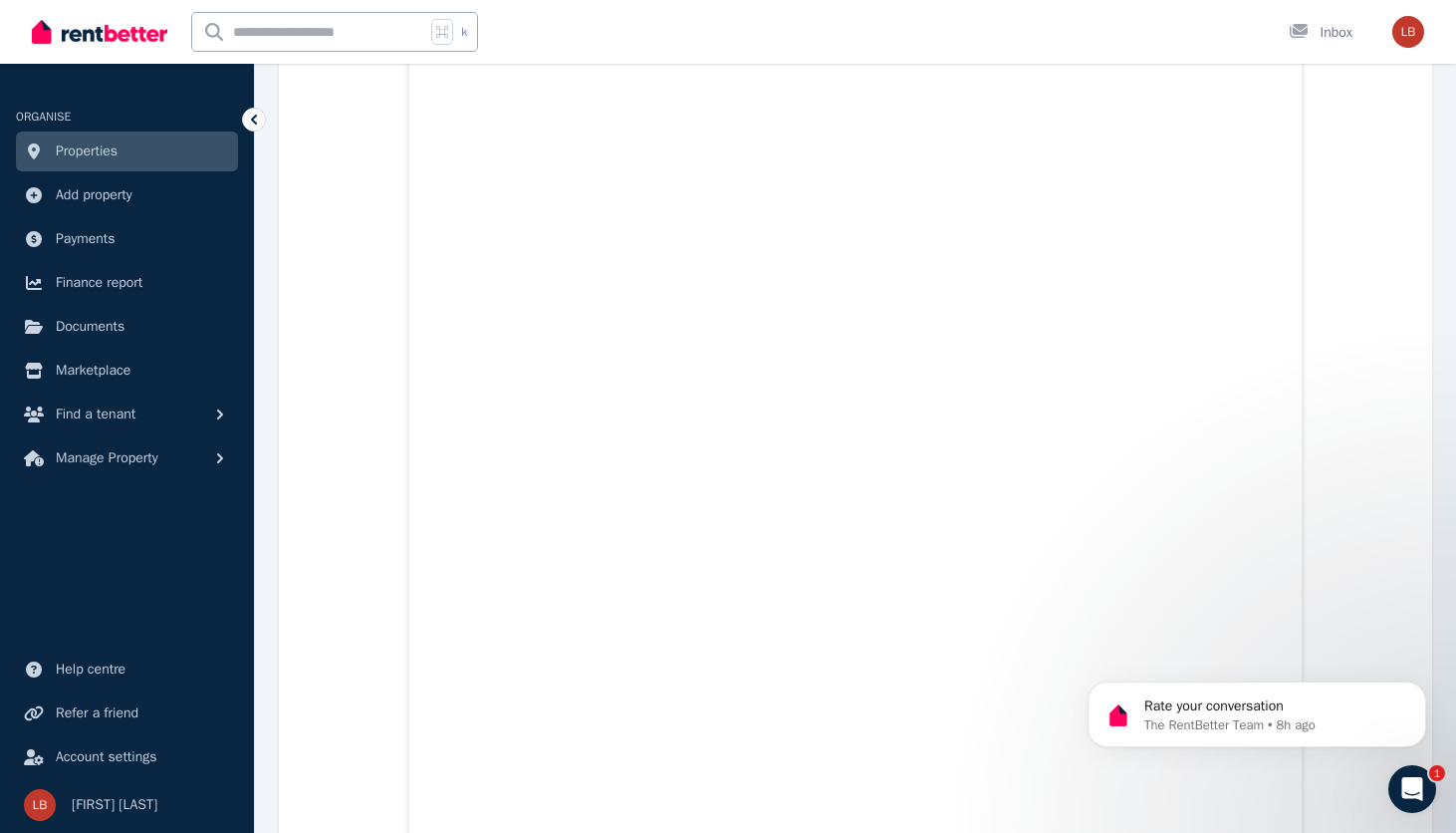 scroll, scrollTop: 582, scrollLeft: 0, axis: vertical 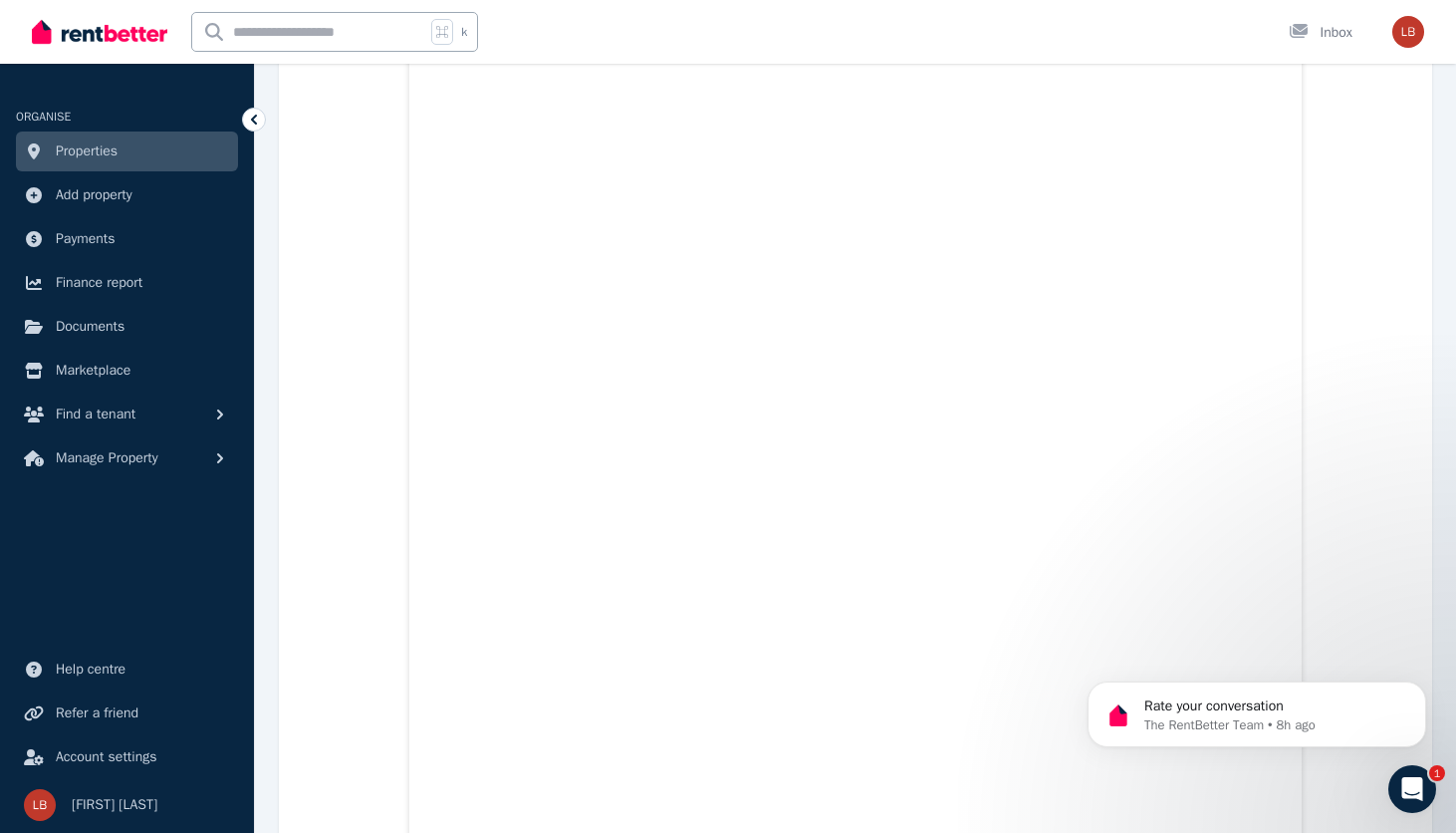 click on "3  of  6 List view [FIRST] [LAST] Save to Documents Reject Create lease agreement Tags 24 months ,   26/07/2025 Lease term and start date $590 per week Rental amount offered Applicants 1 Dependents 0 Pets 2 Vehicles 1 [FIRST] [LAST] Run tenant check [PHONE] [EMAIL] Attachments  Application.pdf IMG_6679.jpeg IMG_7438.png IMG_7439.png Licence.pdf" at bounding box center [855, 6248] 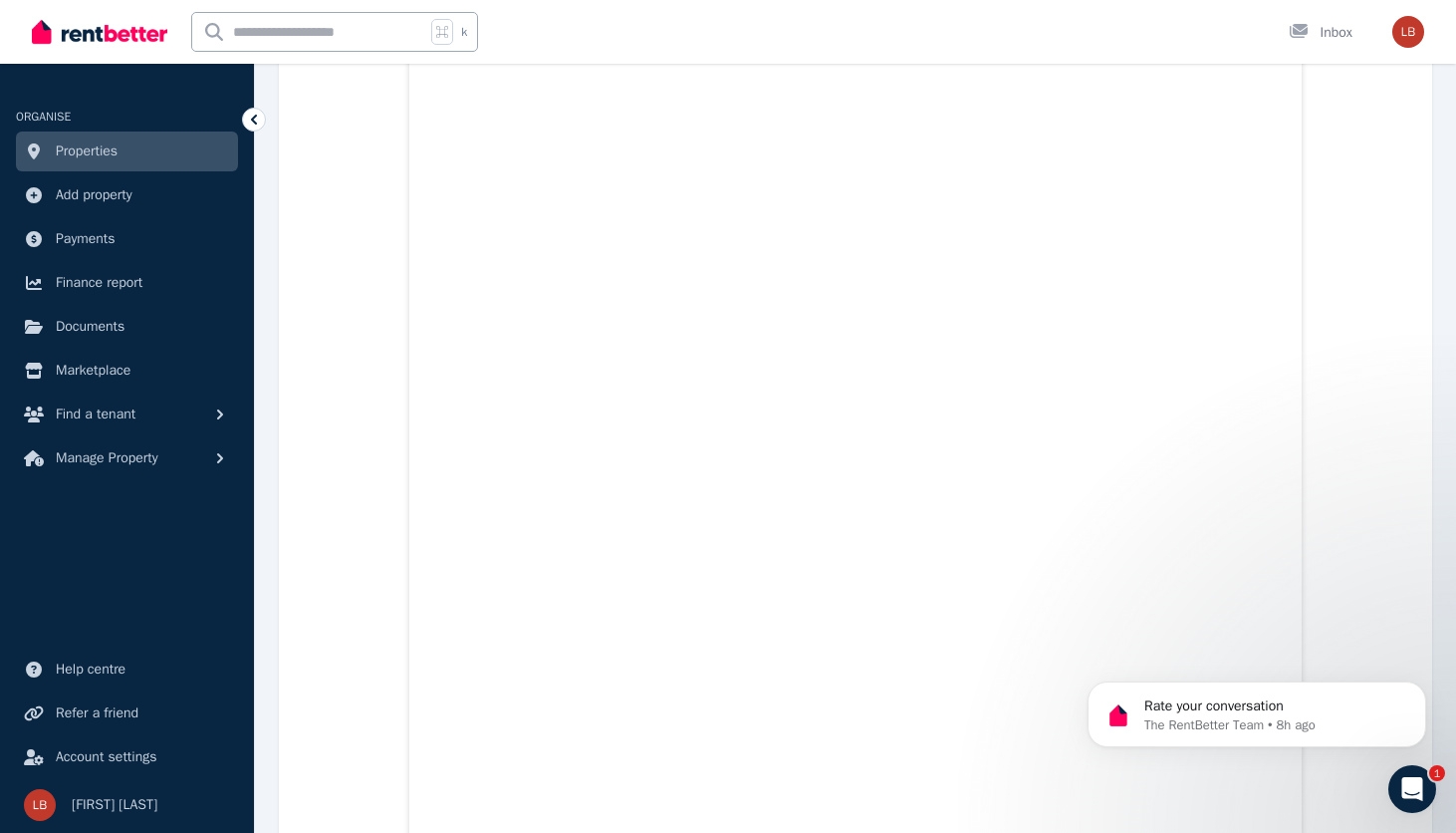 scroll, scrollTop: 1618, scrollLeft: 0, axis: vertical 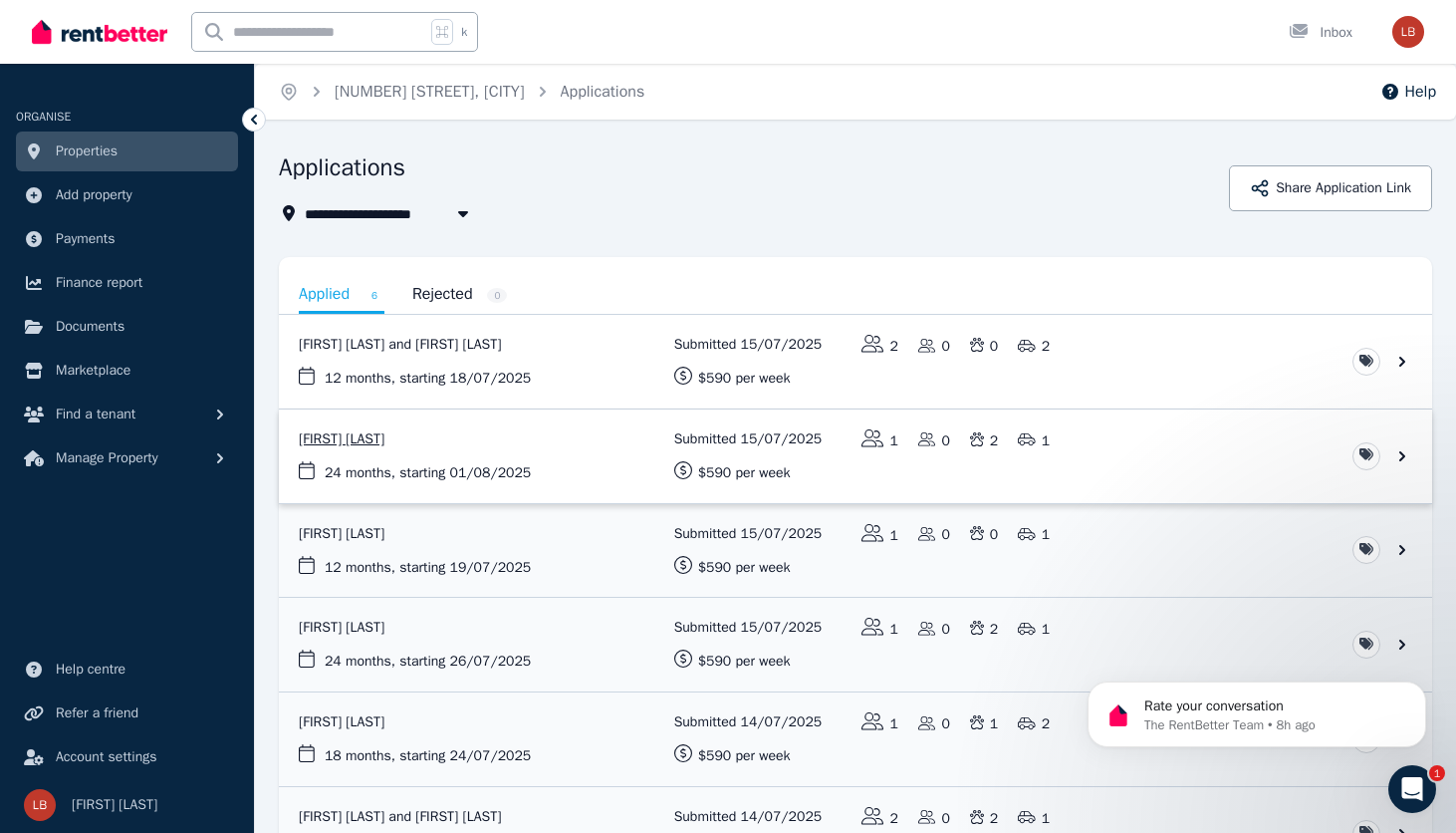 click at bounding box center [855, 456] 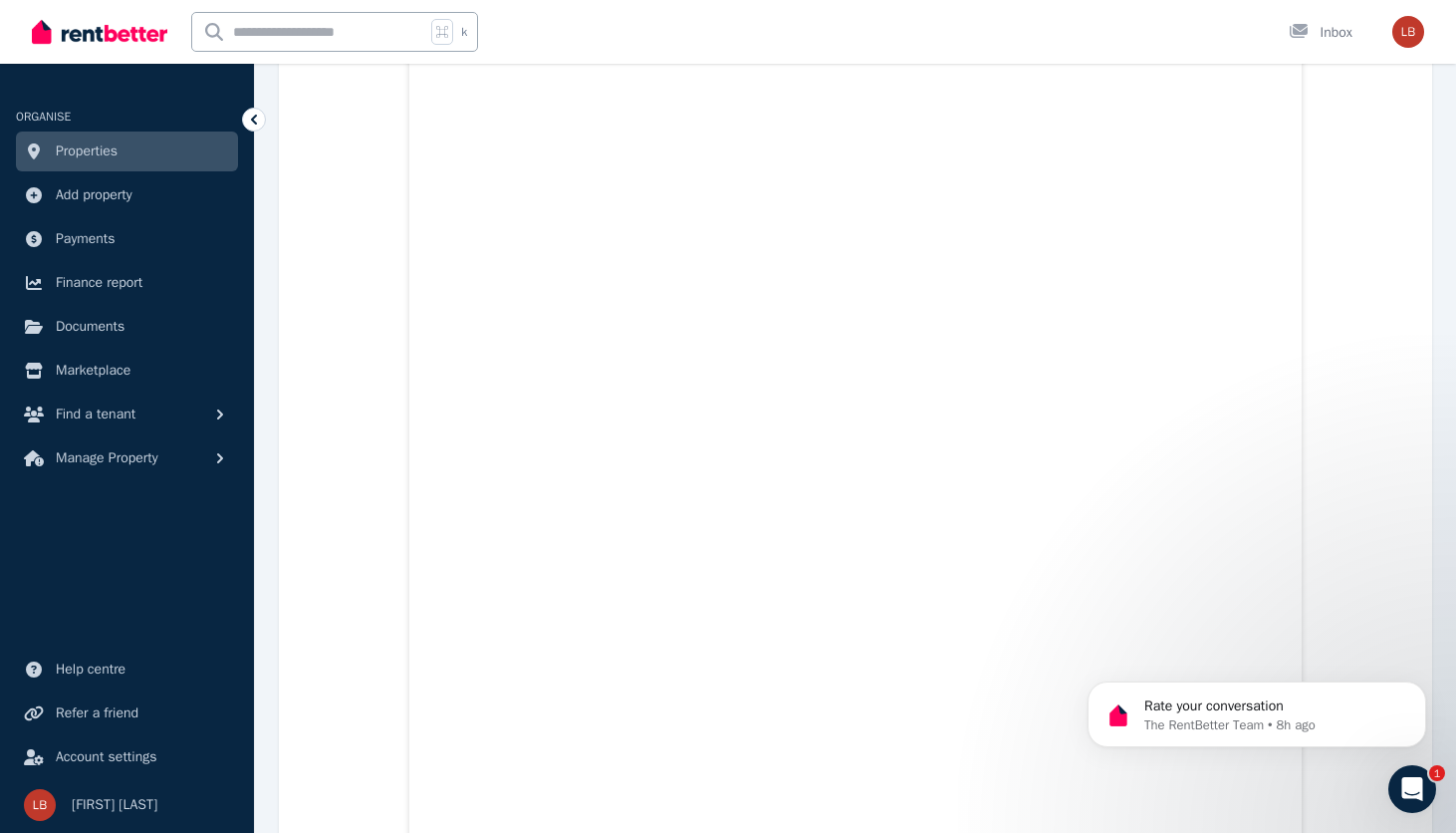 scroll, scrollTop: 674, scrollLeft: 0, axis: vertical 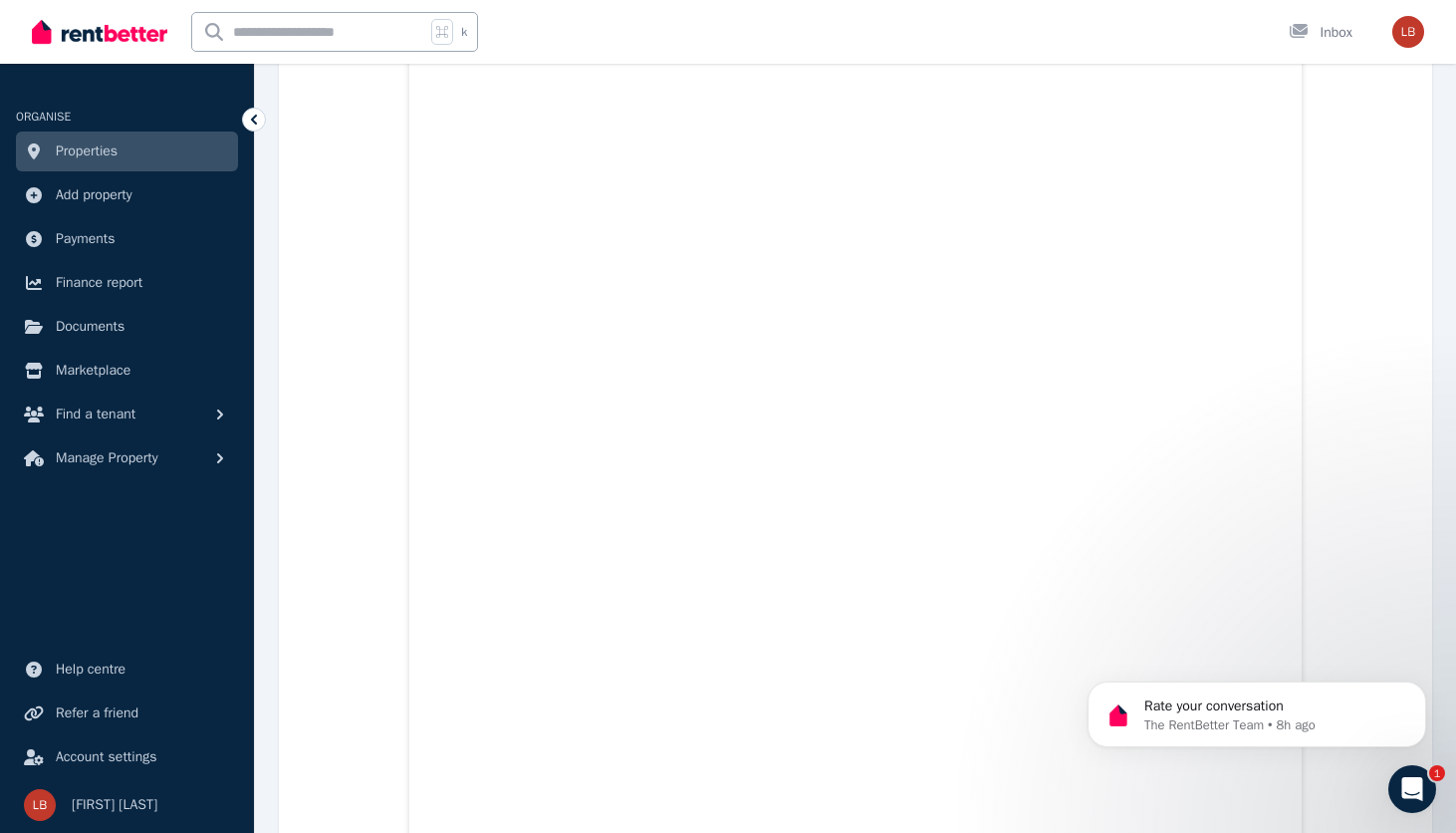 click on "2  of  6 List view [FIRST] [LAST] Save to Documents Reject Create lease agreement Tags 24 months ,   01/08/2025 Lease term and start date $590 per week Rental amount offered Applicants 1 Dependents 0 Pets 2 Vehicles 1 [FIRST] [LAST] Run tenant check [PHONE] [EMAIL] Attachments  Application.pdf IMG_7259.jpg IMG_7260.jpg IMG_7261.jpg IMG_7262.jpg Payslips_00490570_20250604.pdf Payslips_00490570_20250618.pdf i_ncome statement.pdf 633000_223873639.pdf" at bounding box center [855, 8120] 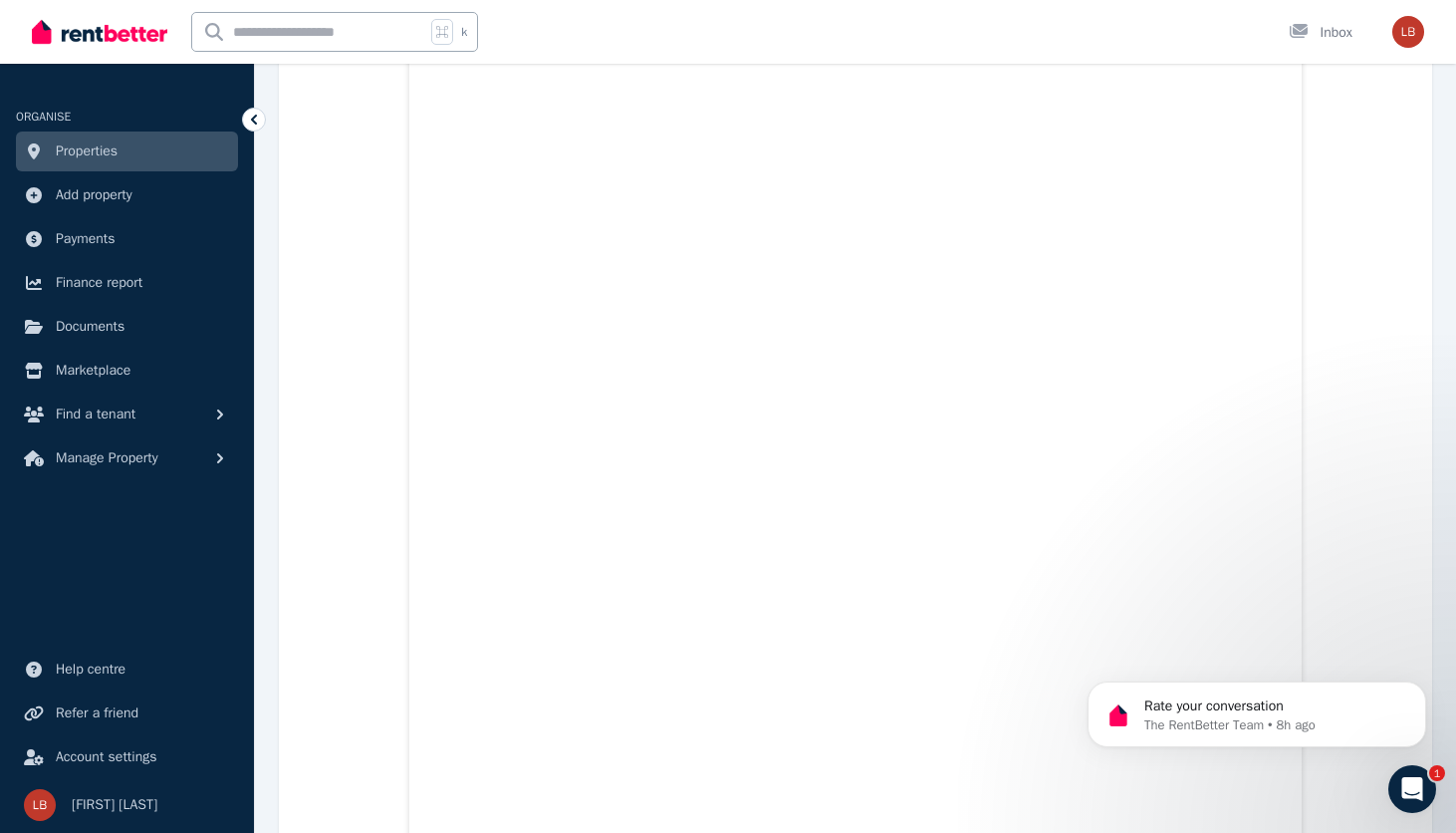 click on "2  of  6 List view [FIRST] [LAST] Save to Documents Reject Create lease agreement Tags 24 months ,   01/08/2025 Lease term and start date $590 per week Rental amount offered Applicants 1 Dependents 0 Pets 2 Vehicles 1 [FIRST] [LAST] Run tenant check [PHONE] [EMAIL] Attachments  Application.pdf IMG_7259.jpg IMG_7260.jpg IMG_7261.jpg IMG_7262.jpg Payslips_00490570_20250604.pdf Payslips_00490570_20250618.pdf i_ncome statement.pdf 633000_223873639.pdf" at bounding box center (855, 8120) 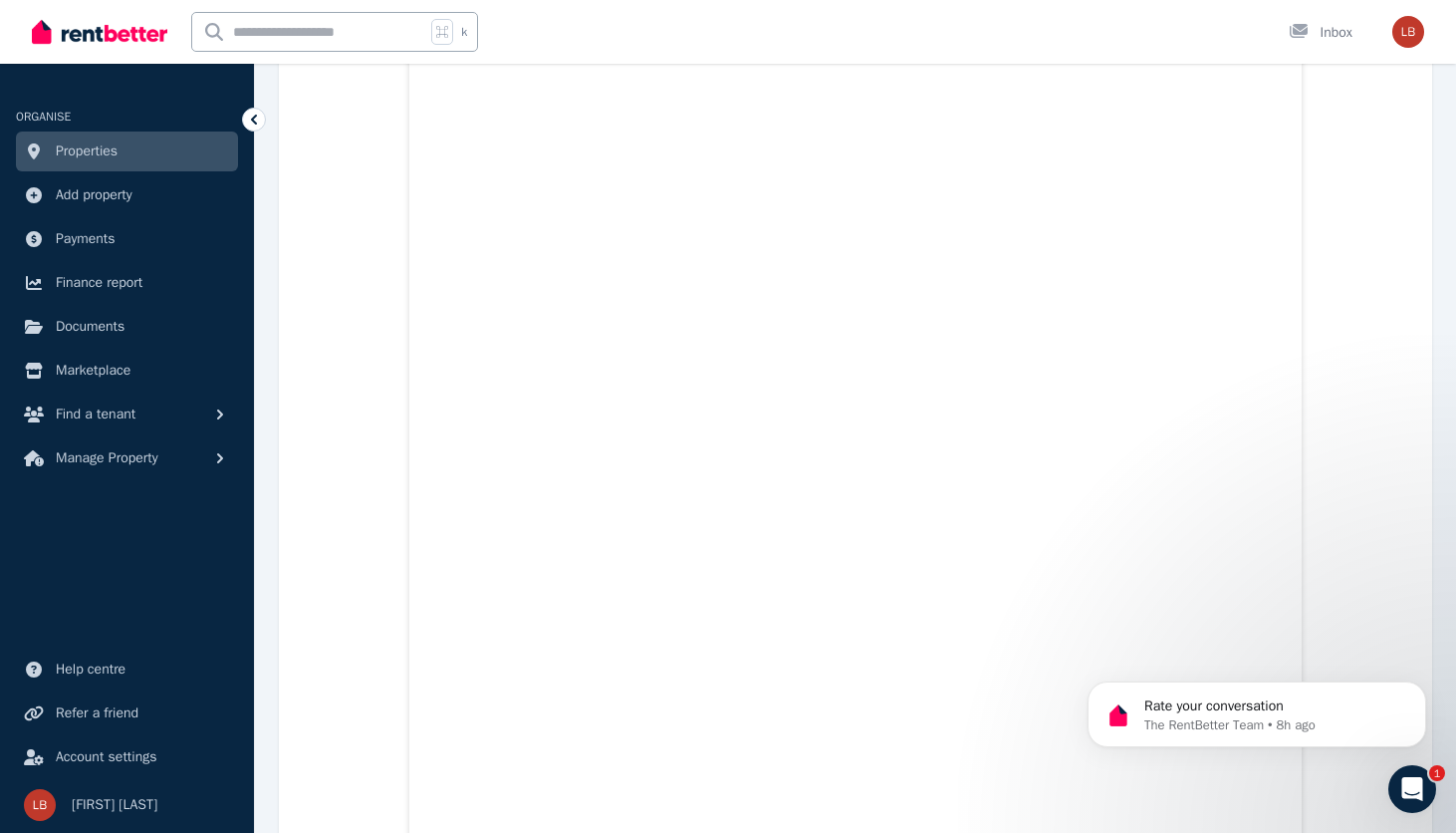 scroll, scrollTop: 992, scrollLeft: 0, axis: vertical 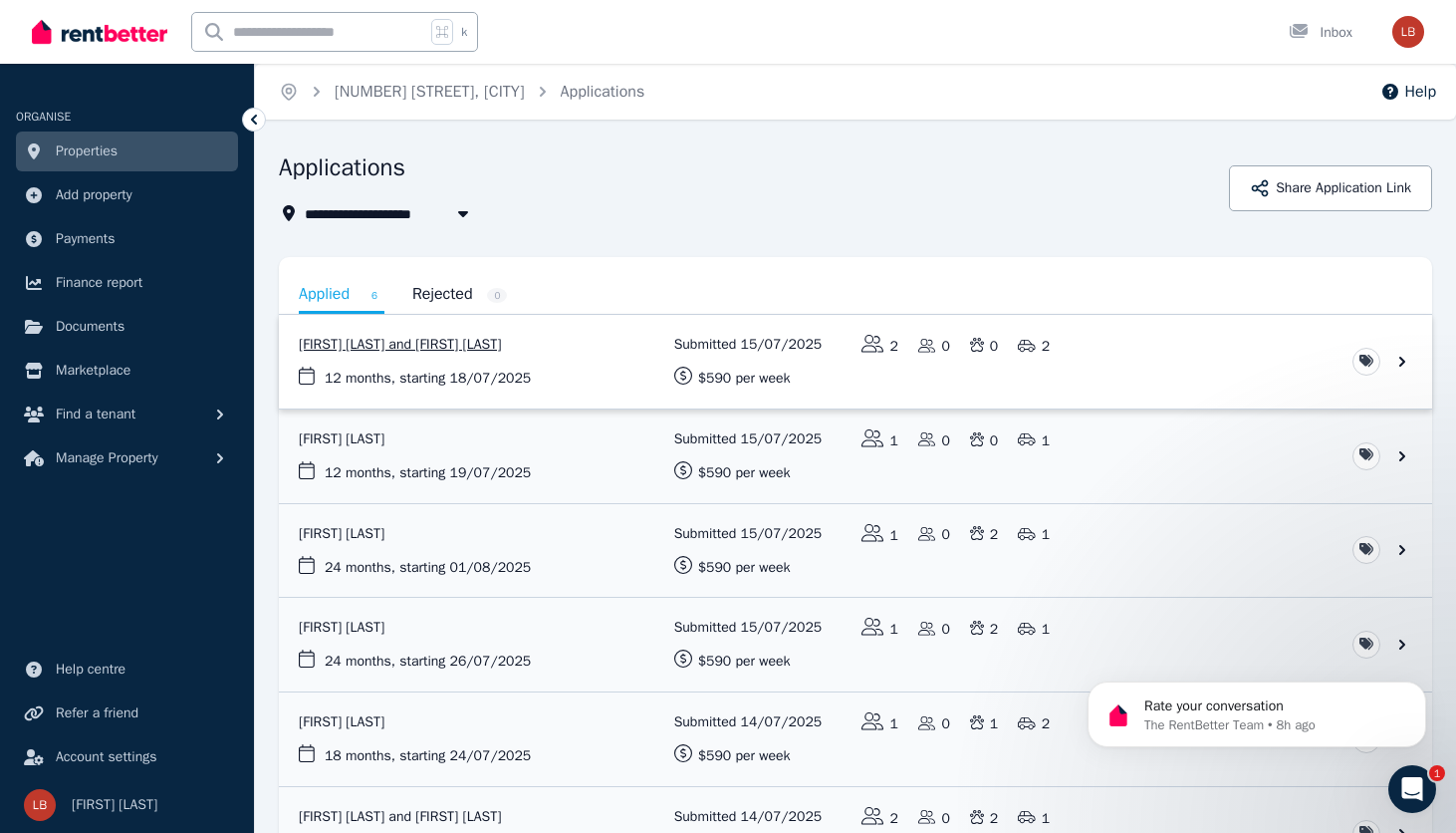 click at bounding box center (855, 362) 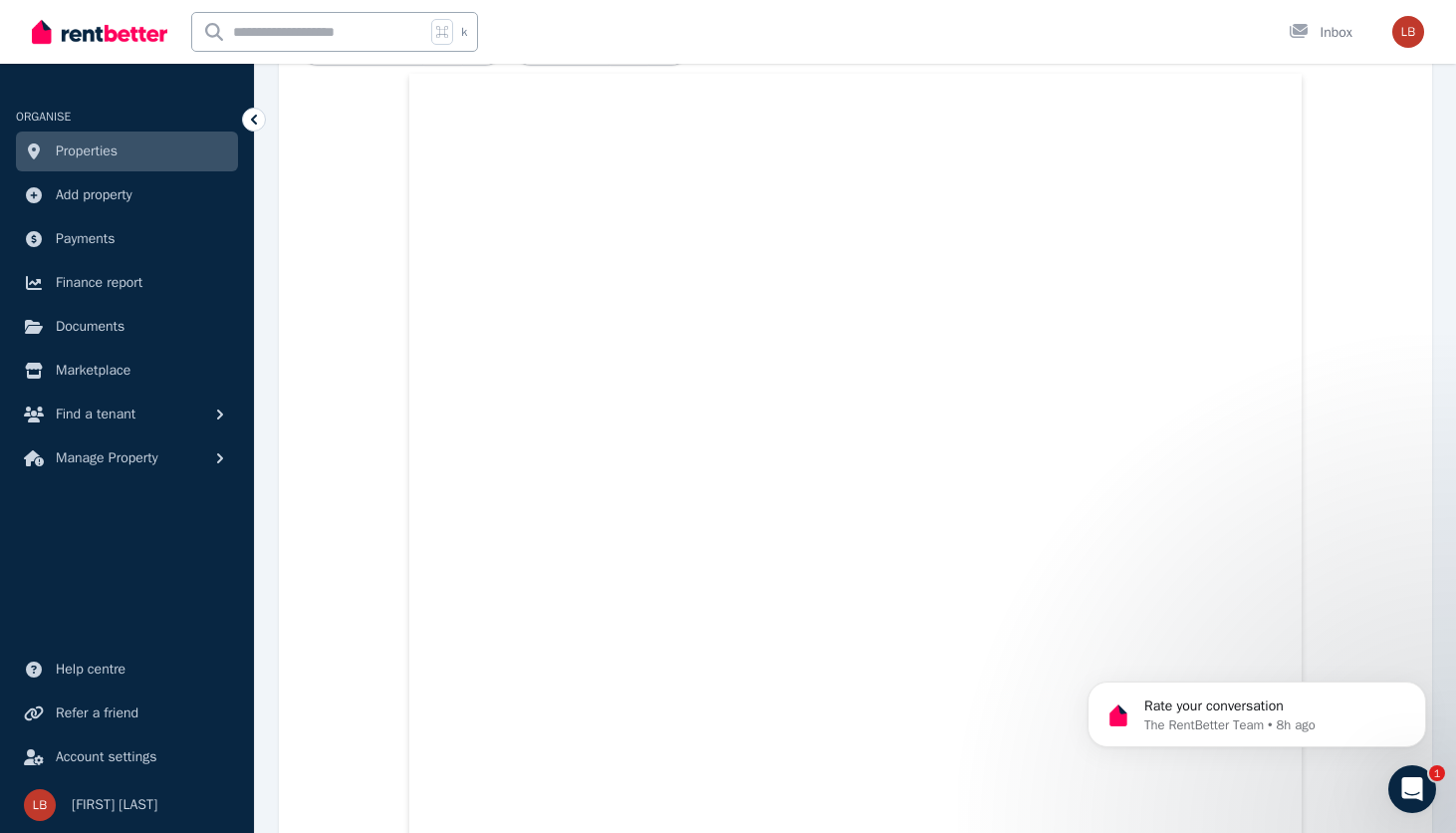 scroll, scrollTop: 717, scrollLeft: 0, axis: vertical 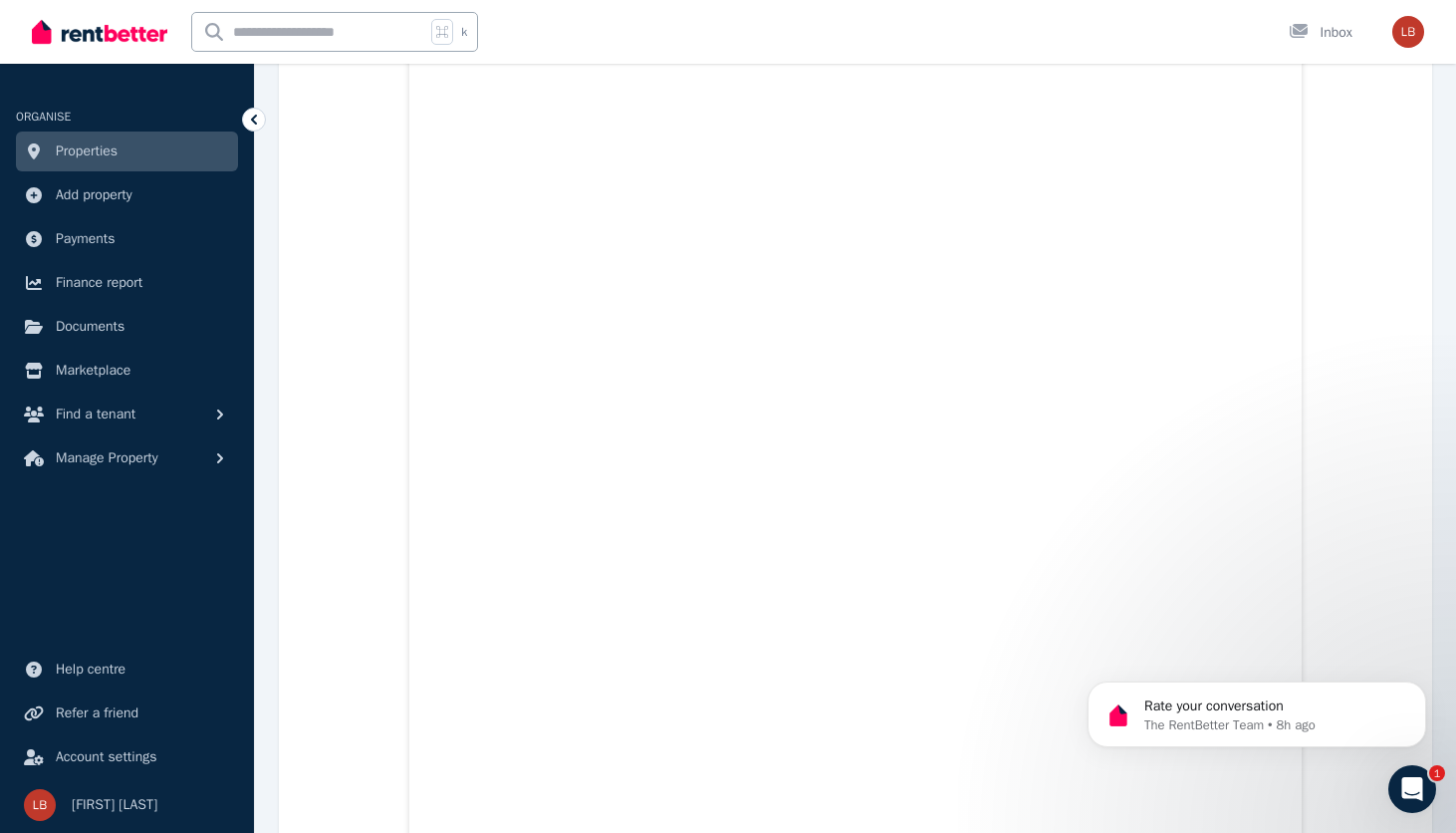 click on "1  of  6 List view [FIRST] [LAST] and [FIRST] [LAST] Save to Documents Reject Create lease agreement Tags 12 months ,   18/07/2025 Lease term and start date $590 per week Rental amount offered Applicants 2 Dependents 0 Pets 0 Vehicles 2 [FIRST] [LAST] Run tenant check [PHONE] [EMAIL] [FIRST] [LAST] Run tenant check [PHONE] [EMAIL] Attachments  Application.pdf IMG_0417.png IMG_0418.png IMG_0419.png IMG_0483.png IMG_1588.jpeg IMG_1893.jpeg IMG_7967.png IMG_7968.png IMG_7977.png IMG_7978.png image.jpg" at bounding box center [855, 15768] 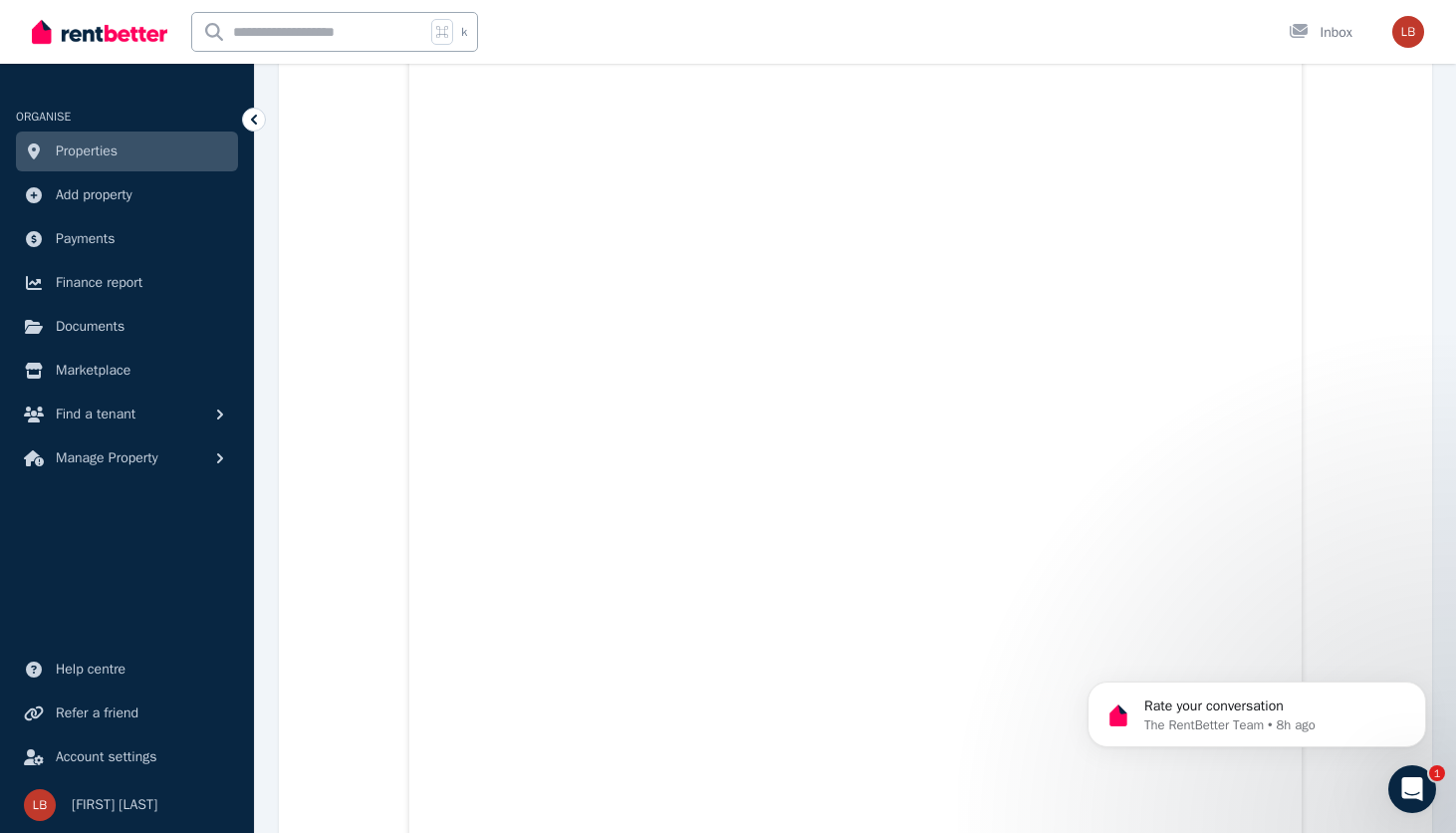 scroll, scrollTop: 3507, scrollLeft: 0, axis: vertical 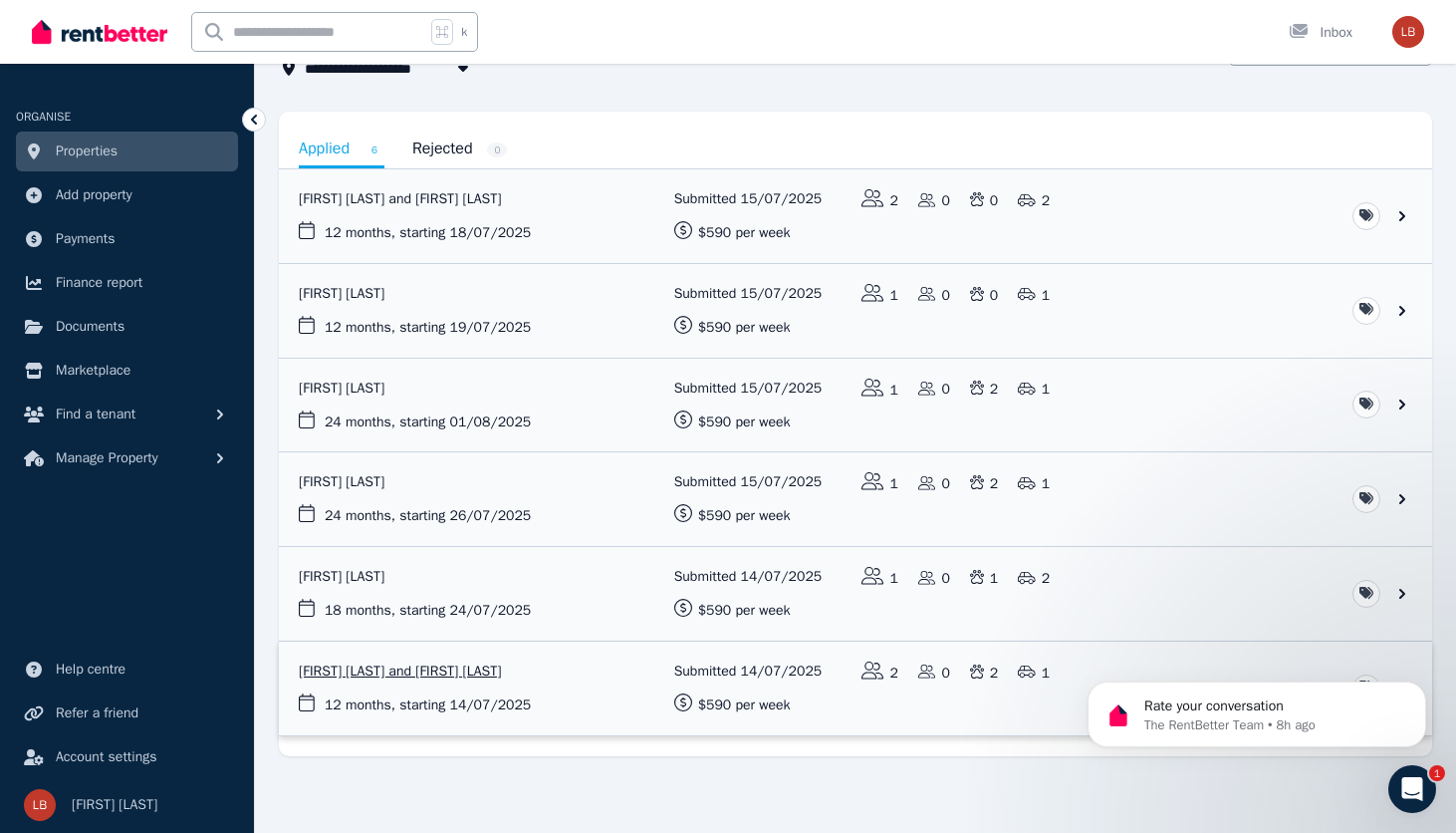 click at bounding box center (855, 689) 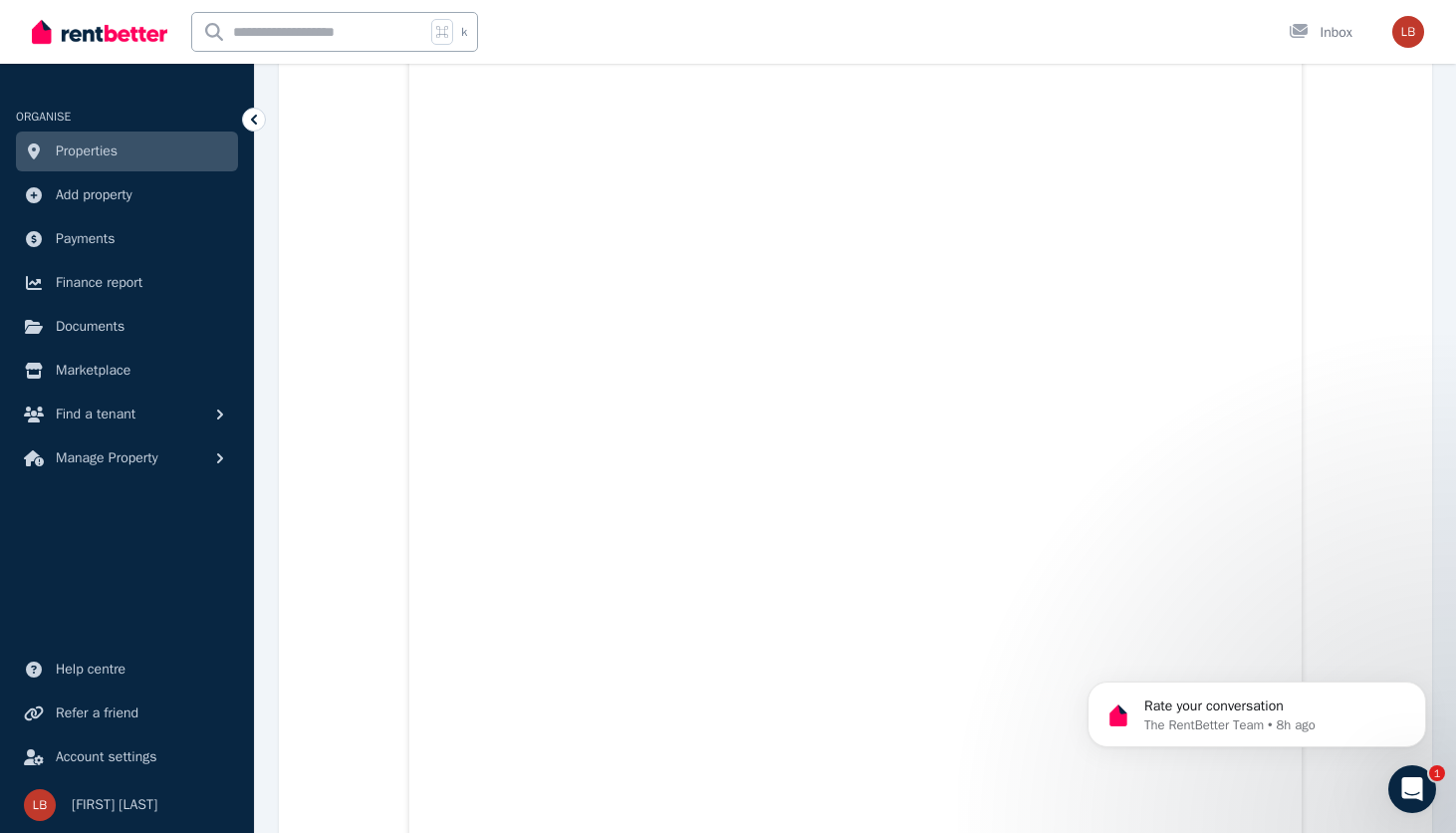 scroll, scrollTop: 1030, scrollLeft: 0, axis: vertical 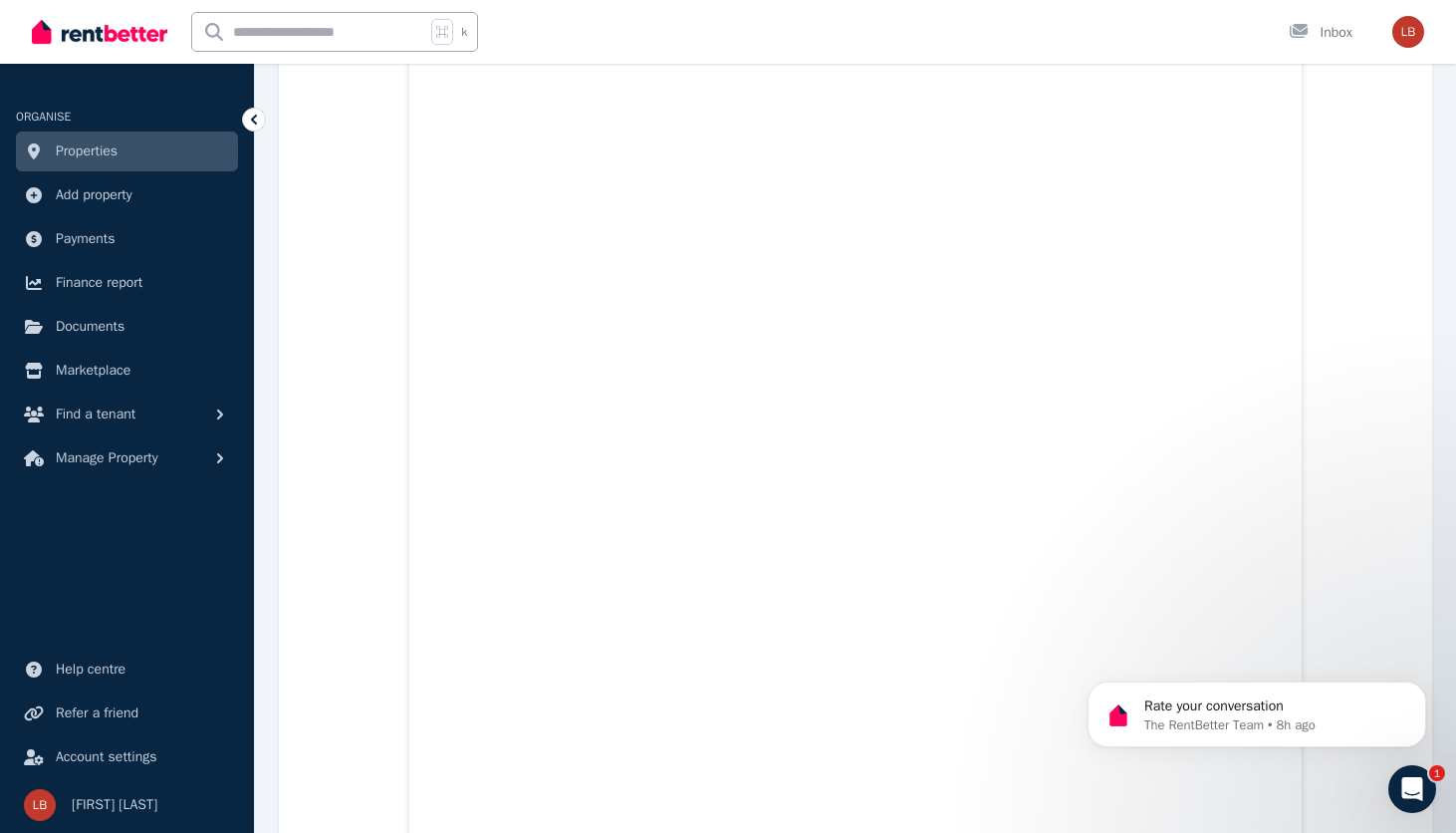 click on "6  of  6 List view [FIRST] [LAST] and [FIRST] [LAST] Save to Documents Reject Create lease agreement Tags 12 months ,   14/07/2025 Lease term and start date $590 per week Rental amount offered Applicants 2 Dependents 0 Pets 2 Vehicles 1 [FIRST] Run tenant check [PHONE] [EMAIL] [FIRST] Run tenant check [PHONE] [EMAIL] Attachments  Application.pdf Licence_Back.jpg Licence_Front.jpg Medicare_Card.jpg PaySlip.pdf PaySlip_2.pdf" at bounding box center [855, 13515] 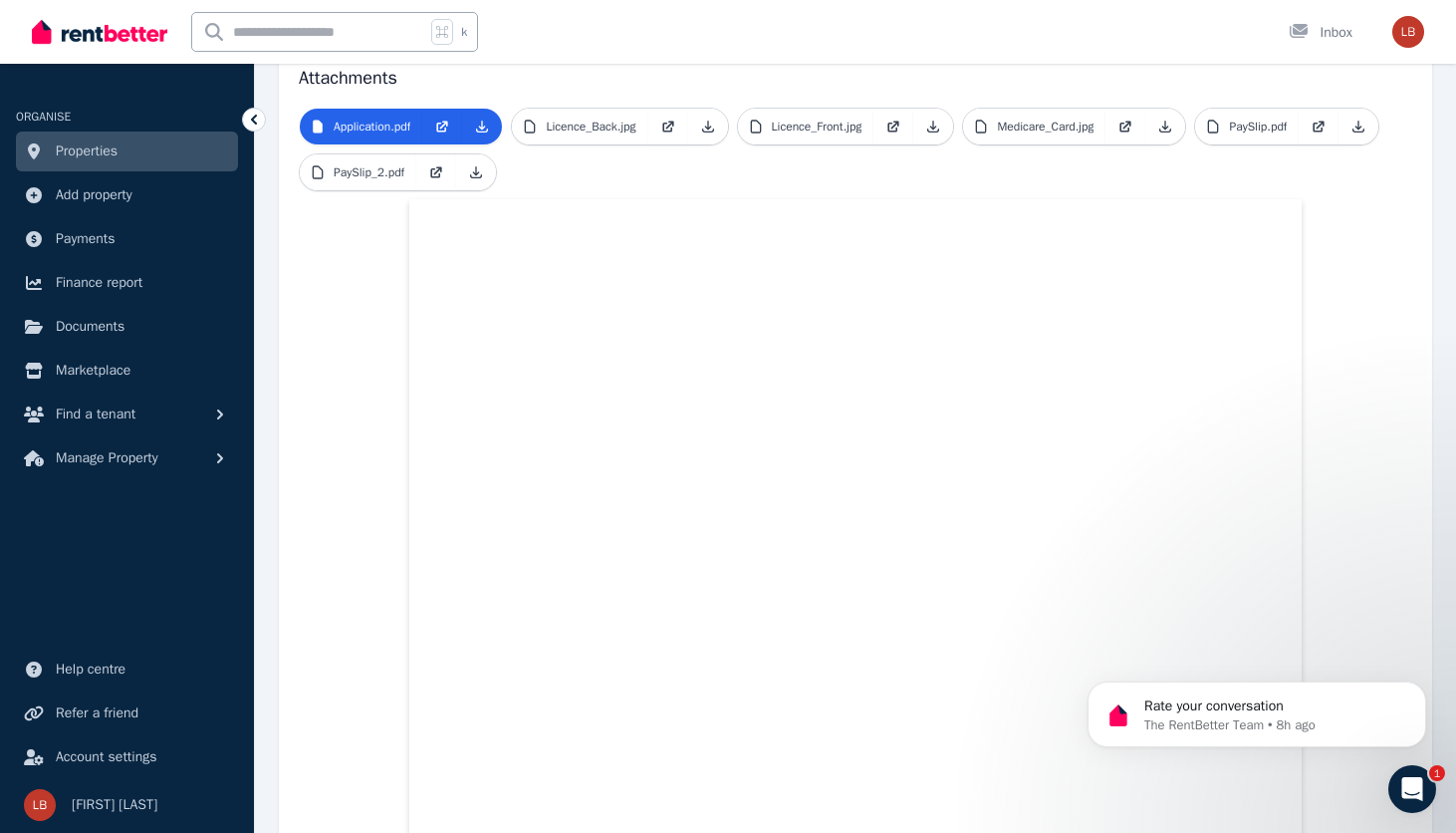 scroll, scrollTop: 432, scrollLeft: 0, axis: vertical 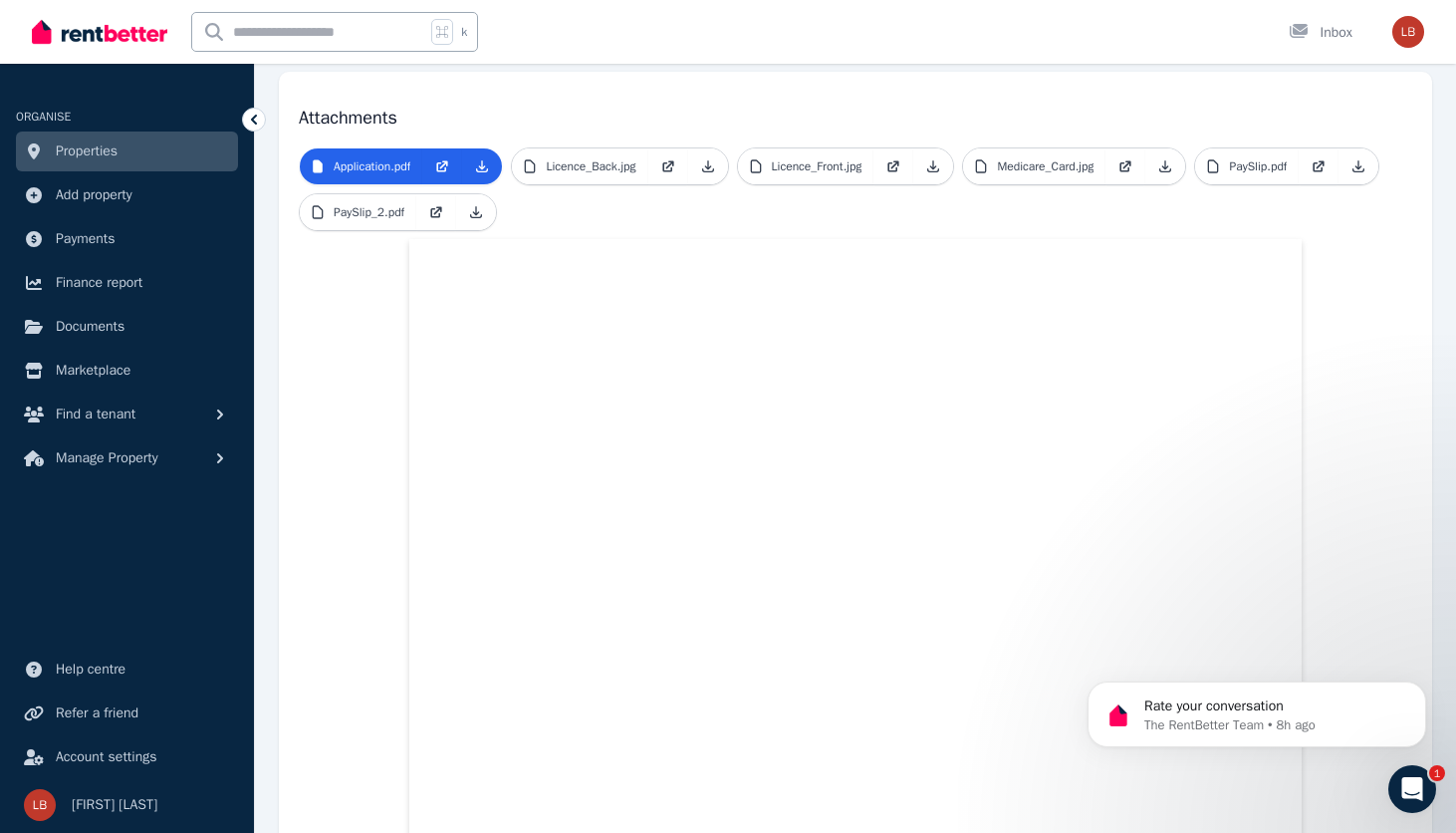 click on "6  of  6 List view [FIRST] [LAST] and [FIRST] [LAST] Save to Documents Reject Create lease agreement Tags 12 months ,   14/07/2025 Lease term and start date $590 per week Rental amount offered Applicants 2 Dependents 0 Pets 2 Vehicles 1 [FIRST] Run tenant check [PHONE] [EMAIL] [FIRST] Run tenant check [PHONE] [EMAIL] Attachments  Application.pdf Licence_Back.jpg Licence_Front.jpg Medicare_Card.jpg PaySlip.pdf PaySlip_2.pdf" at bounding box center [855, 14113] 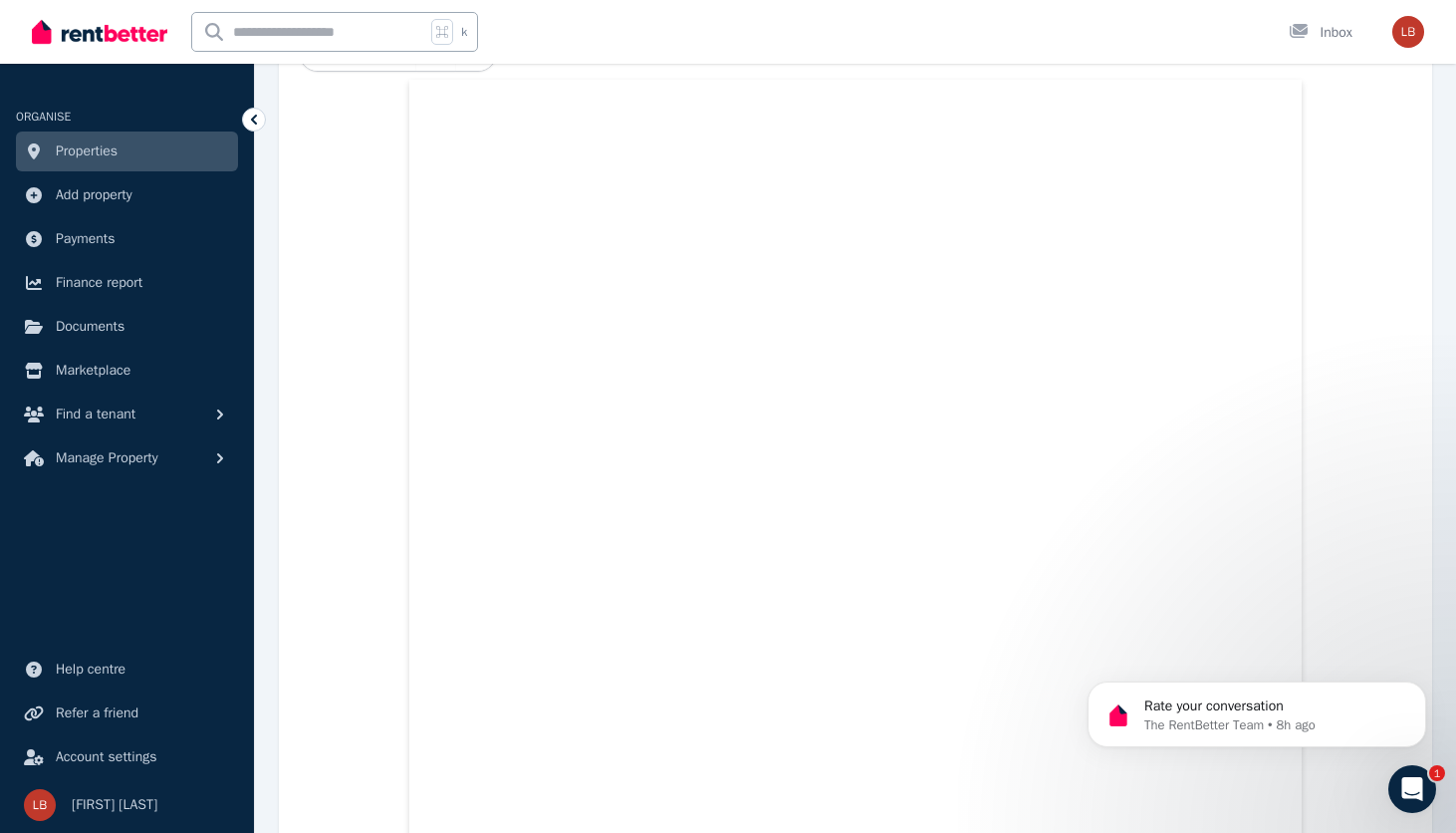 scroll, scrollTop: 552, scrollLeft: 0, axis: vertical 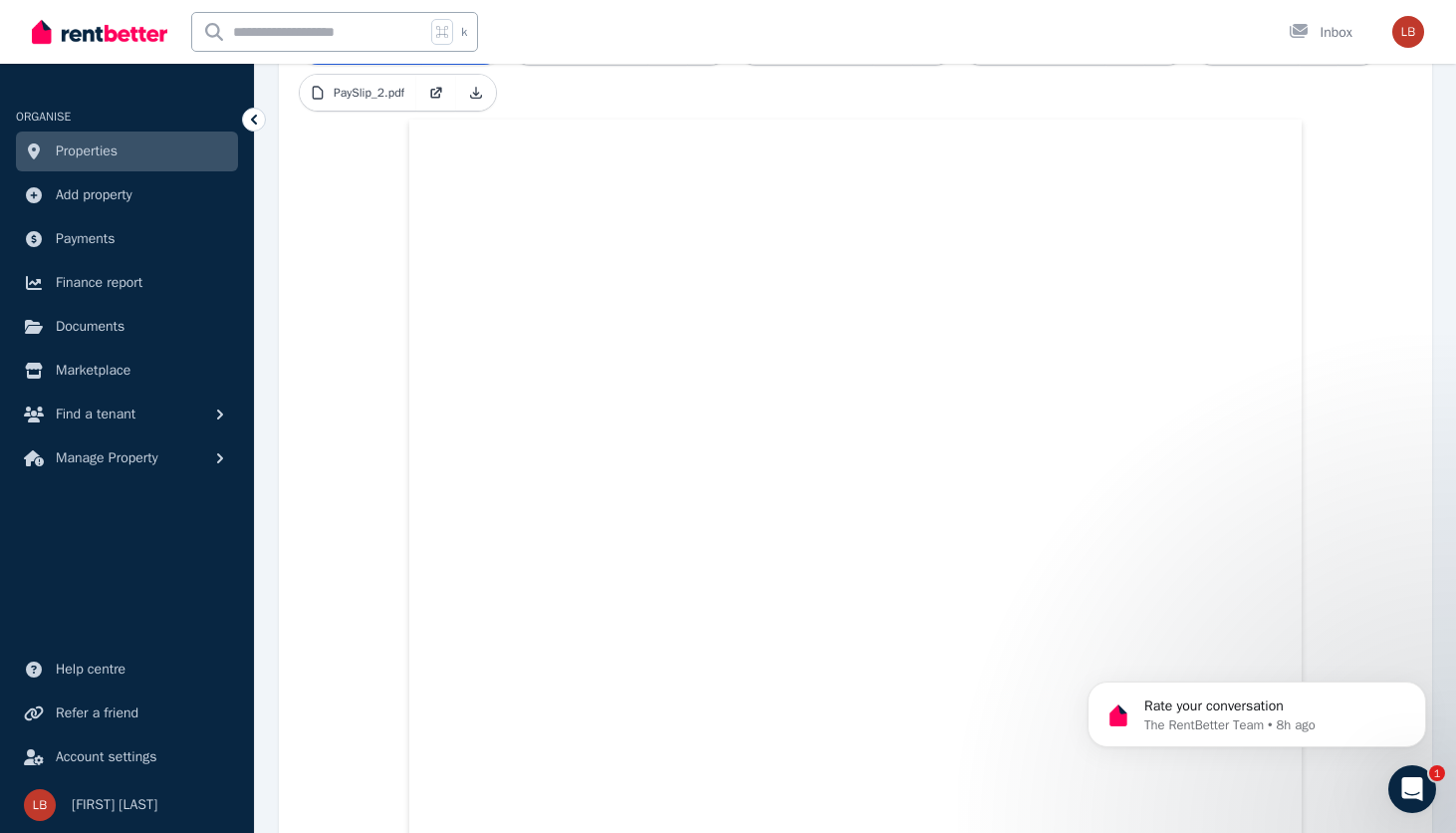 click on "Rate your conversation The RentBetter Team • 8h ago" at bounding box center (1257, 623) 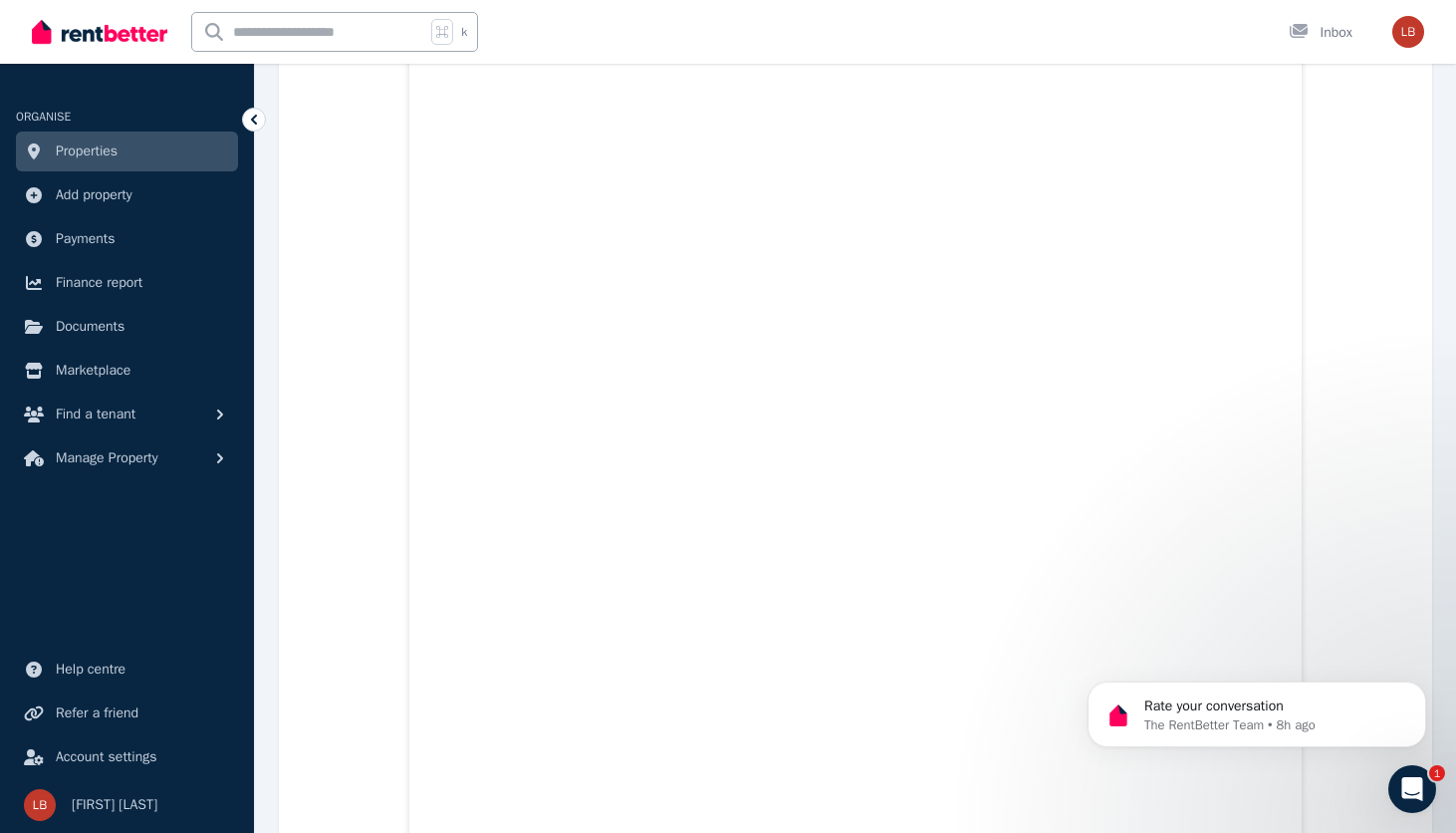 scroll, scrollTop: 1230, scrollLeft: 0, axis: vertical 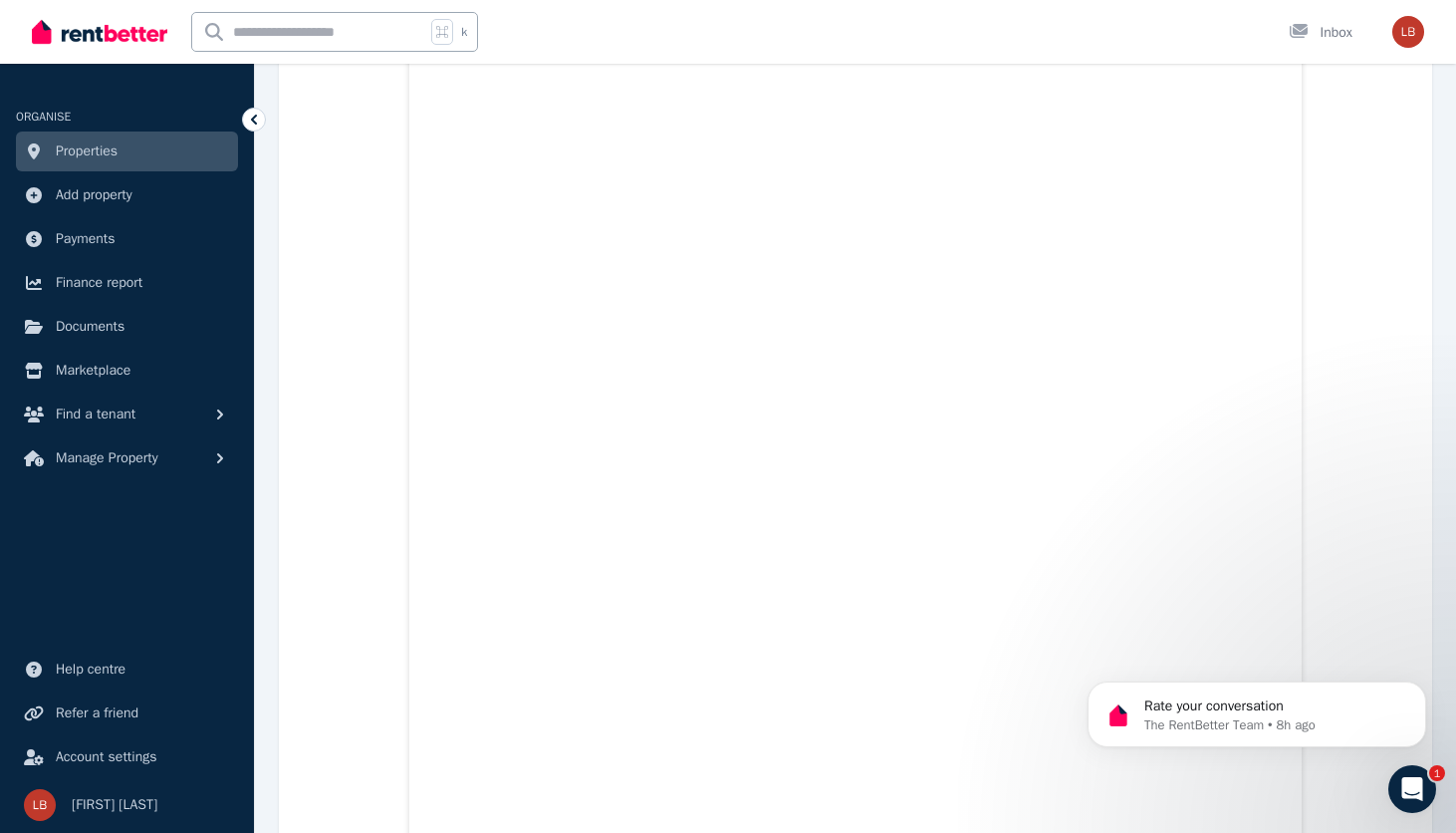 click at bounding box center [1412, 789] 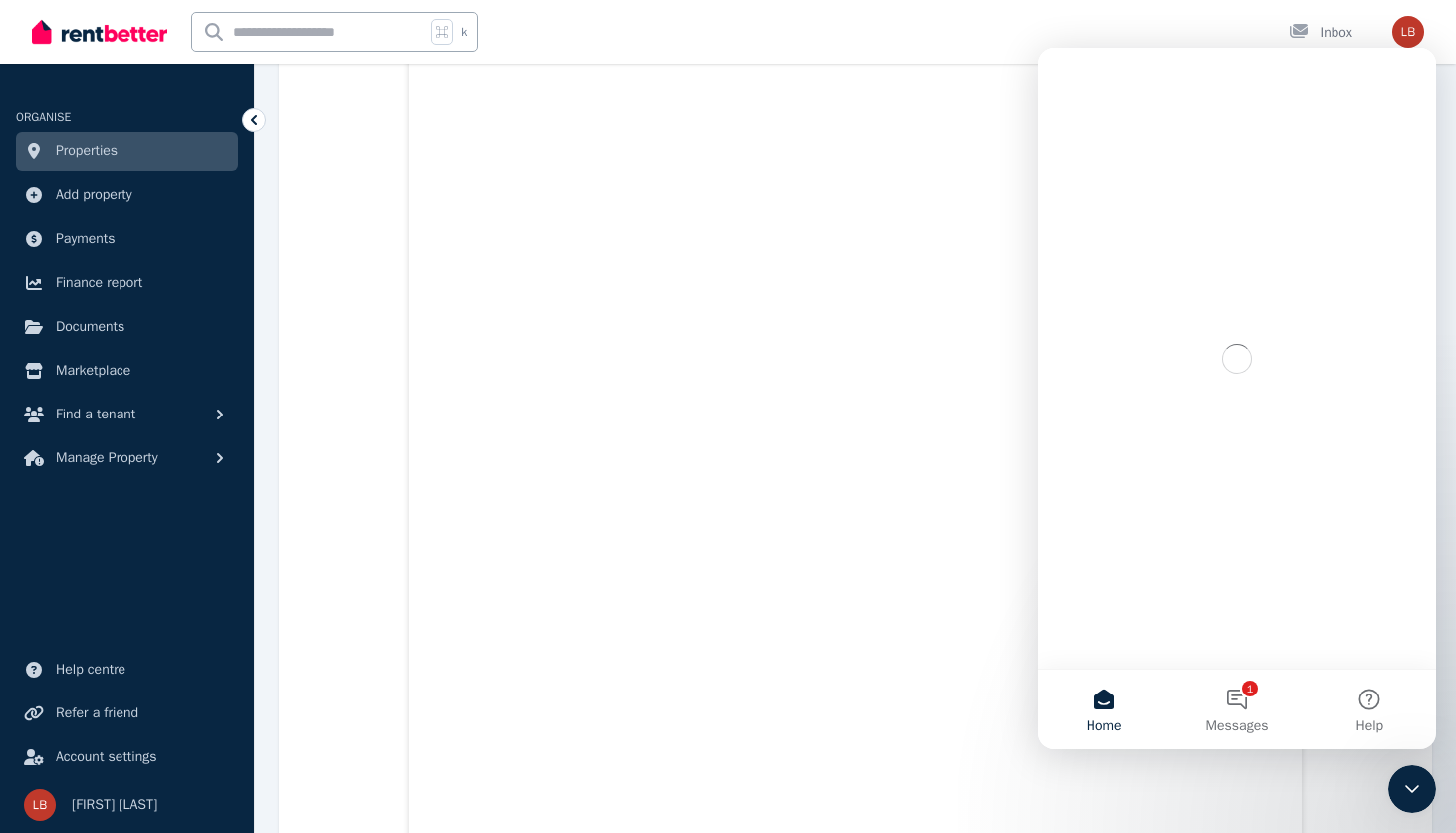scroll, scrollTop: 0, scrollLeft: 0, axis: both 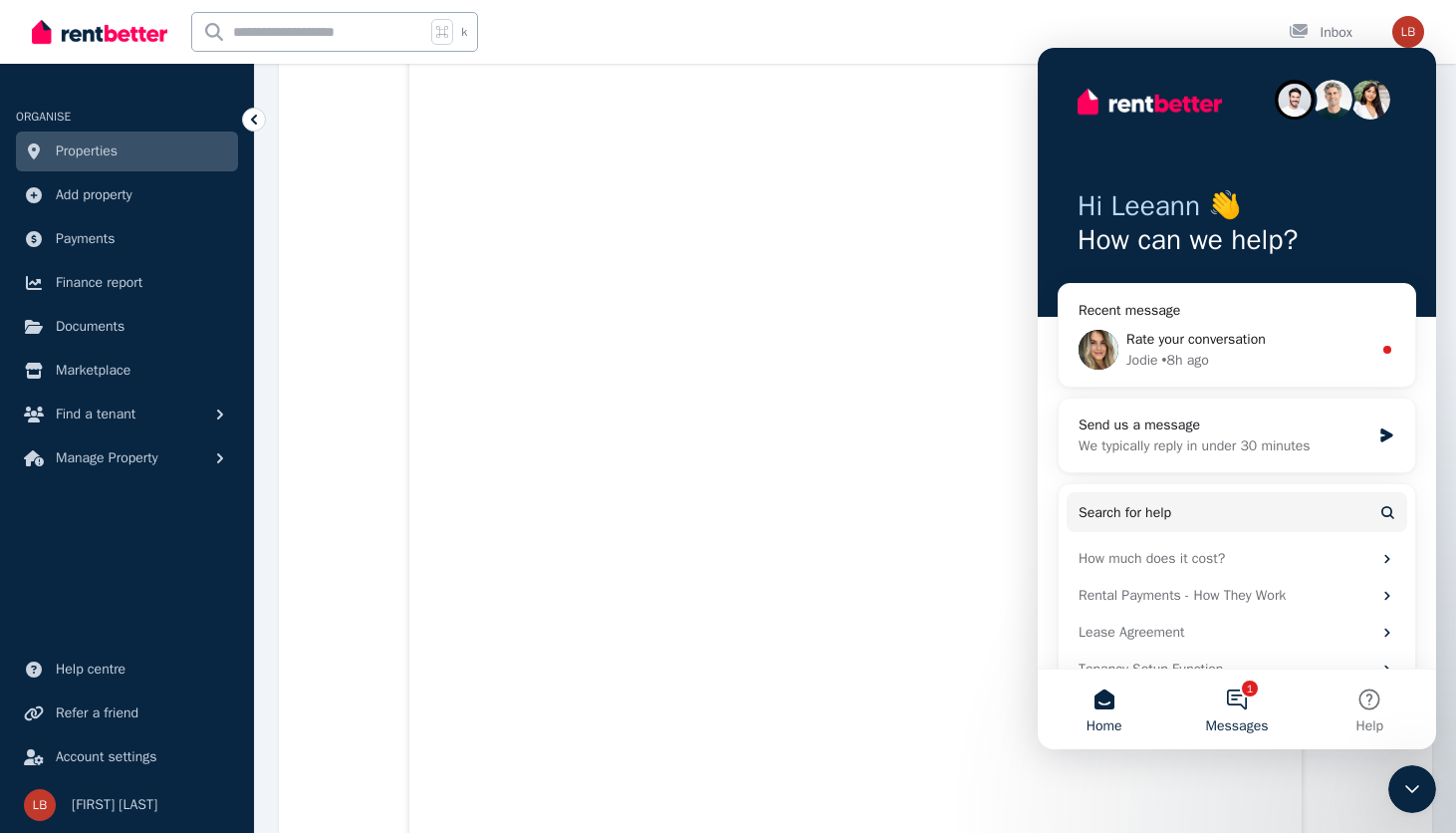 click on "1 Messages" at bounding box center [1236, 709] 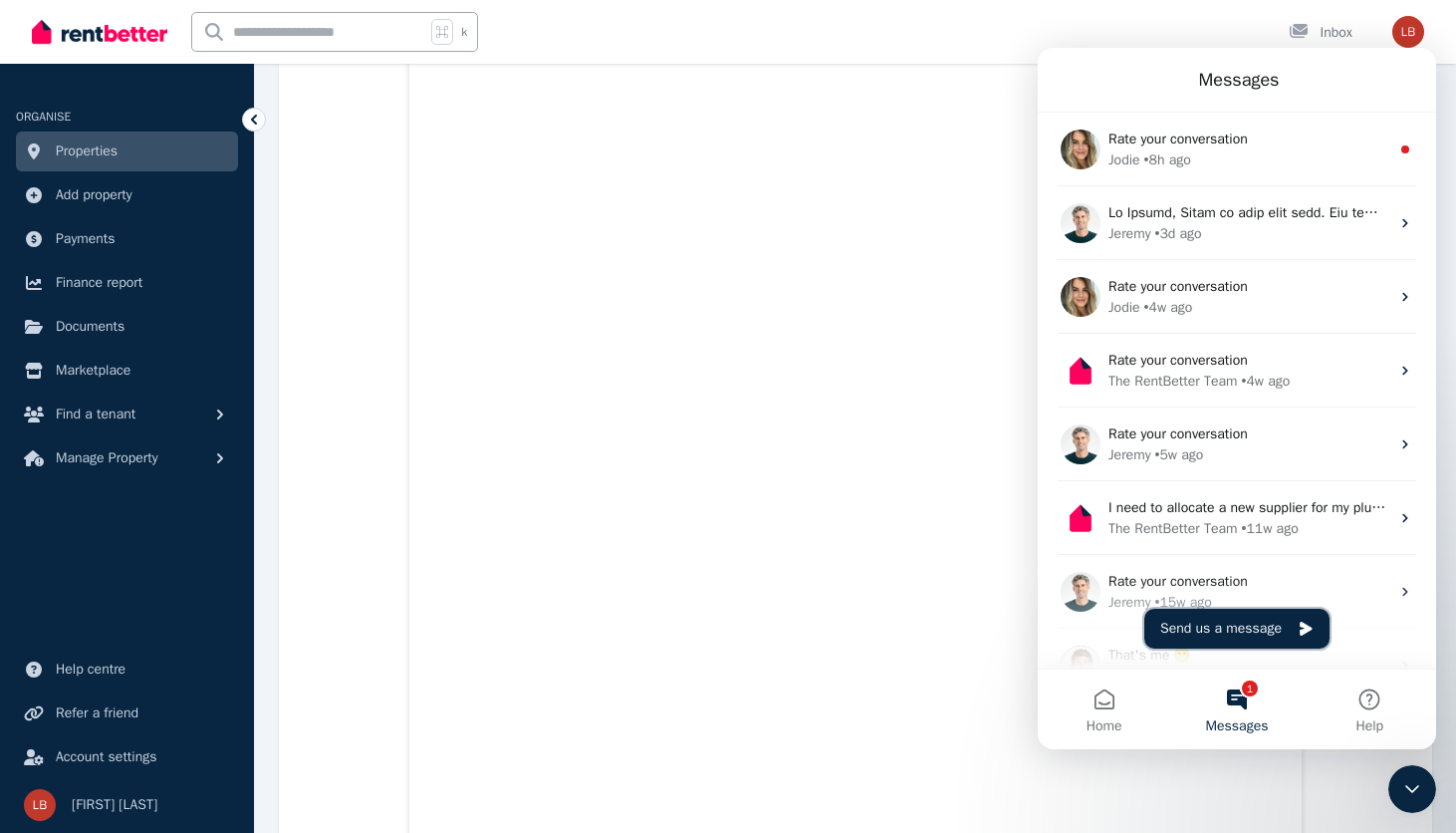 click on "Send us a message" at bounding box center (1237, 629) 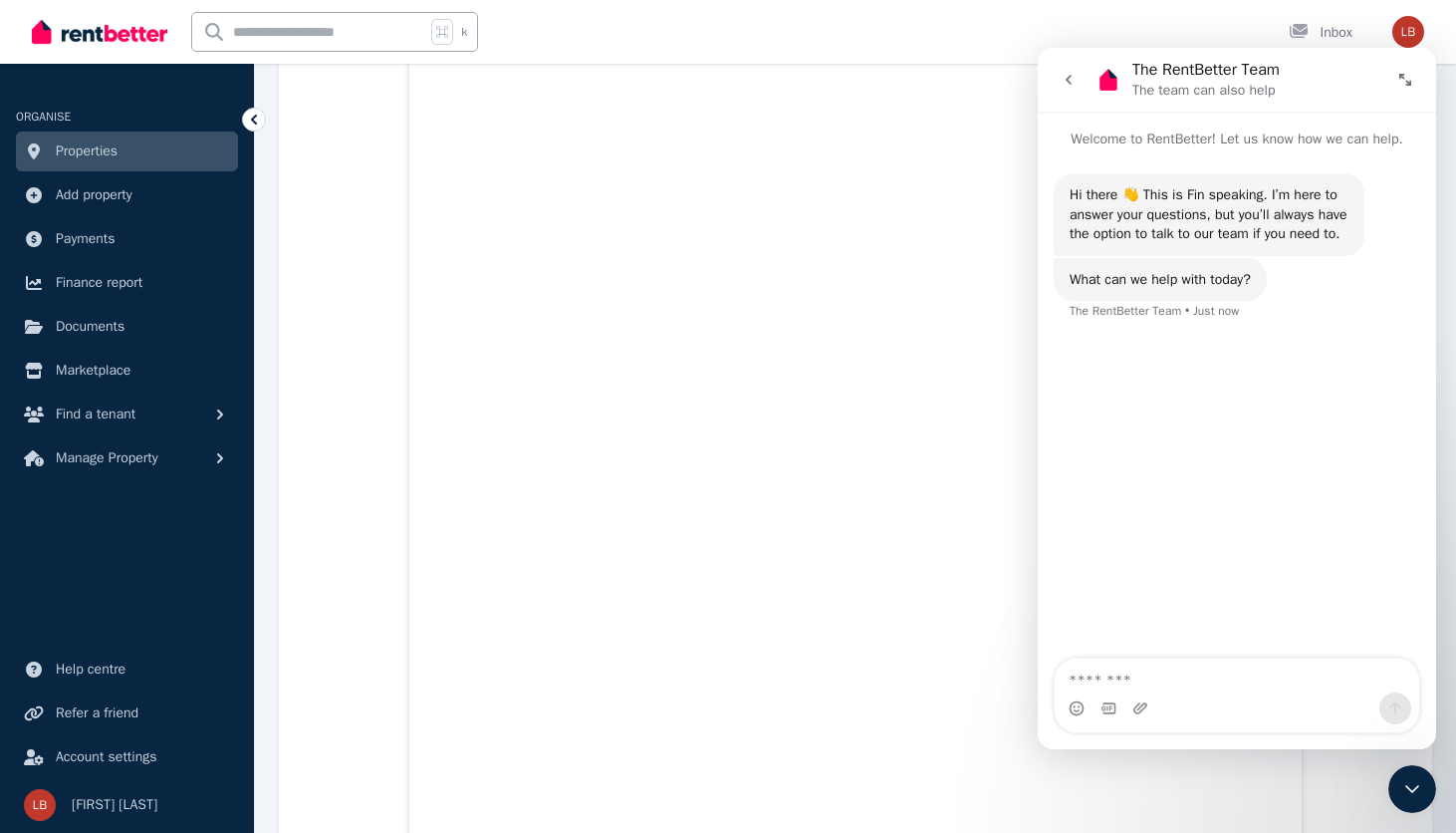 click at bounding box center [1237, 676] 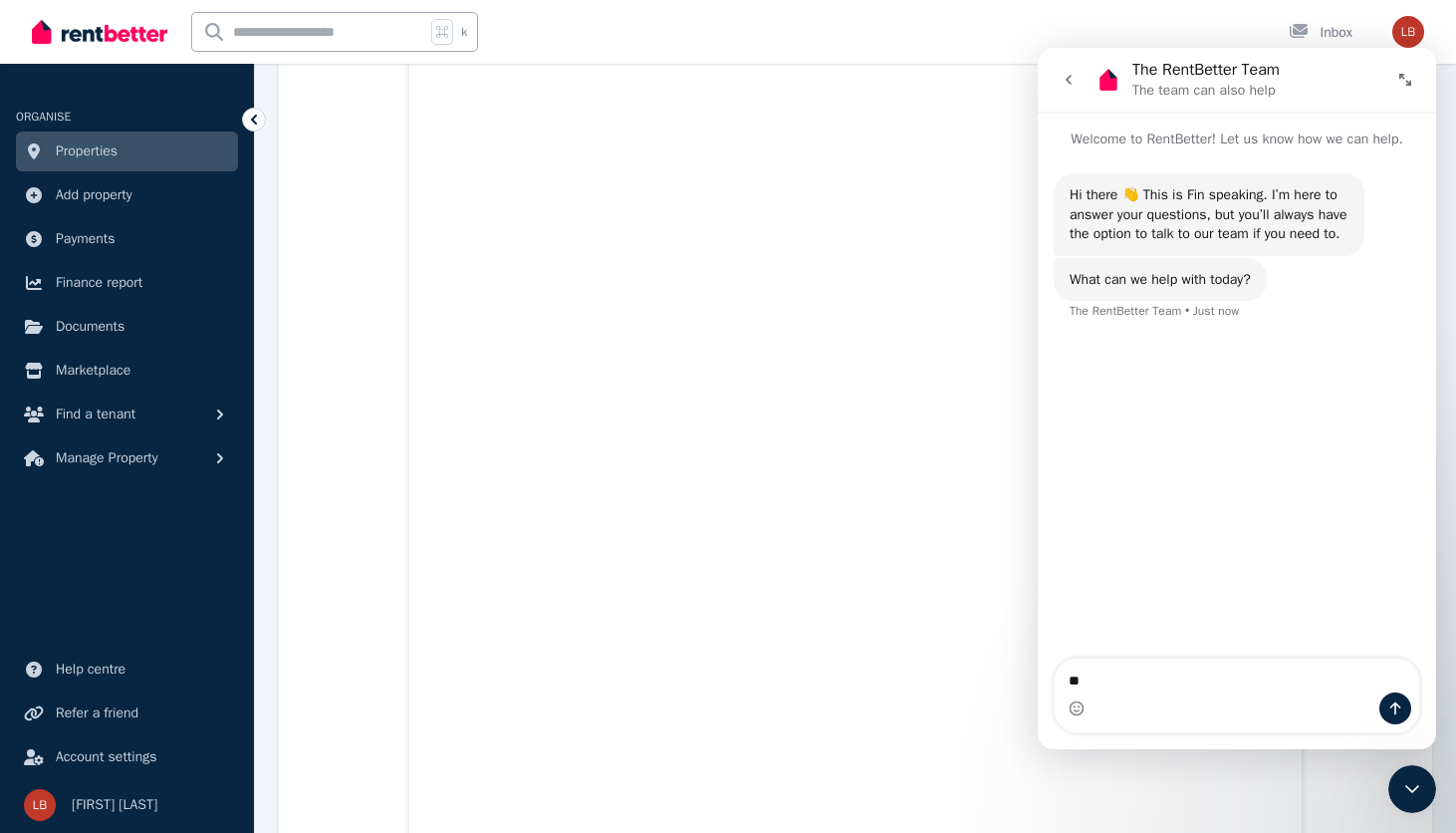 type on "*" 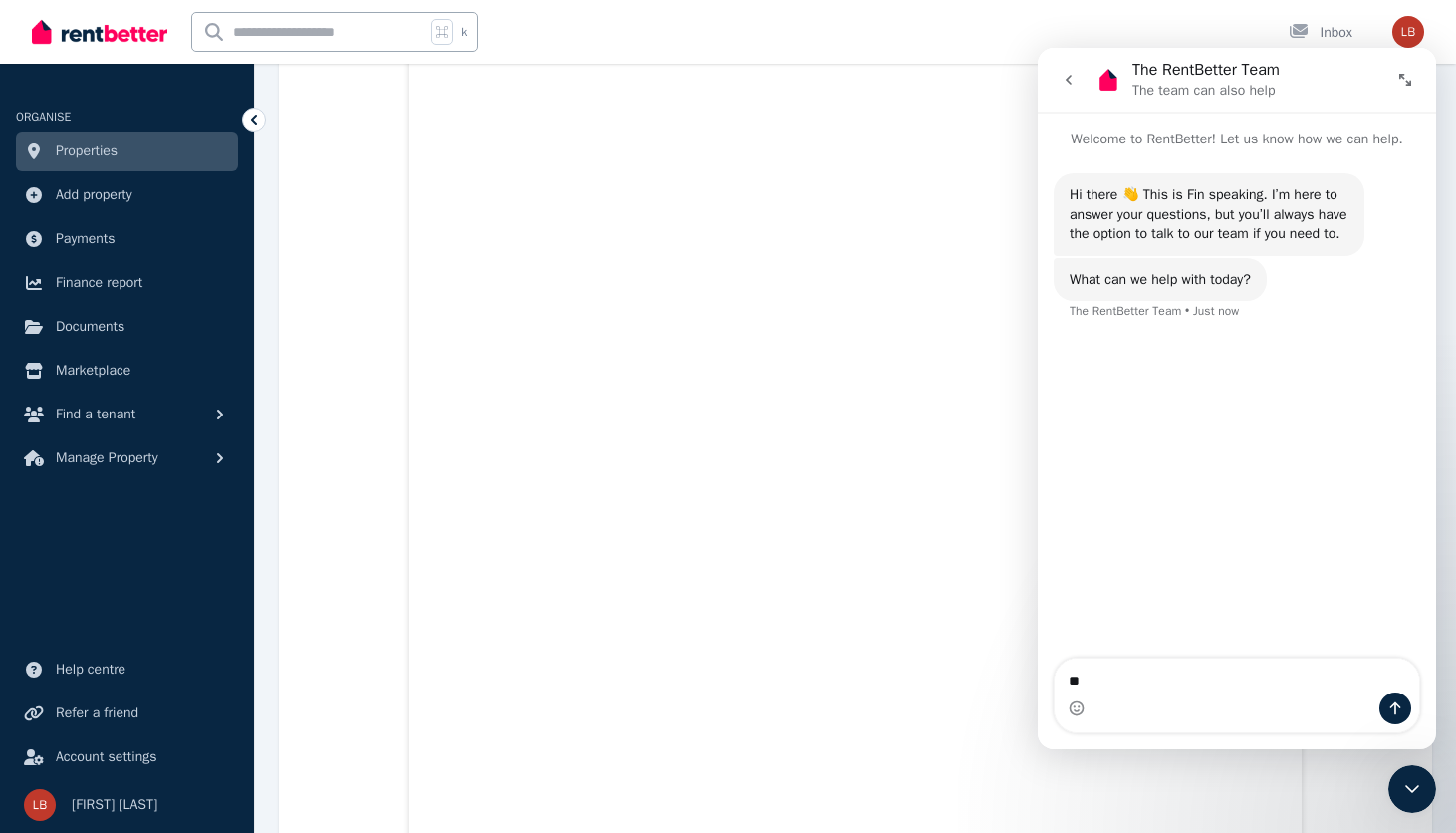 type on "*" 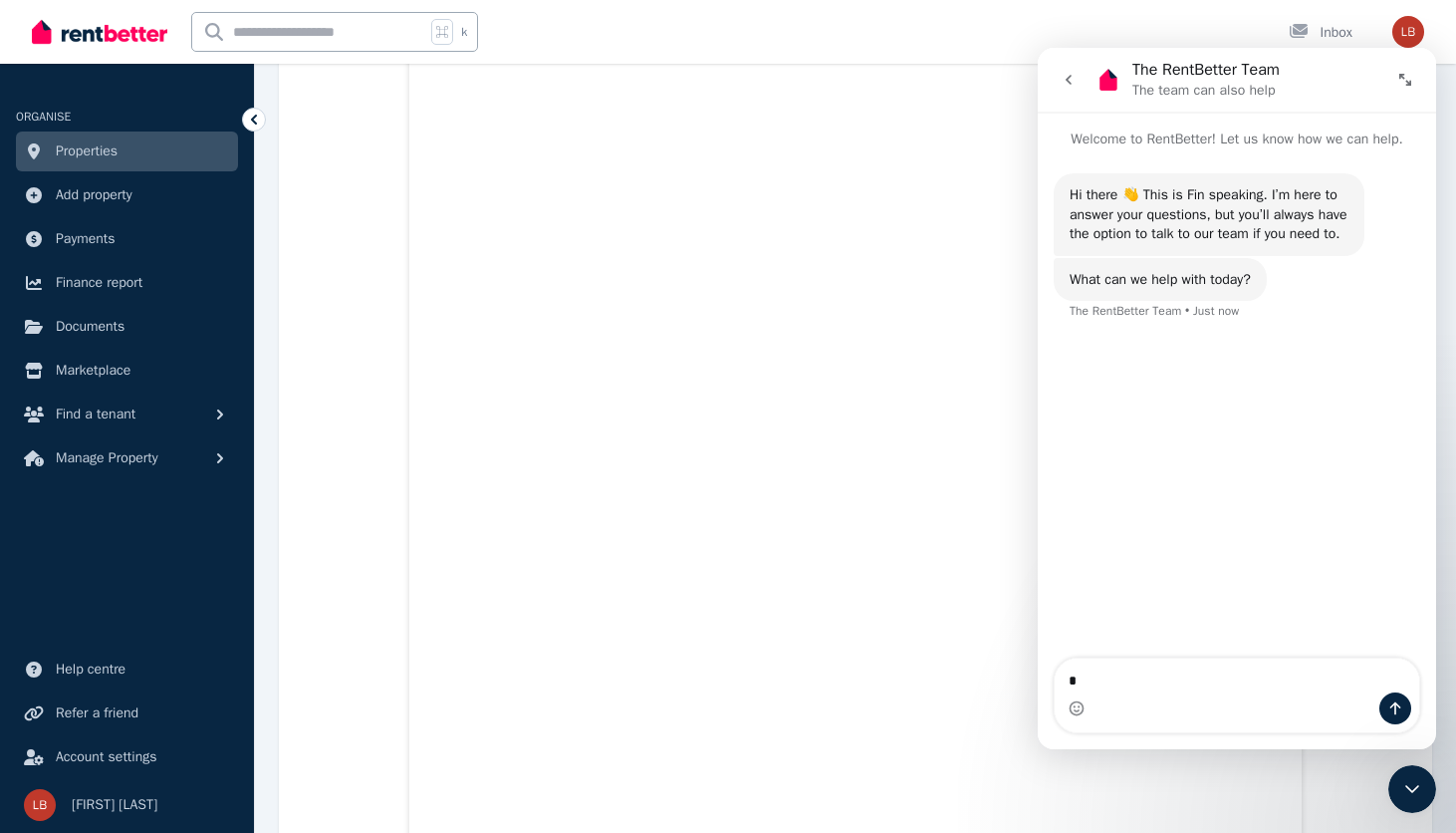 type 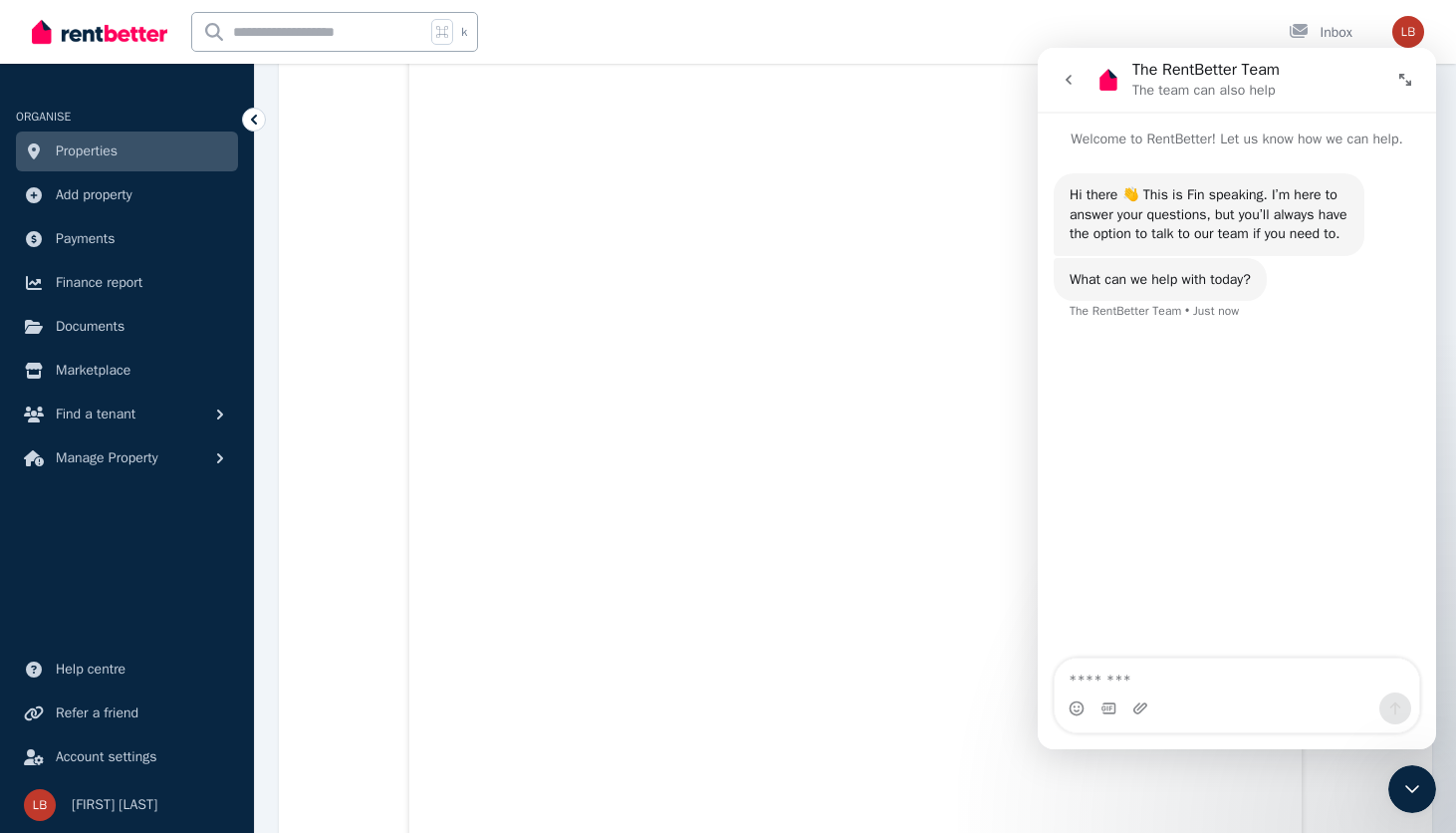 scroll, scrollTop: 1668, scrollLeft: 0, axis: vertical 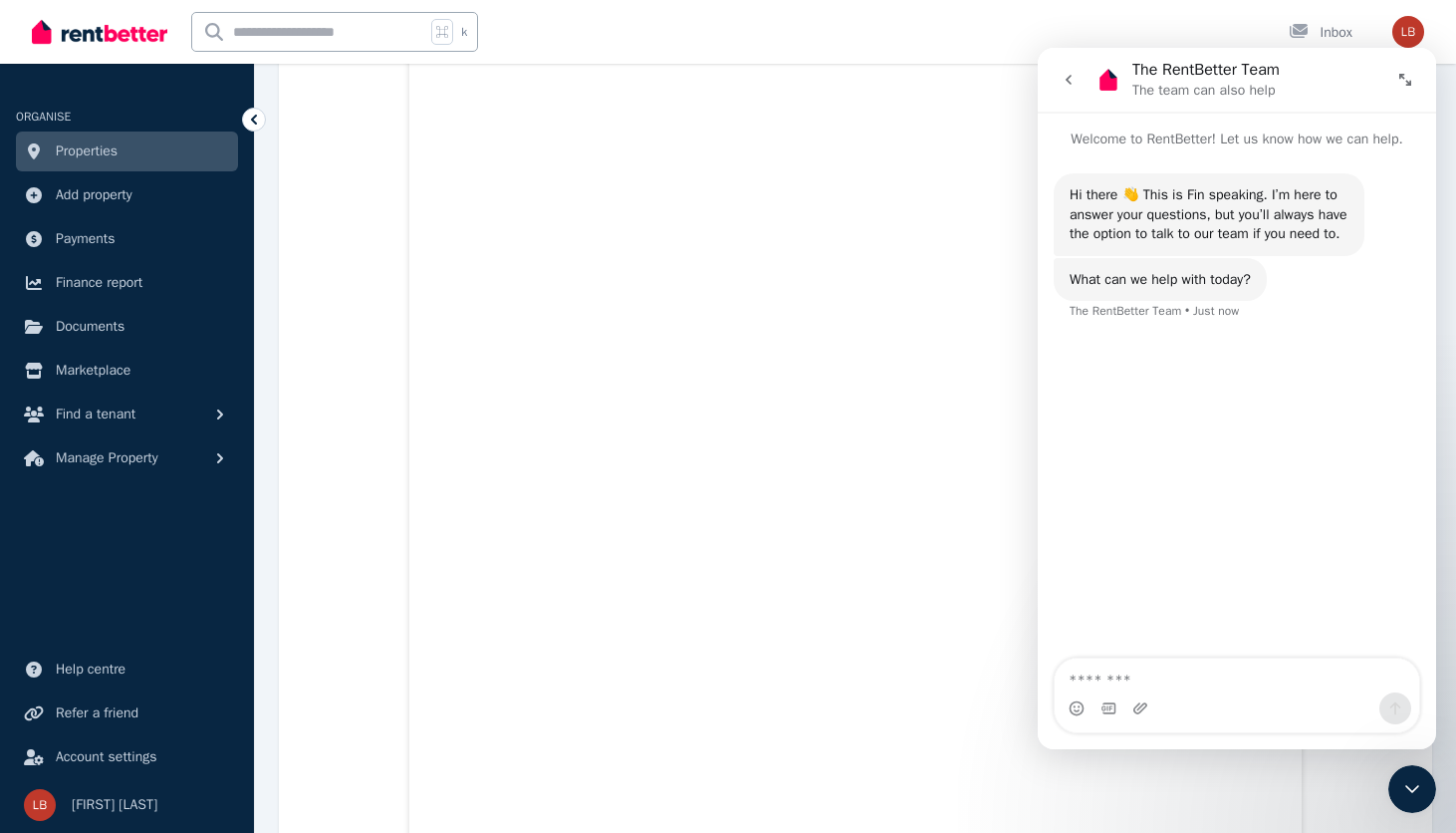 click 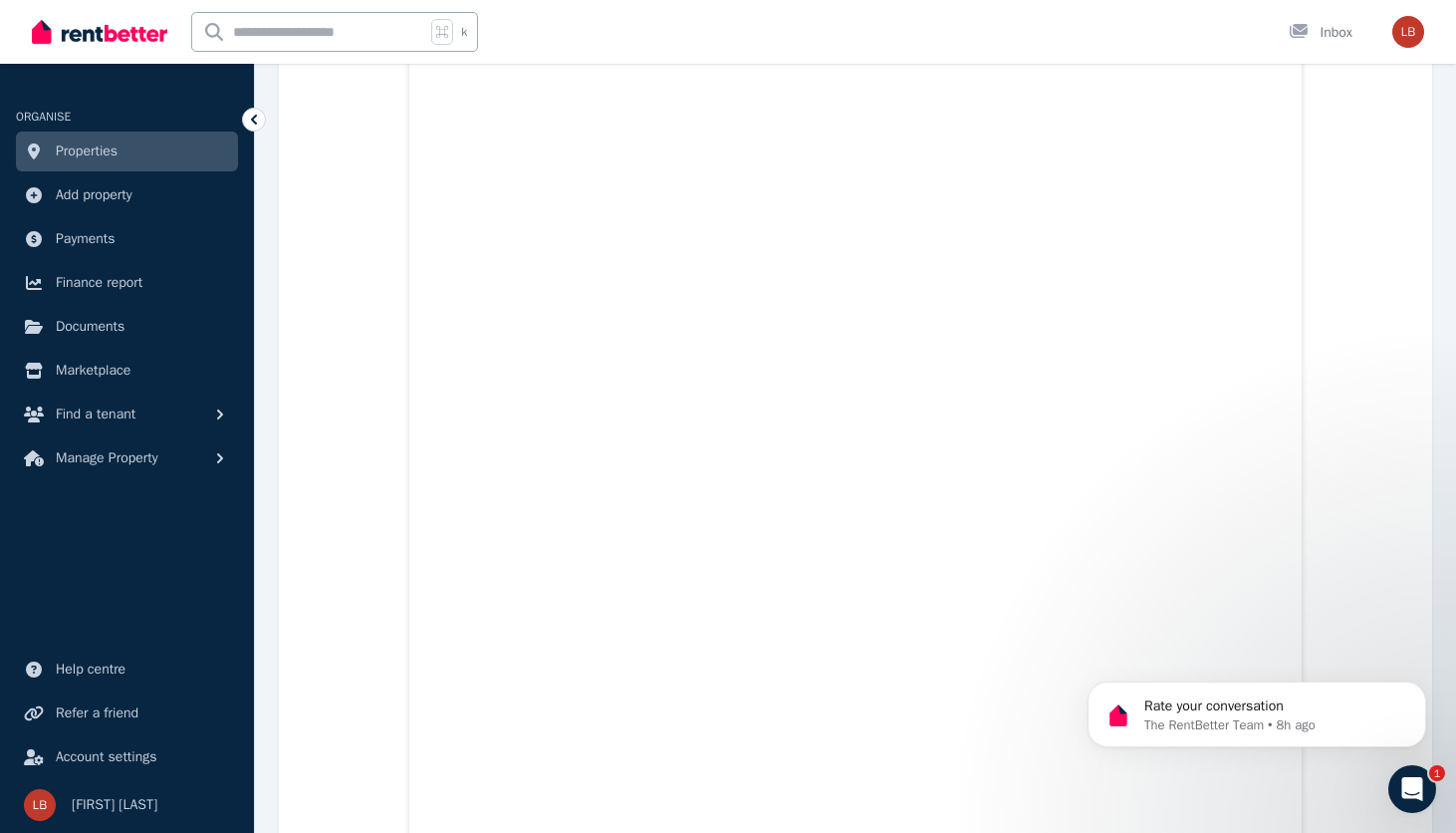 scroll, scrollTop: 0, scrollLeft: 0, axis: both 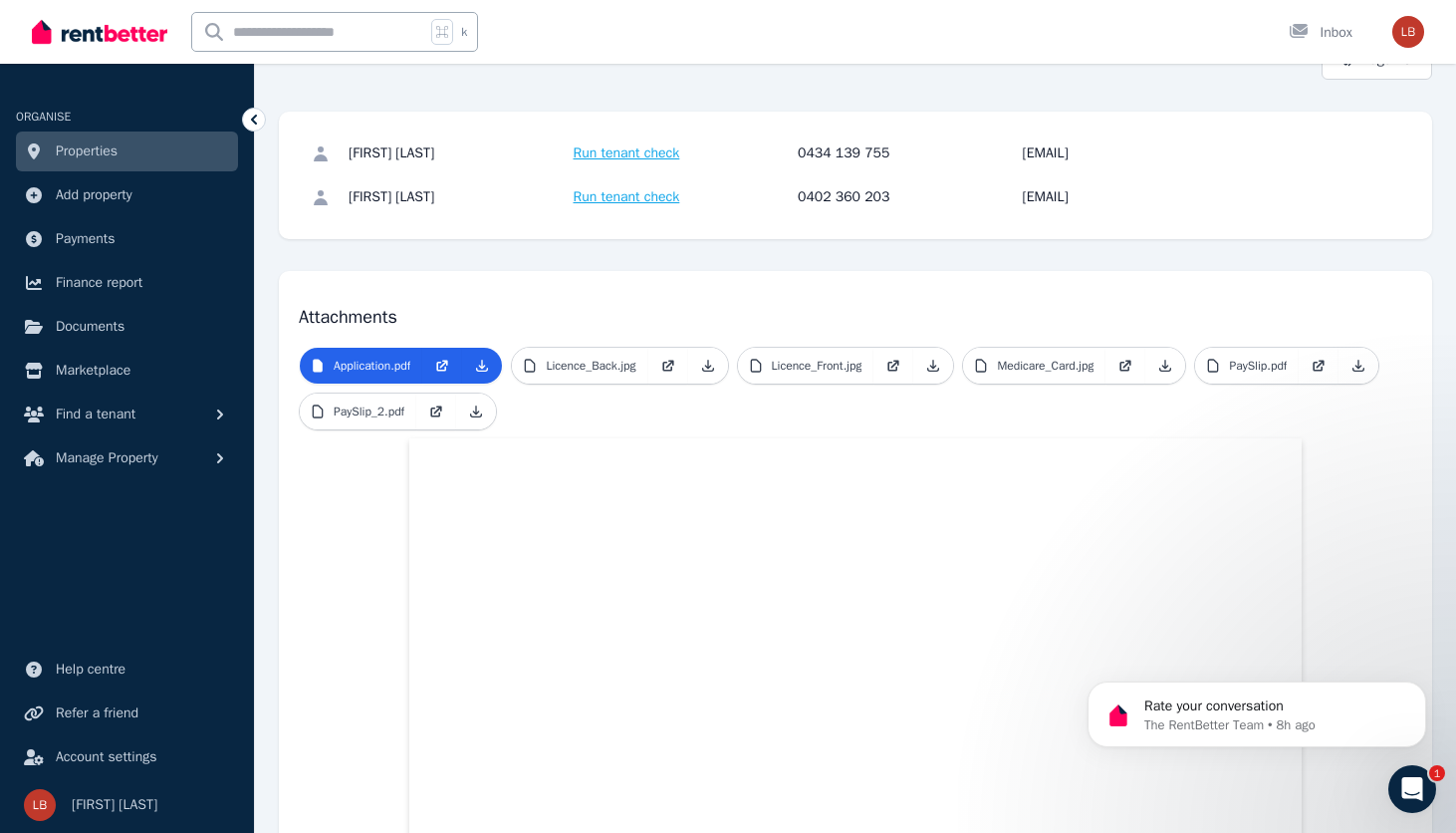 click on "Run tenant check" at bounding box center (626, 153) 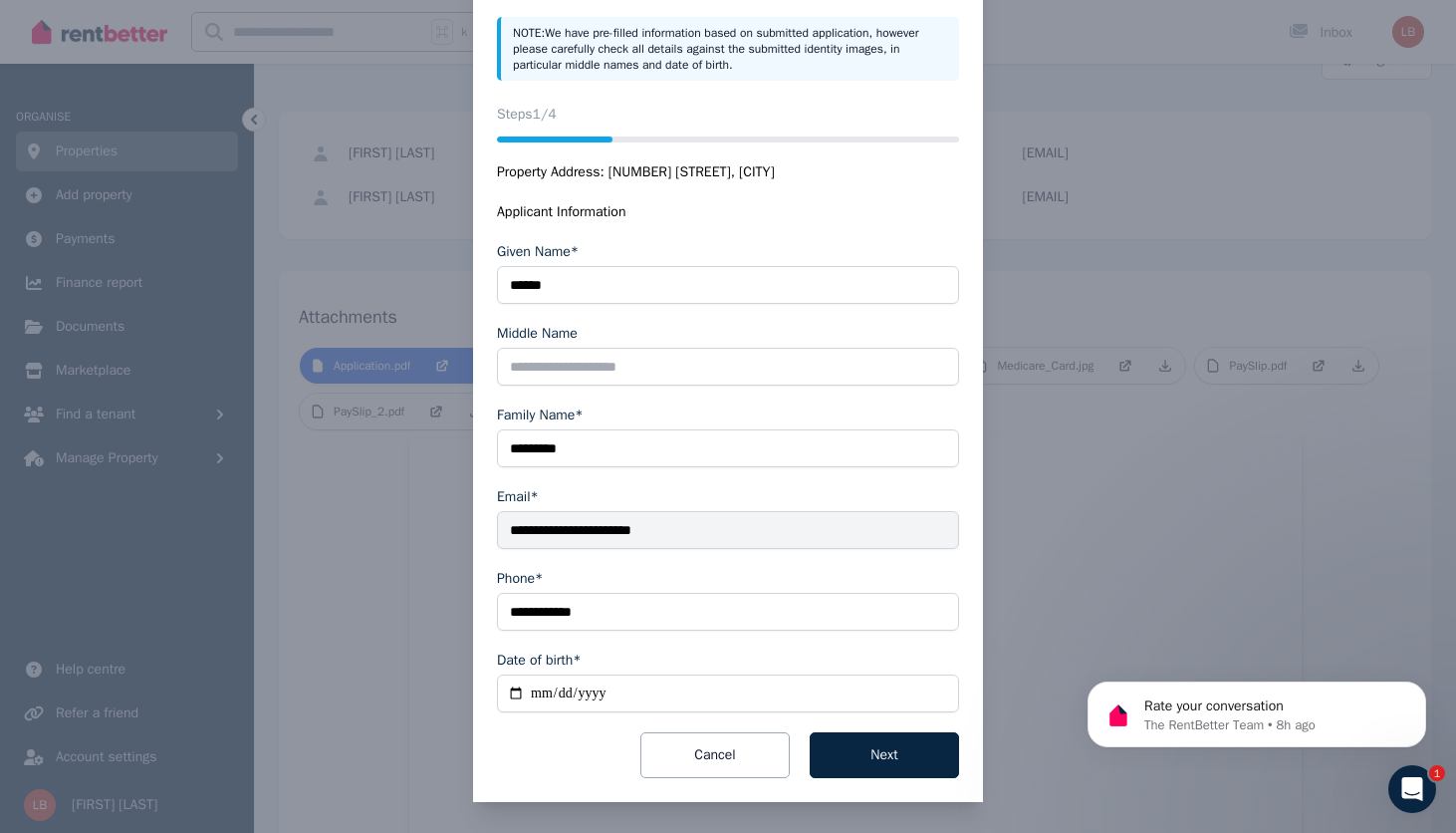 scroll, scrollTop: 151, scrollLeft: 0, axis: vertical 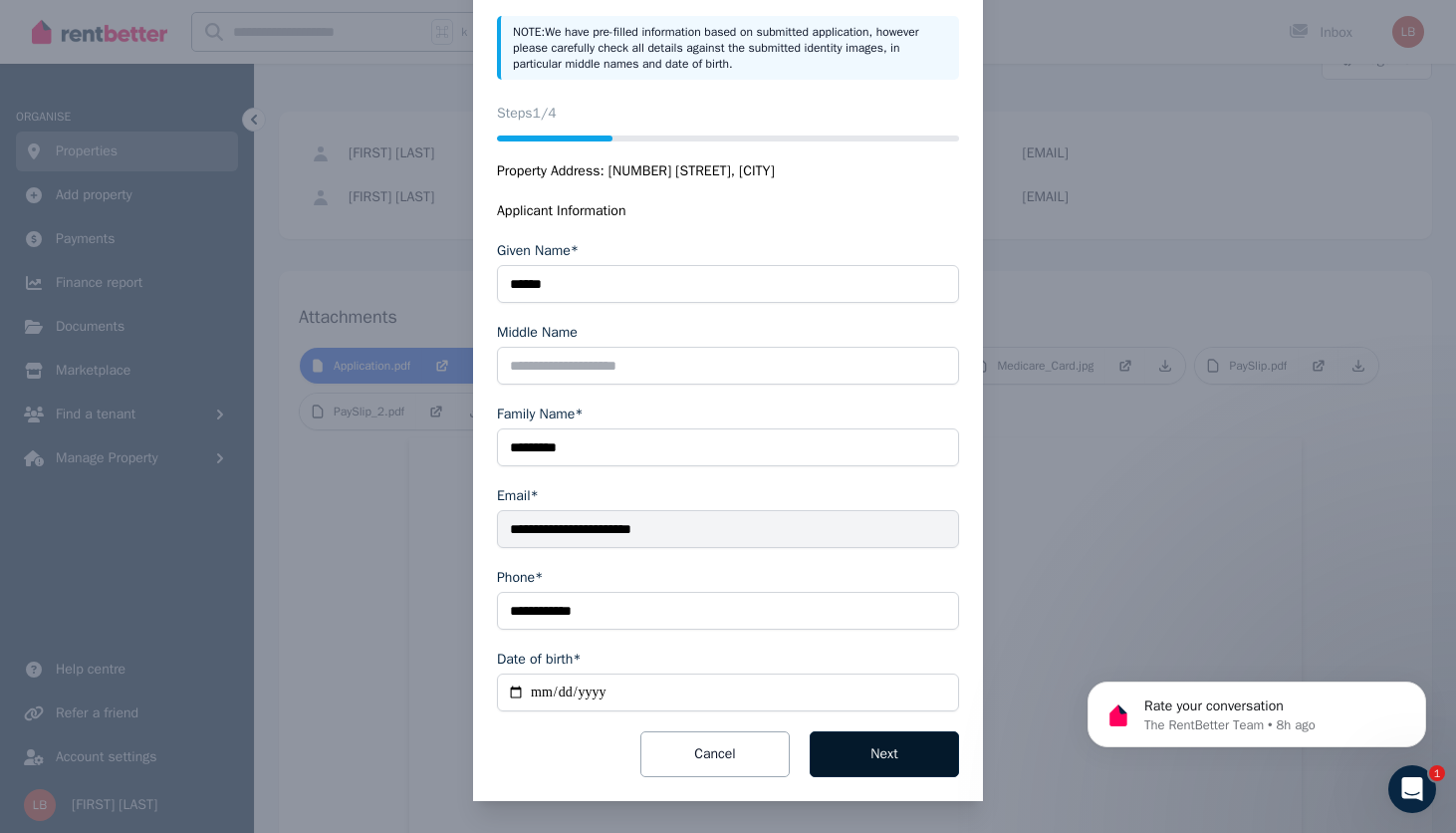 click on "Next" at bounding box center (884, 754) 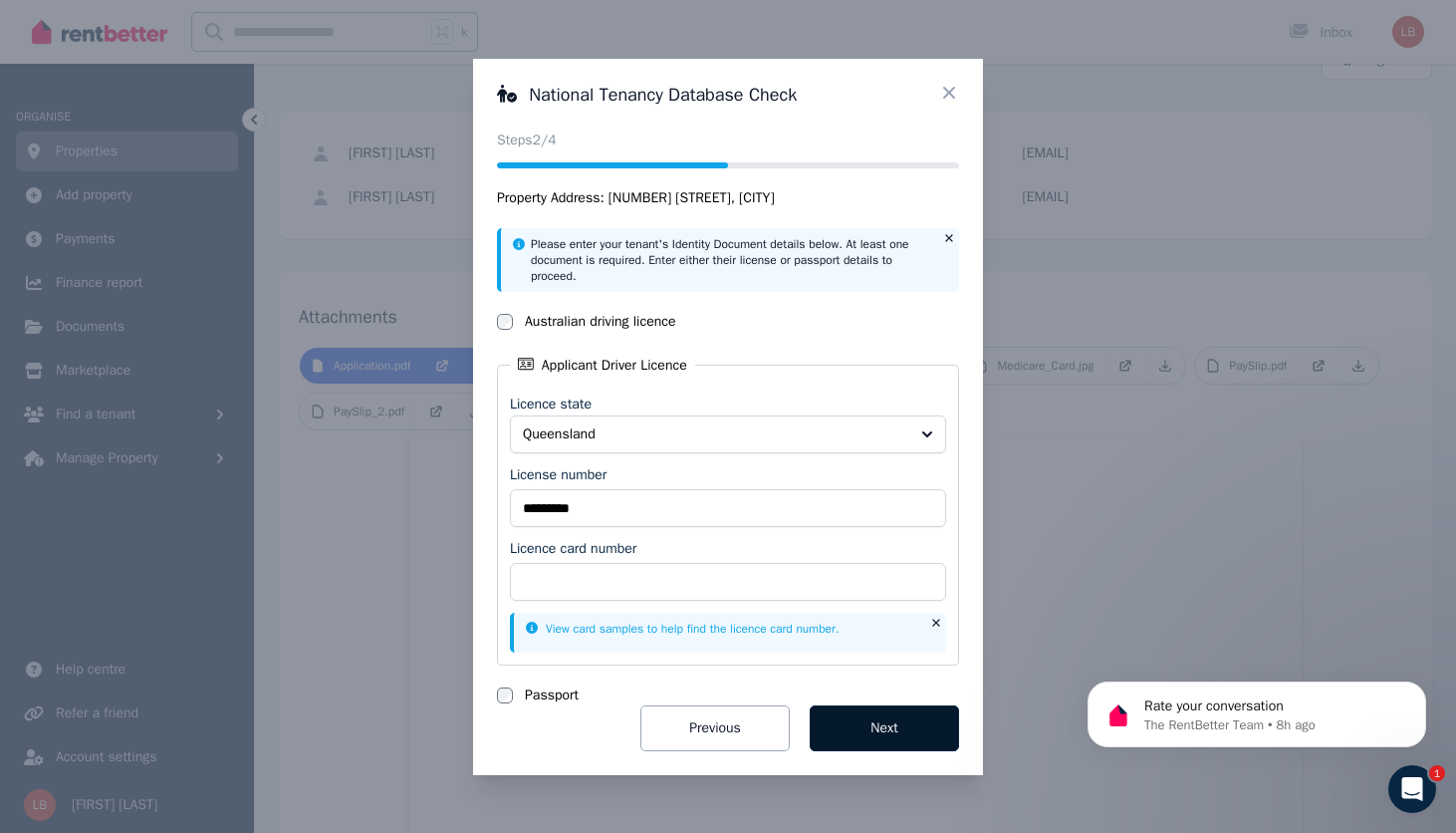 scroll, scrollTop: 0, scrollLeft: 0, axis: both 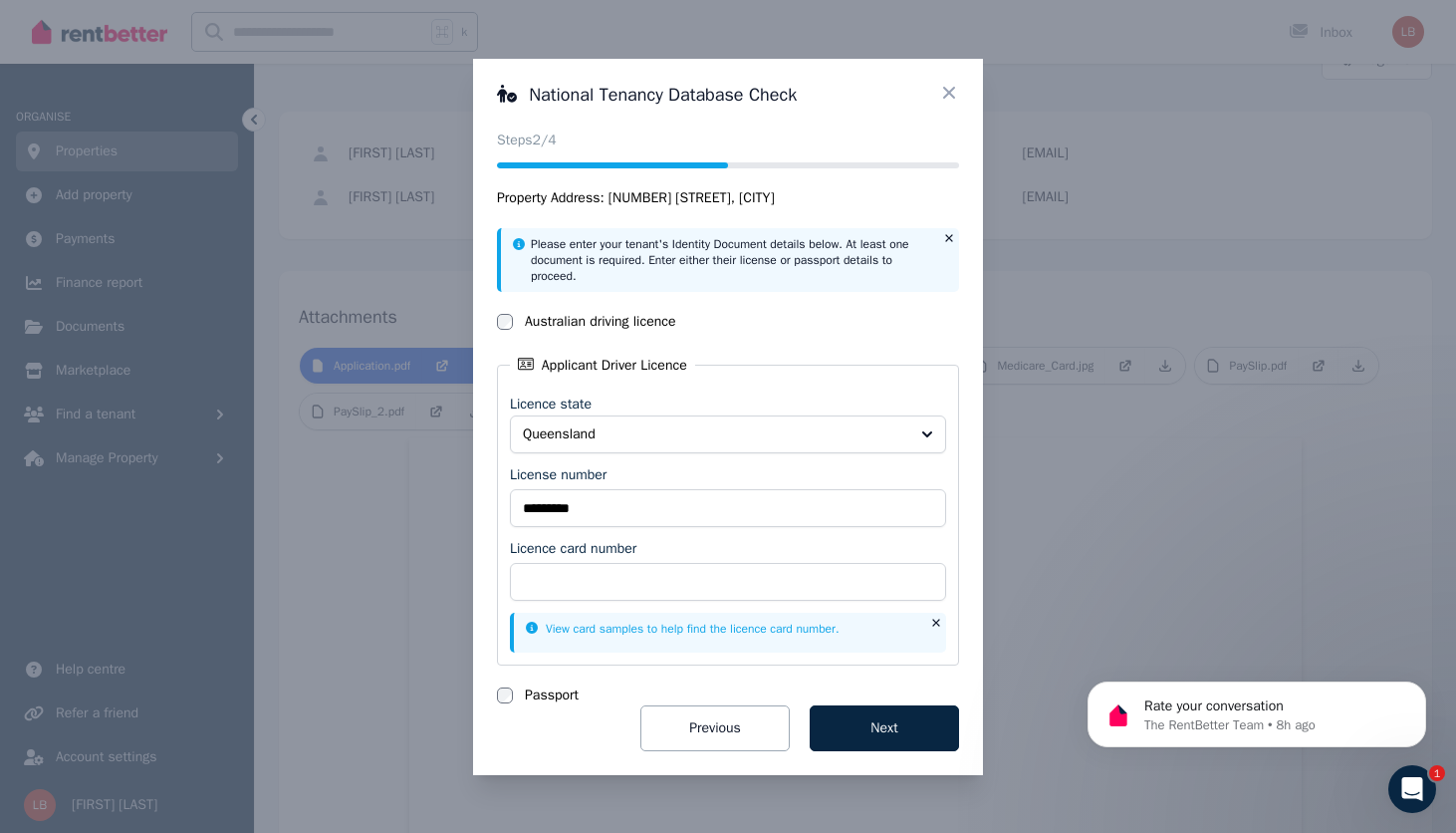 click 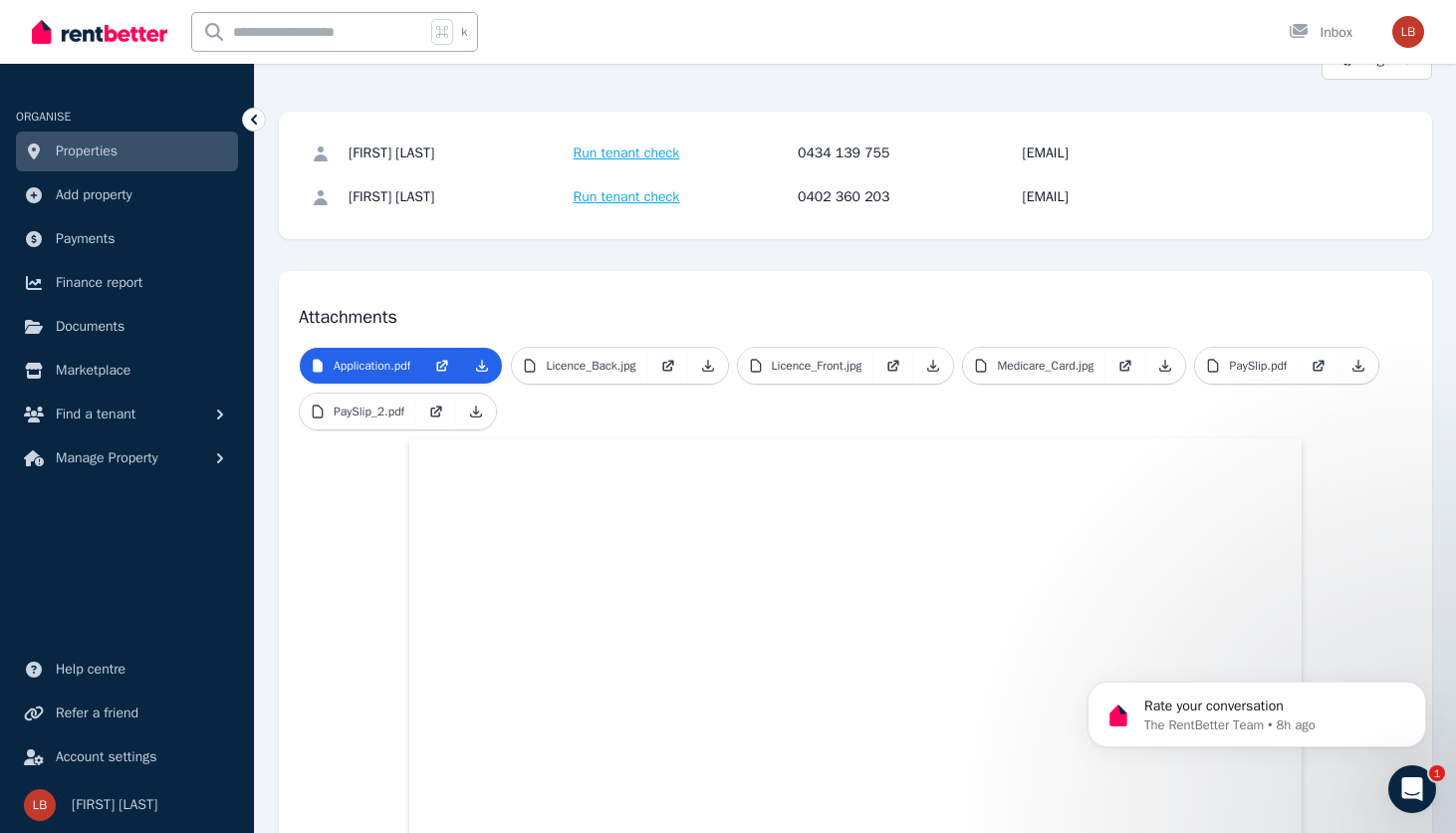 click on "Application.pdf Licence_Back.jpg Licence_Front.jpg Medicare_Card.jpg PaySlip.pdf PaySlip_2.pdf" at bounding box center (855, 14483) 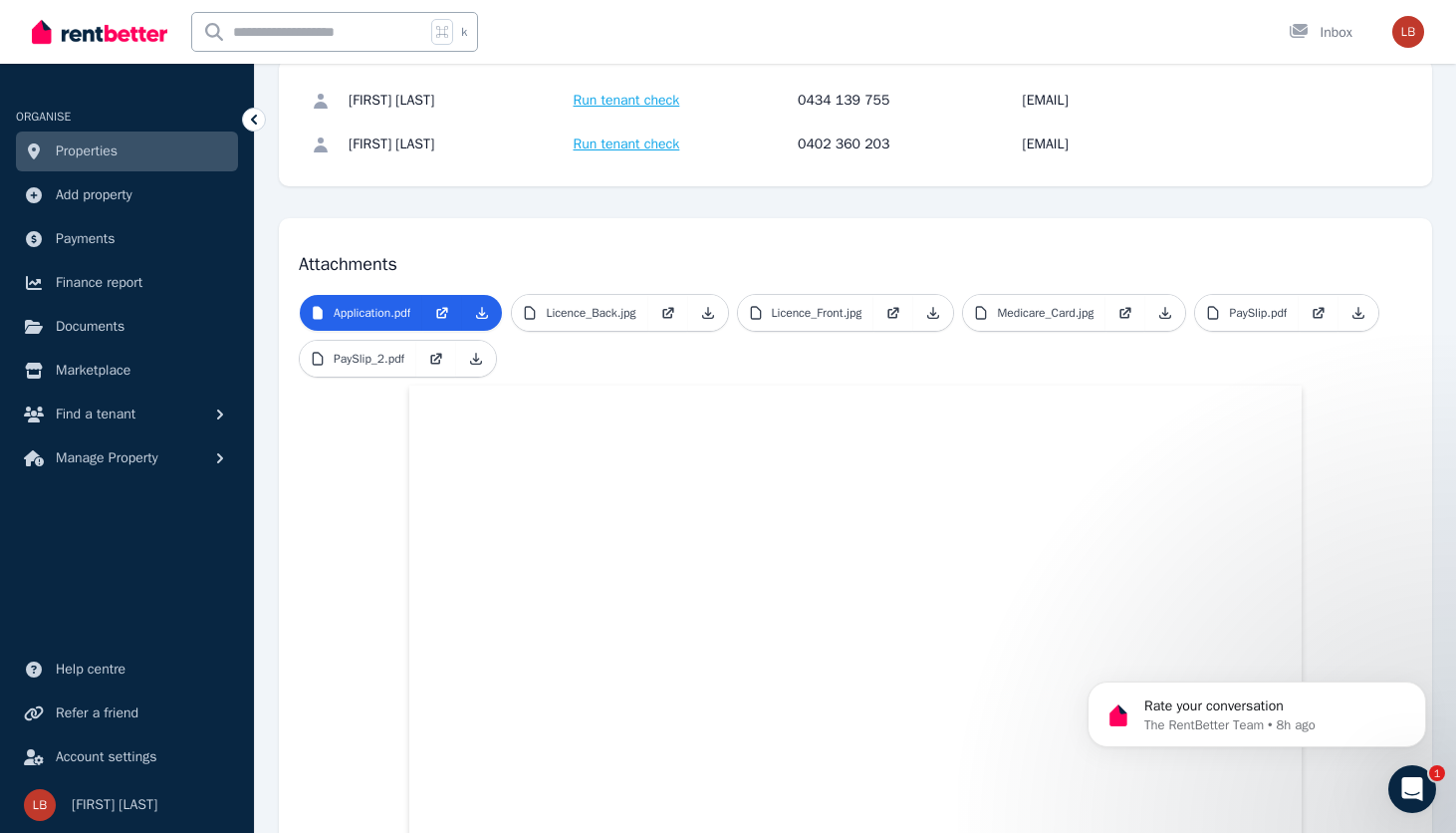 scroll, scrollTop: 273, scrollLeft: 0, axis: vertical 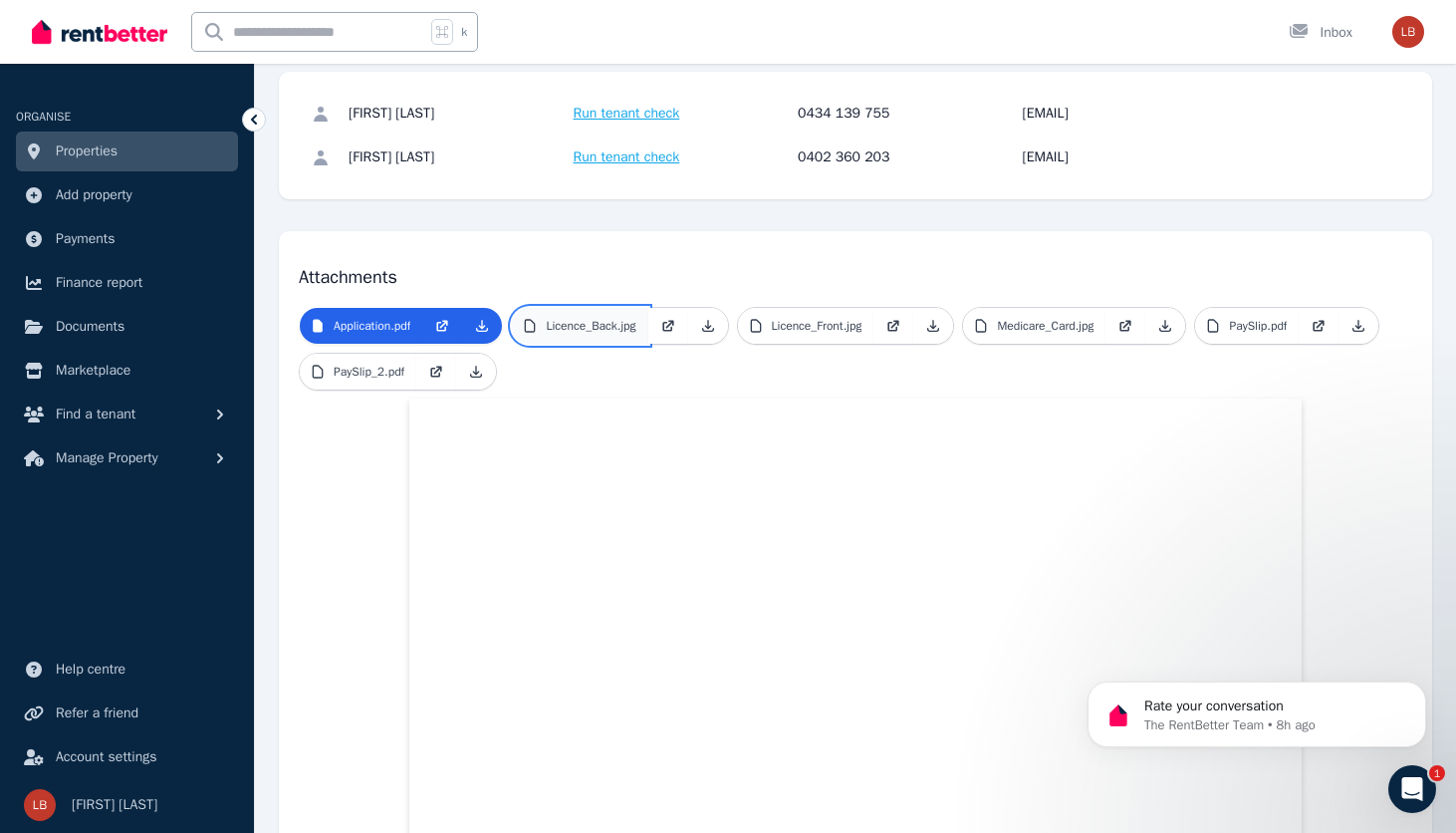 click on "Licence_Back.jpg" at bounding box center (591, 326) 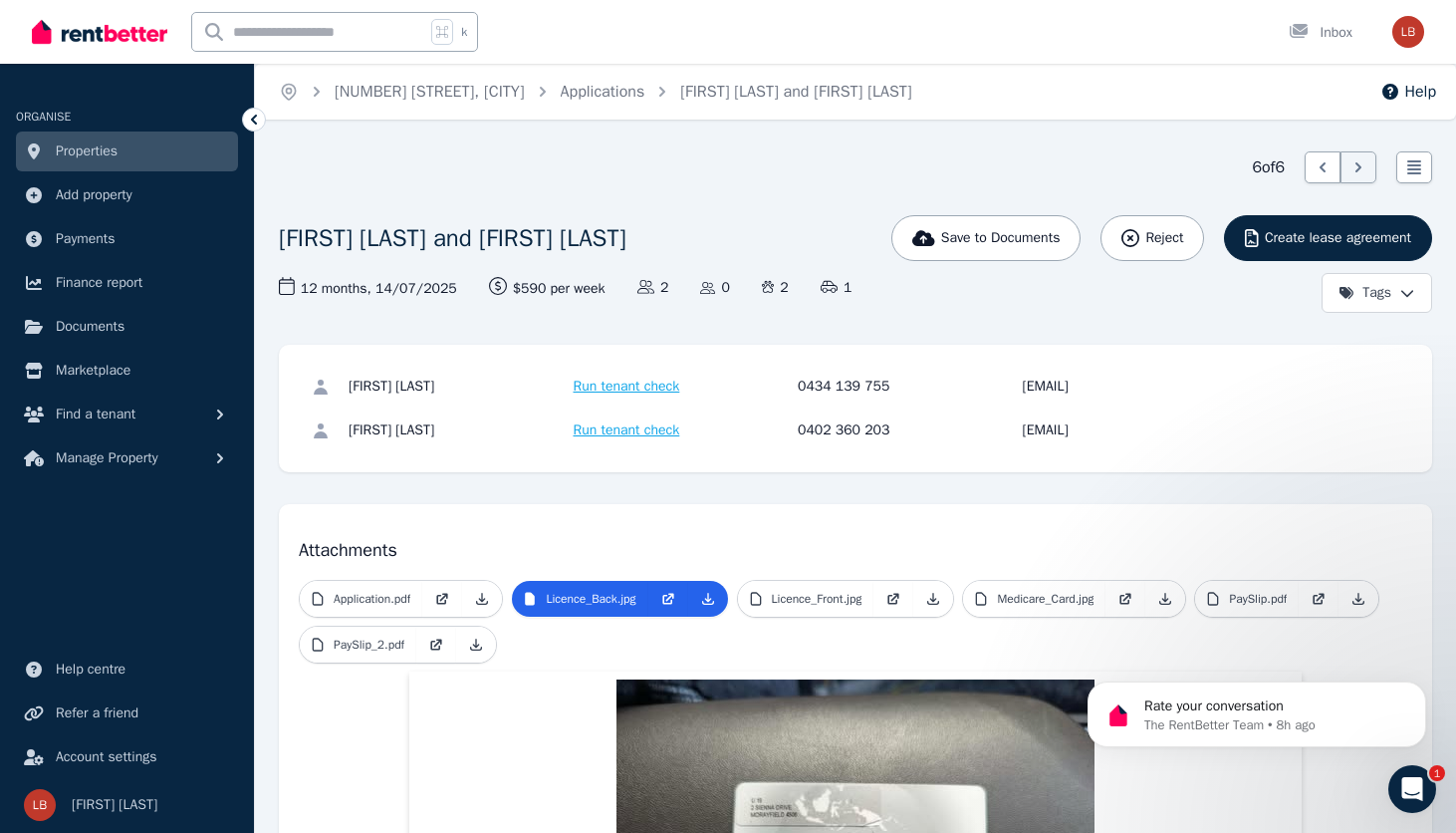 click on "6  of  6 List view [FIRST] [LAST] and [FIRST] [LAST] Save to Documents Reject Create lease agreement Tags 12 months ,   14/07/2025 Lease term and start date $590 per week Rental amount offered Applicants 2 Dependents 0 Pets 2 Vehicles 1 [FIRST] Run tenant check [PHONE] [EMAIL] [FIRST] Run tenant check [PHONE] [EMAIL] Attachments  Application.pdf Licence_Back.jpg Licence_Front.jpg Medicare_Card.jpg PaySlip.pdf PaySlip_2.pdf" at bounding box center [855, 661] 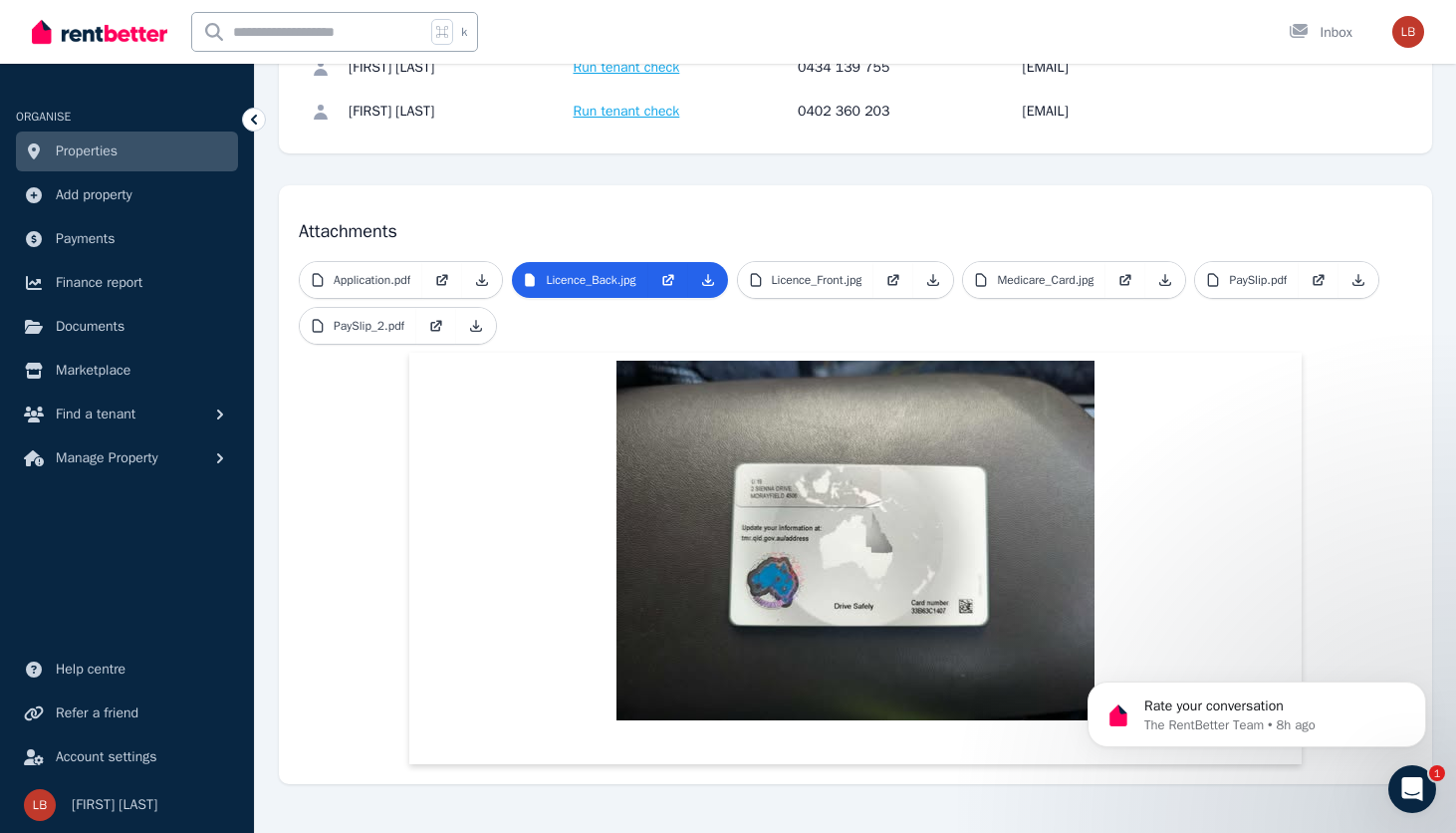 scroll, scrollTop: 338, scrollLeft: 0, axis: vertical 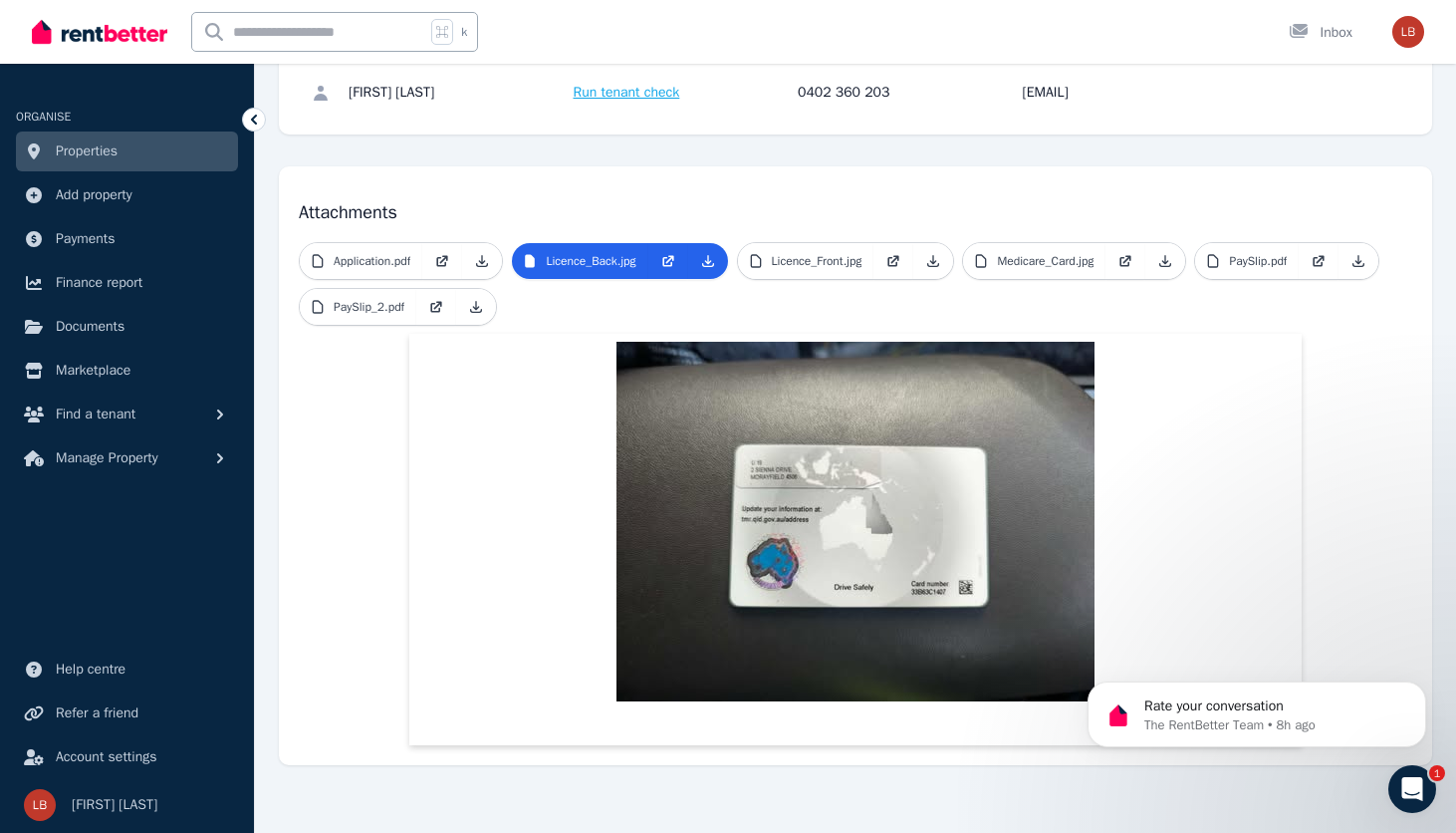click at bounding box center [855, 521] 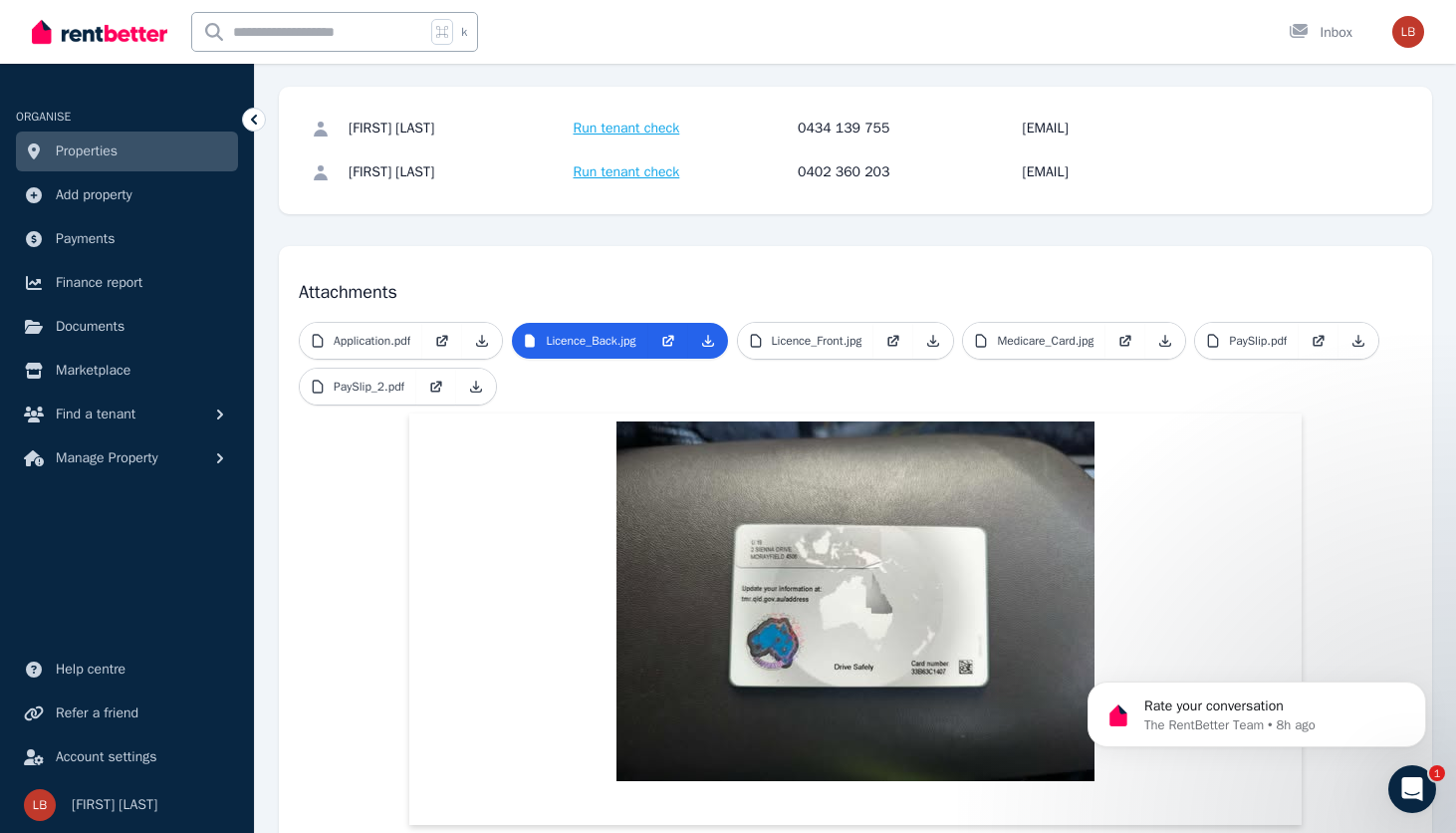 scroll, scrollTop: 218, scrollLeft: 0, axis: vertical 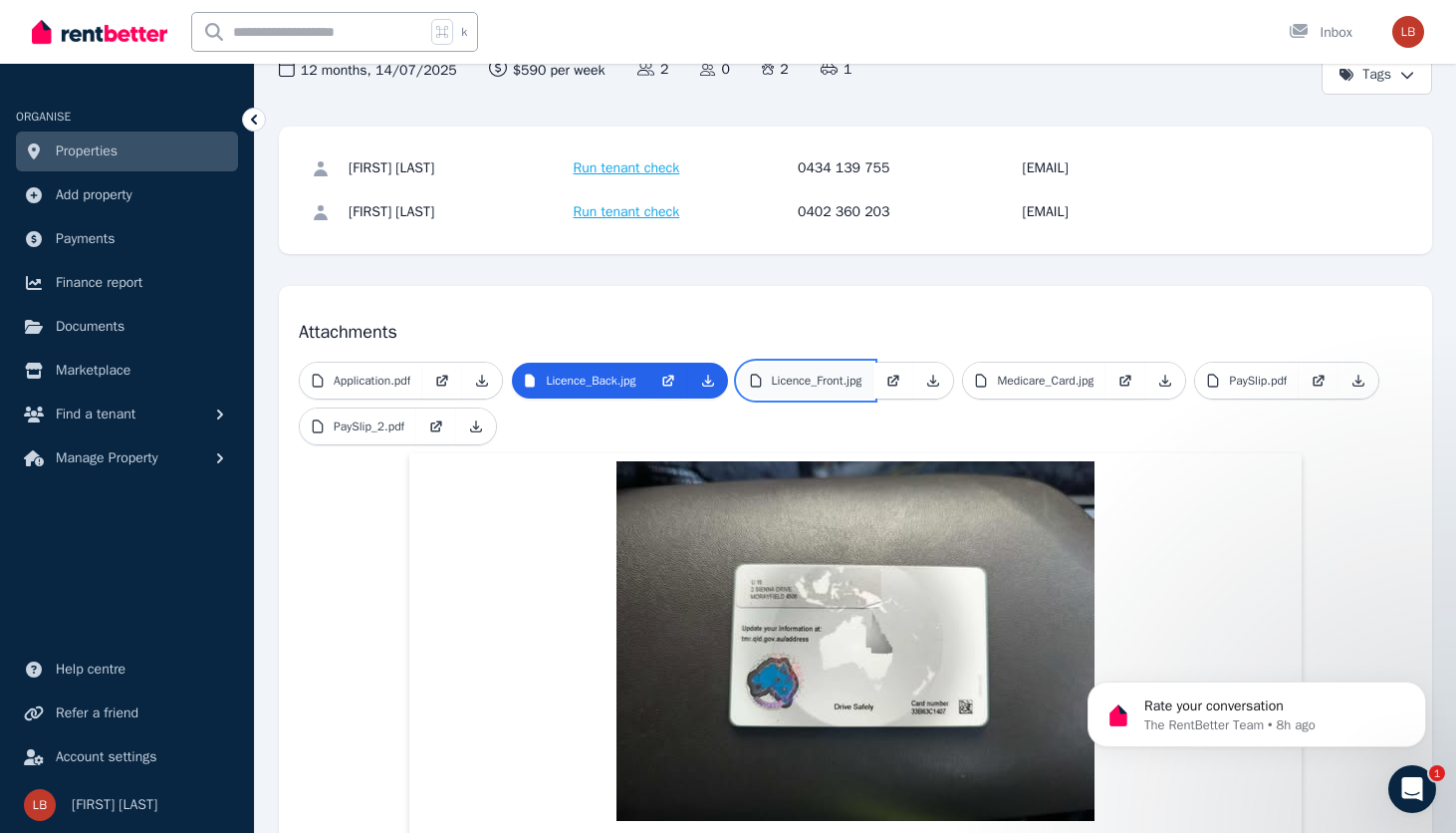 click on "Licence_Front.jpg" at bounding box center [806, 381] 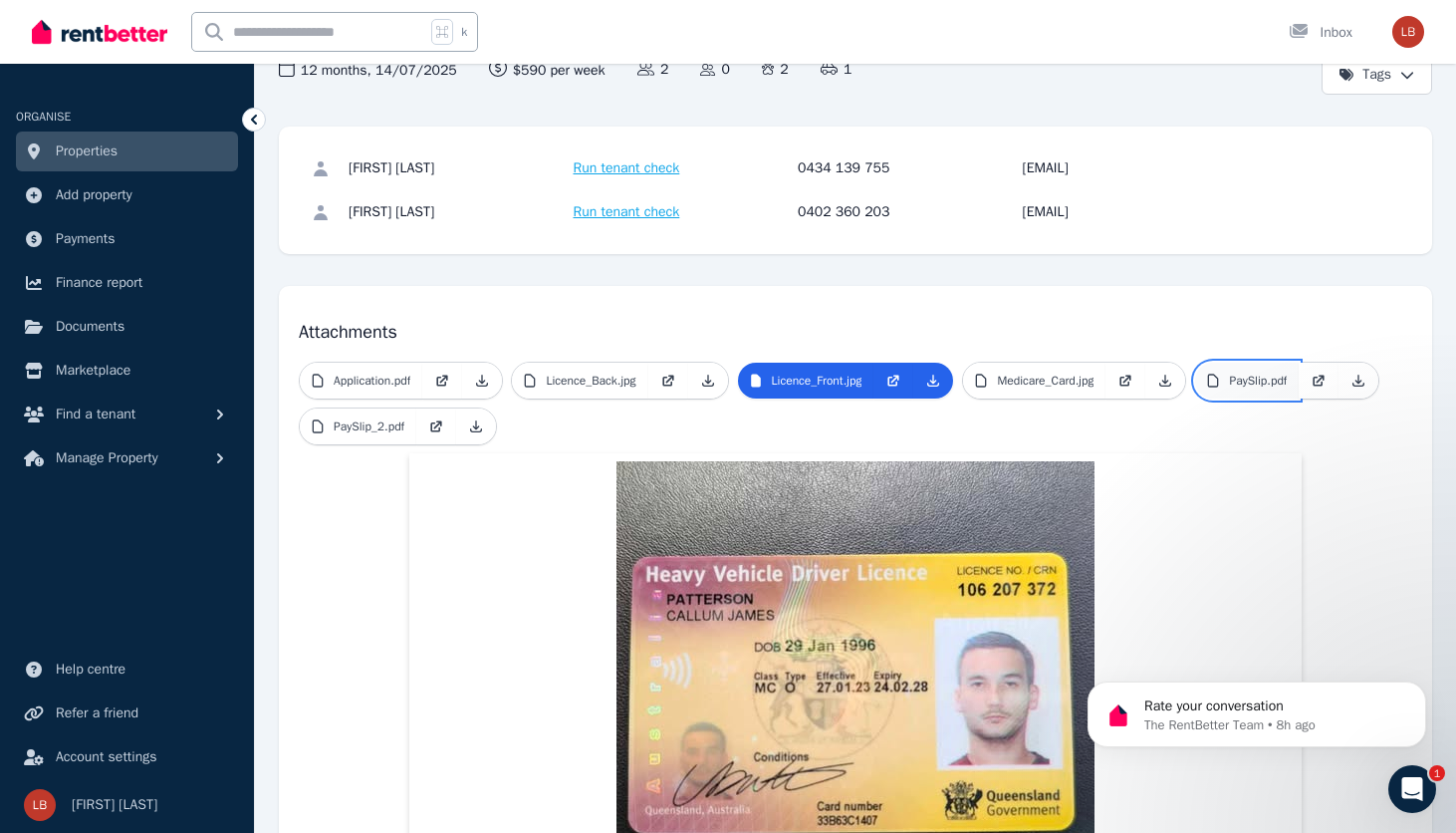 click on "PaySlip.pdf" at bounding box center [1258, 381] 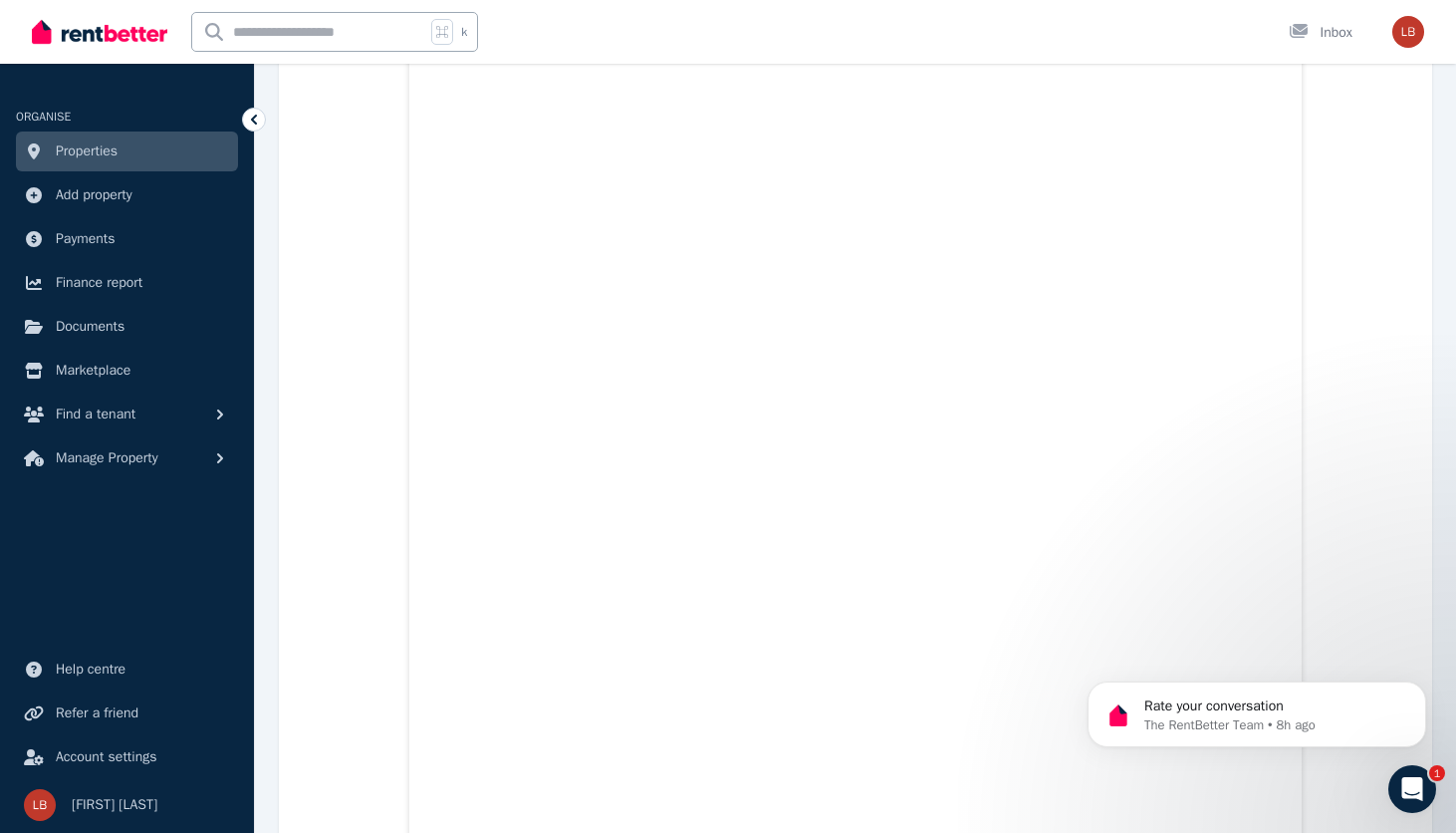 scroll, scrollTop: 672, scrollLeft: 0, axis: vertical 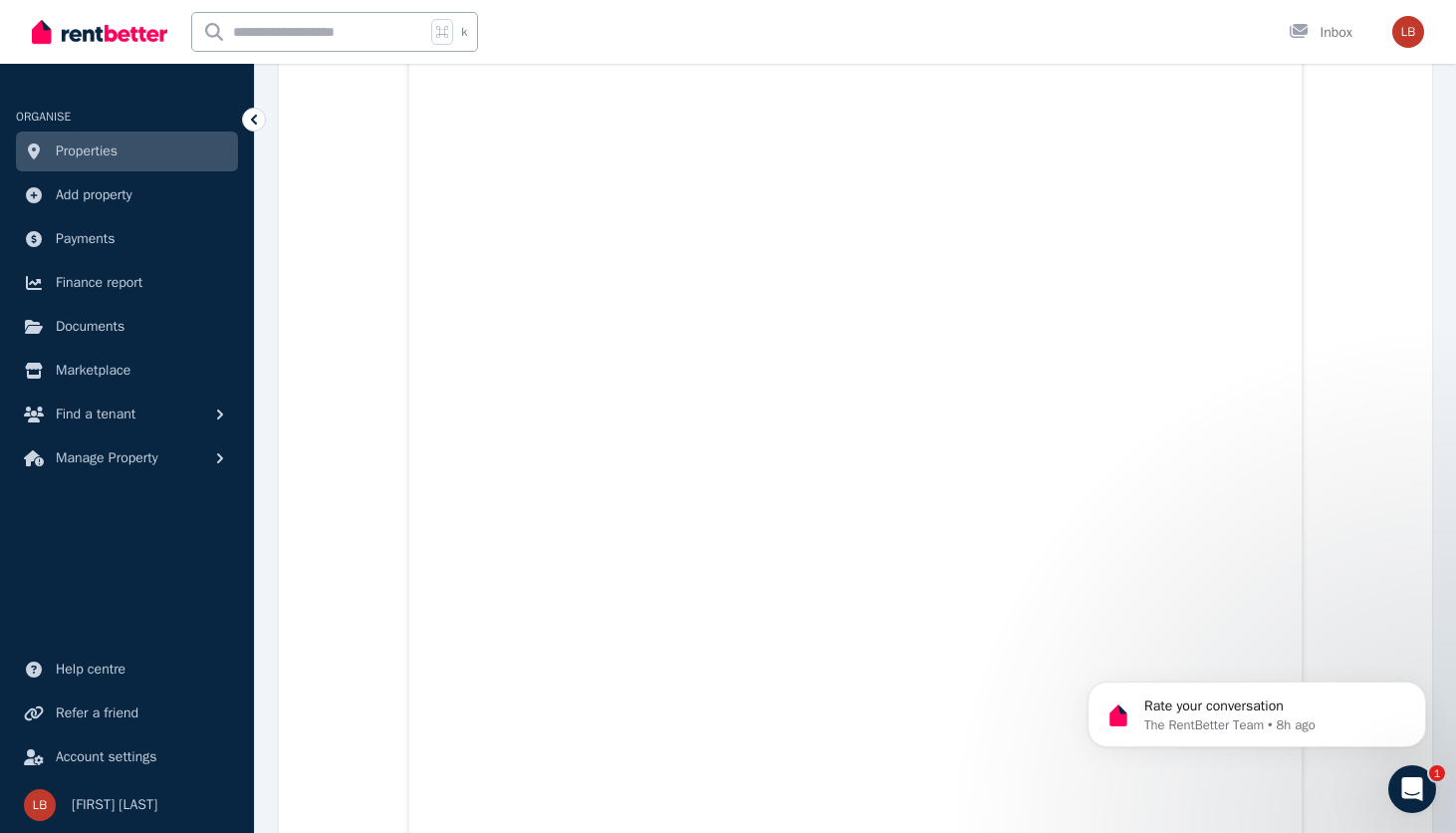 click on "Application.pdf Licence_Back.jpg Licence_Front.jpg Medicare_Card.jpg PaySlip.pdf PaySlip_2.pdf" at bounding box center [855, 621] 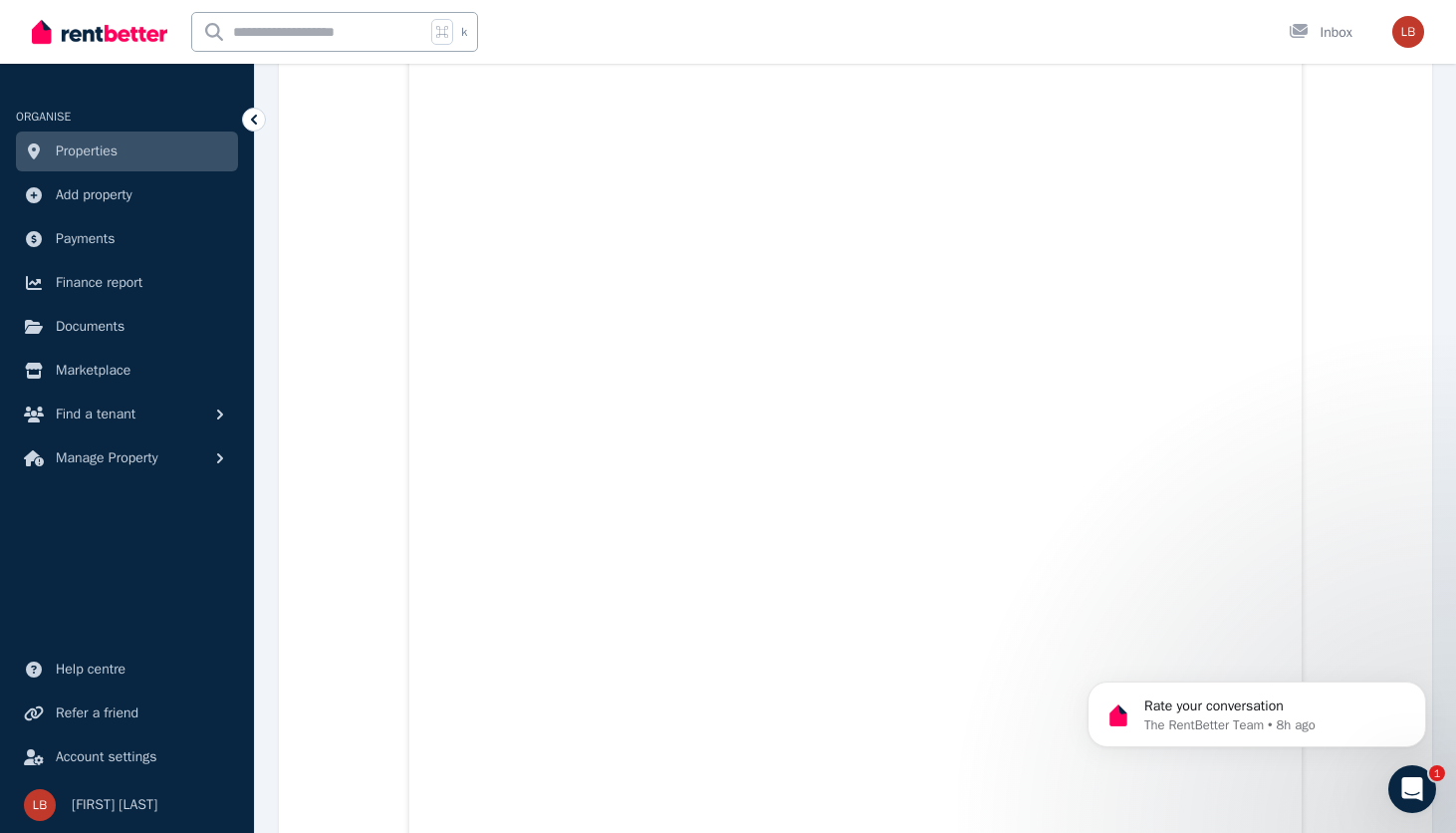 scroll, scrollTop: 1150, scrollLeft: 0, axis: vertical 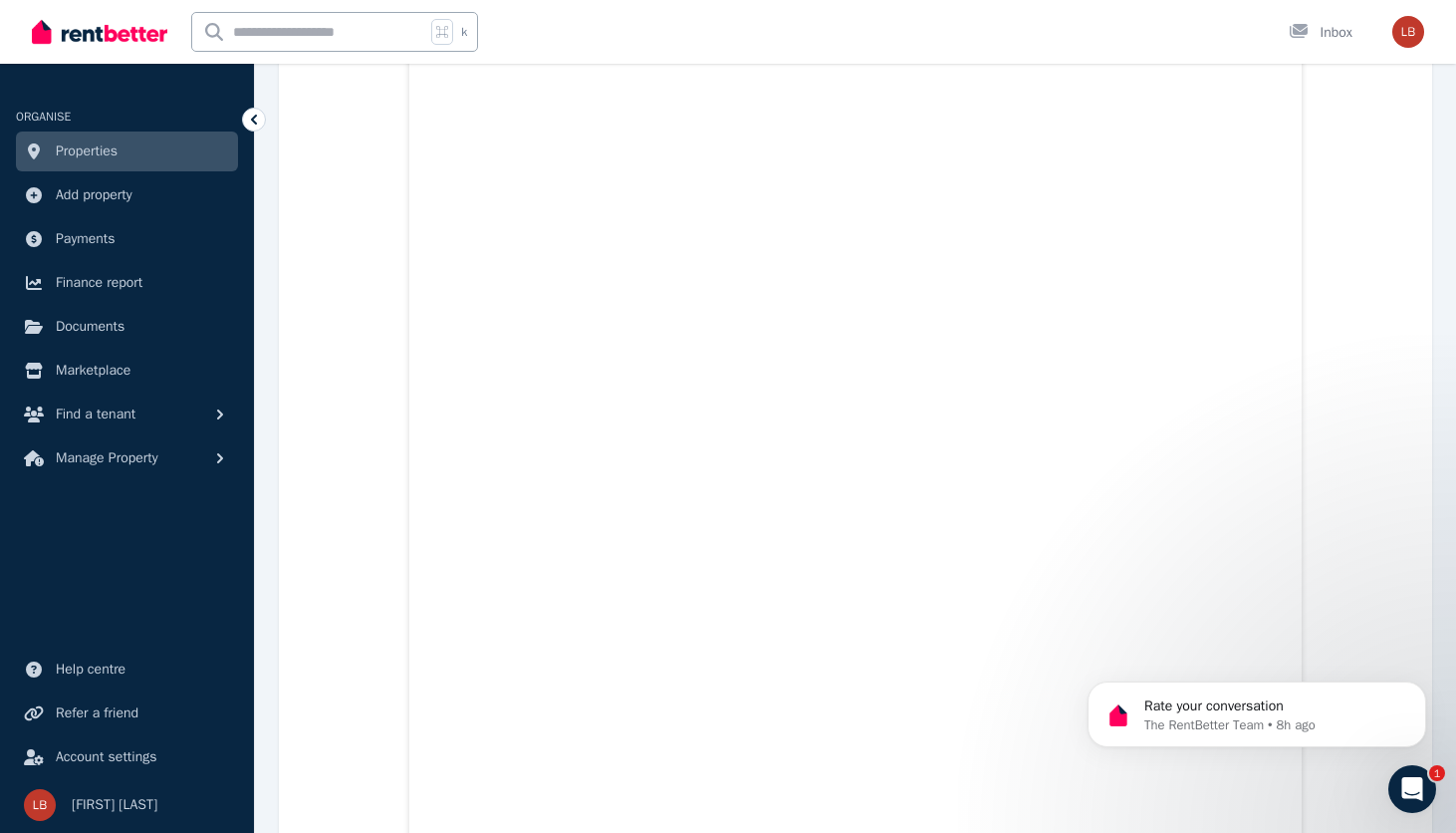 click on "Application.pdf Licence_Back.jpg Licence_Front.jpg Medicare_Card.jpg PaySlip.pdf PaySlip_2.pdf" at bounding box center (855, 142) 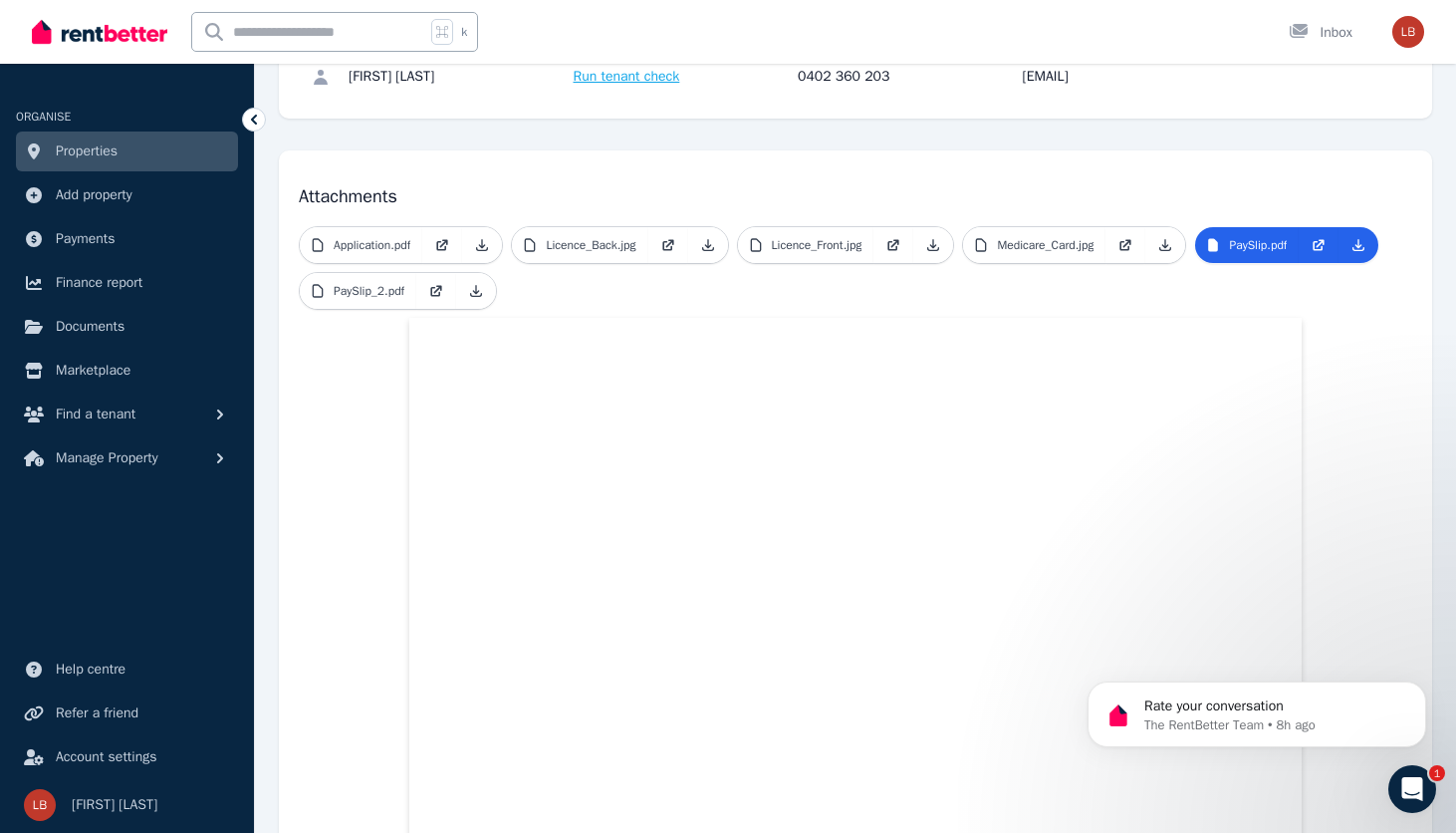 scroll, scrollTop: 353, scrollLeft: 0, axis: vertical 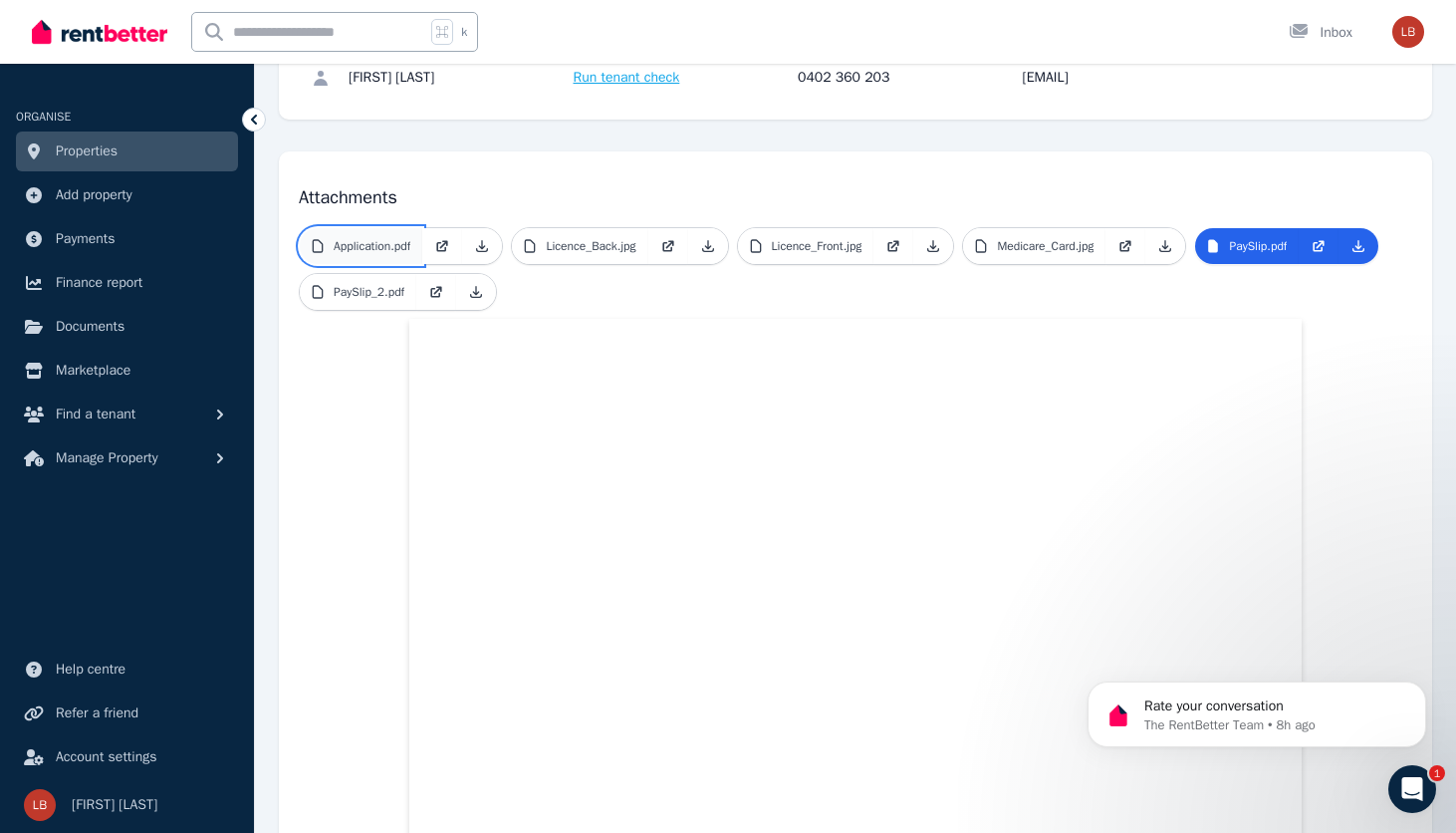 click on "Application.pdf" at bounding box center [371, 246] 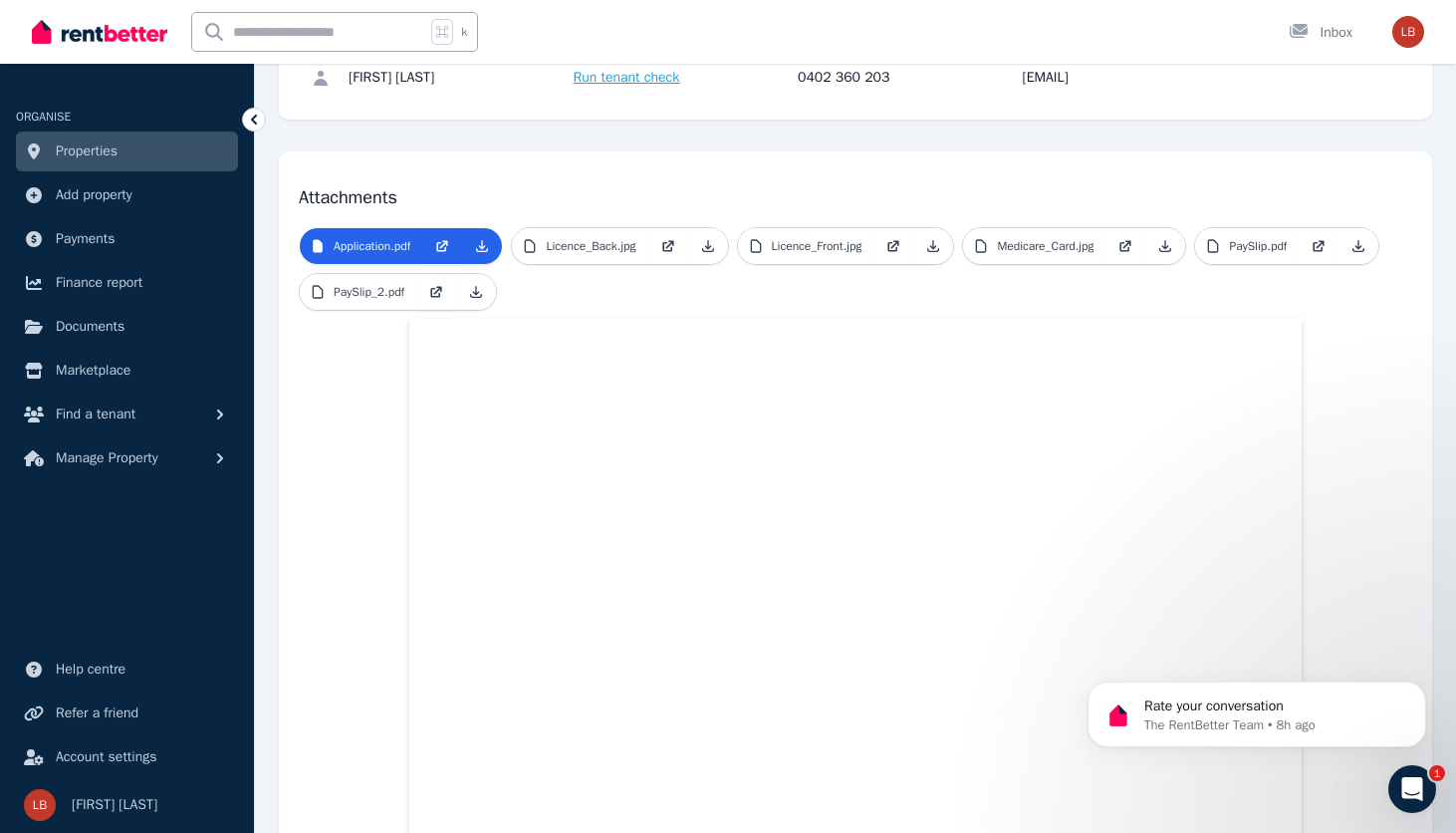 click on "Application.pdf Licence_Back.jpg Licence_Front.jpg Medicare_Card.jpg PaySlip.pdf PaySlip_2.pdf" at bounding box center (855, 14363) 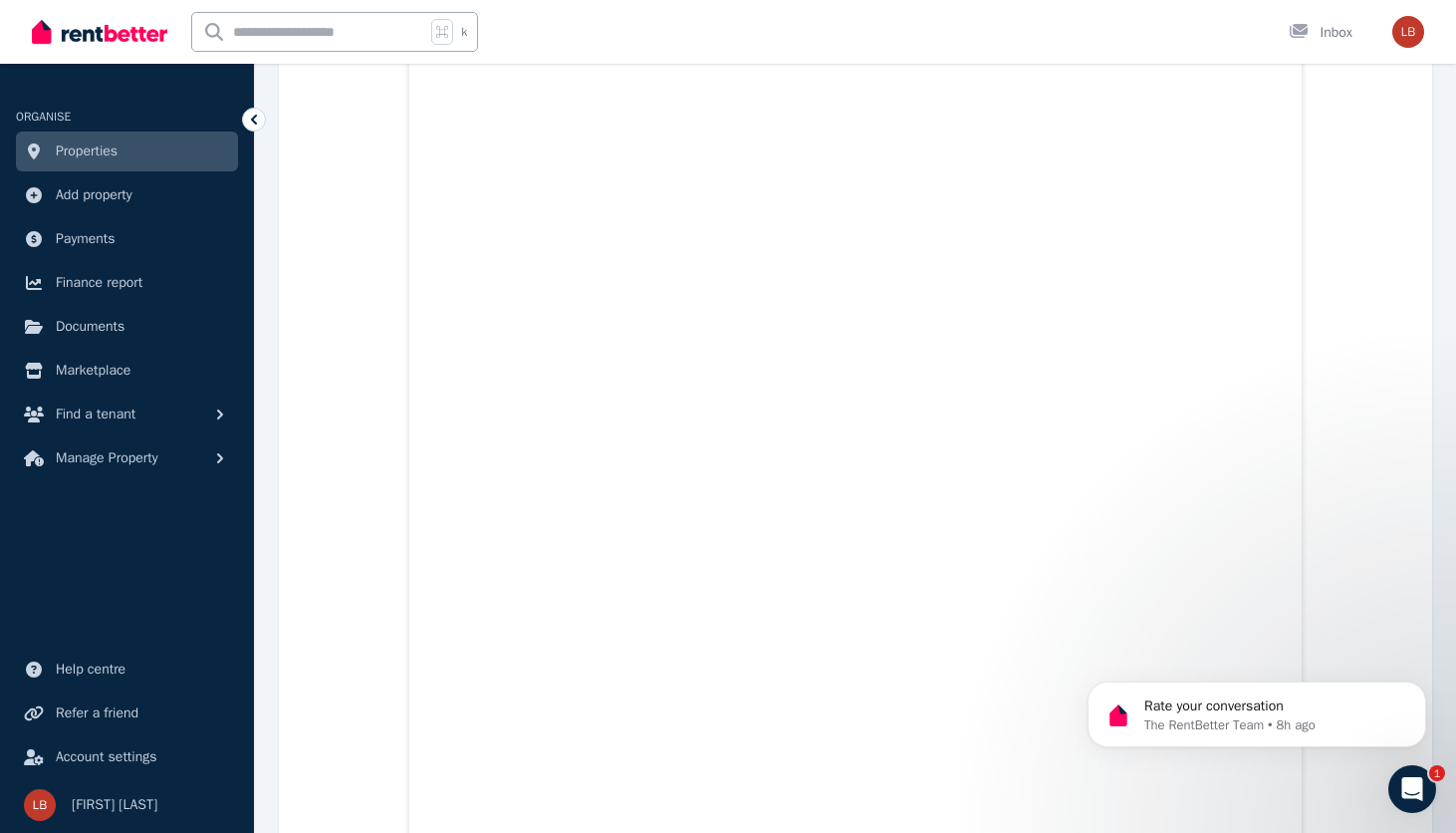 scroll, scrollTop: 2226, scrollLeft: 0, axis: vertical 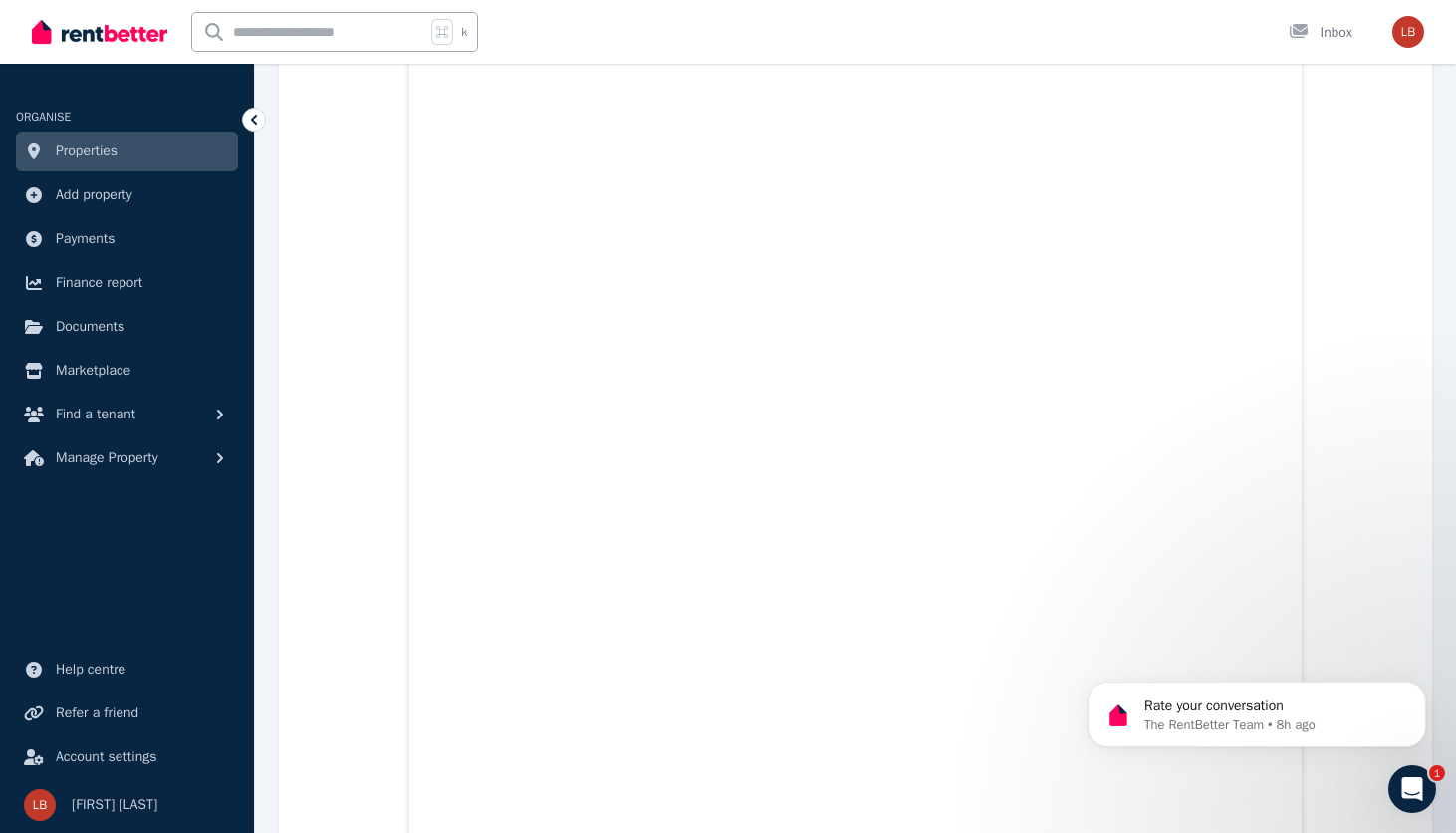 click at bounding box center (1412, 789) 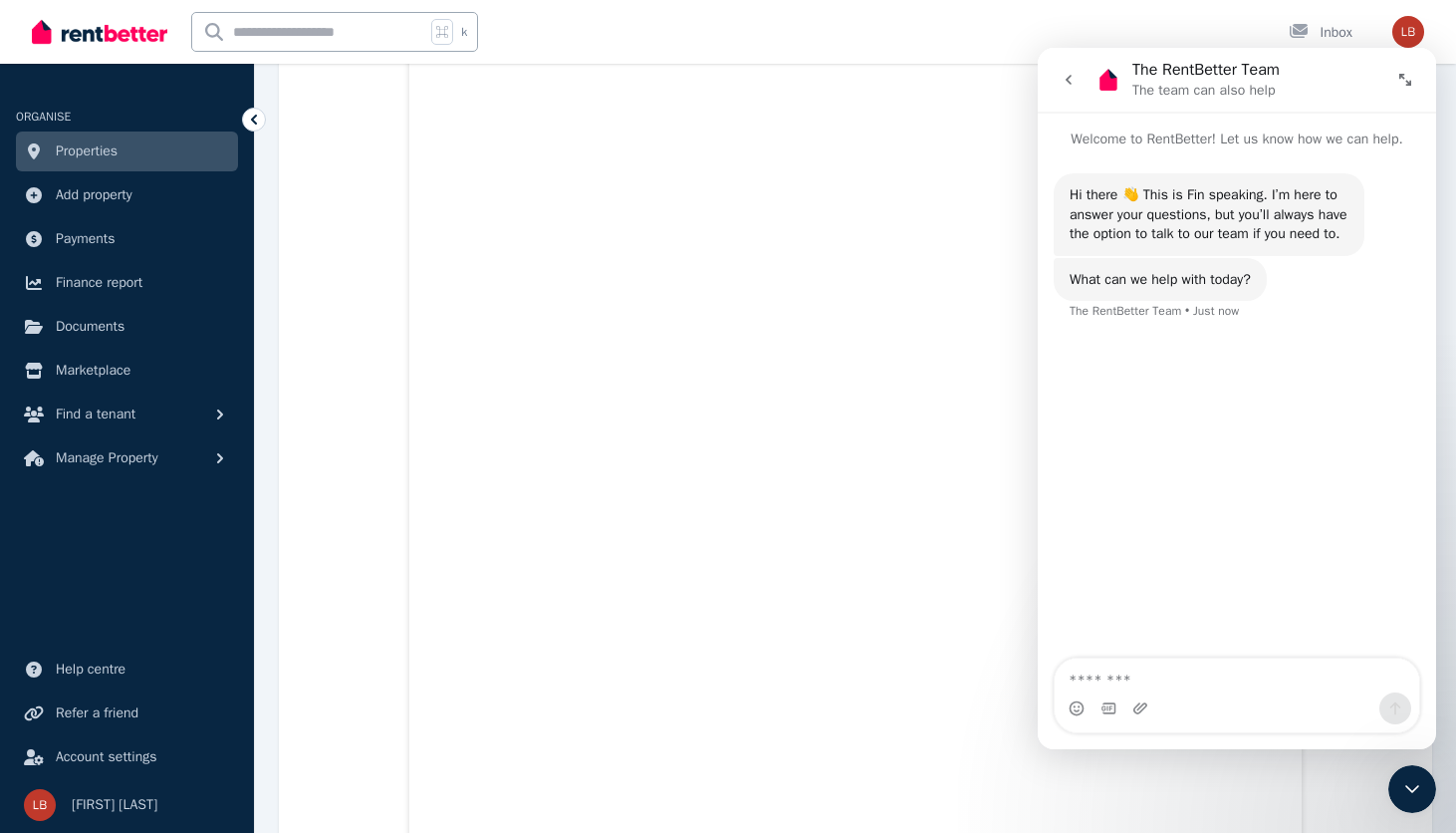 click 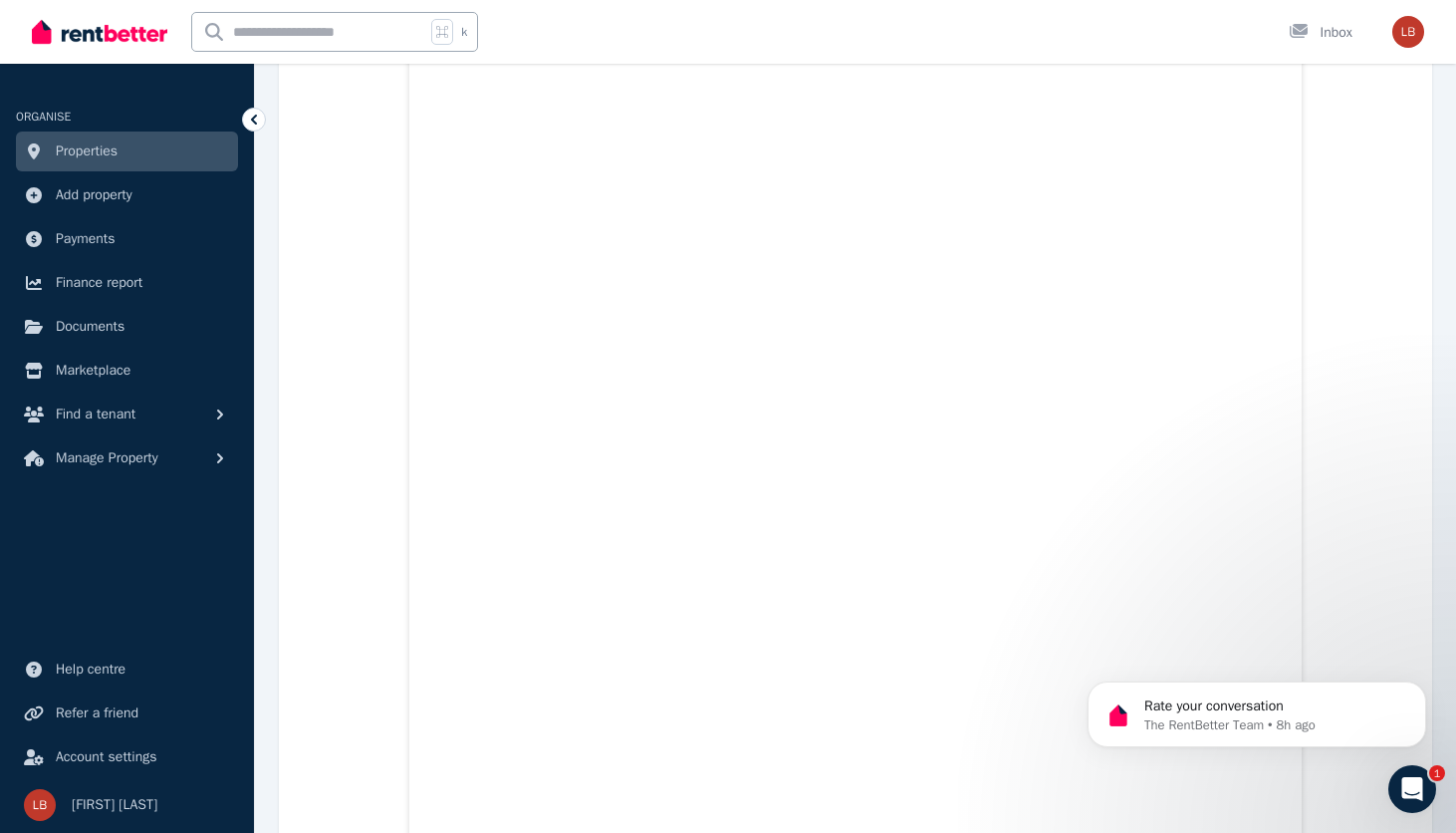 scroll, scrollTop: 0, scrollLeft: 0, axis: both 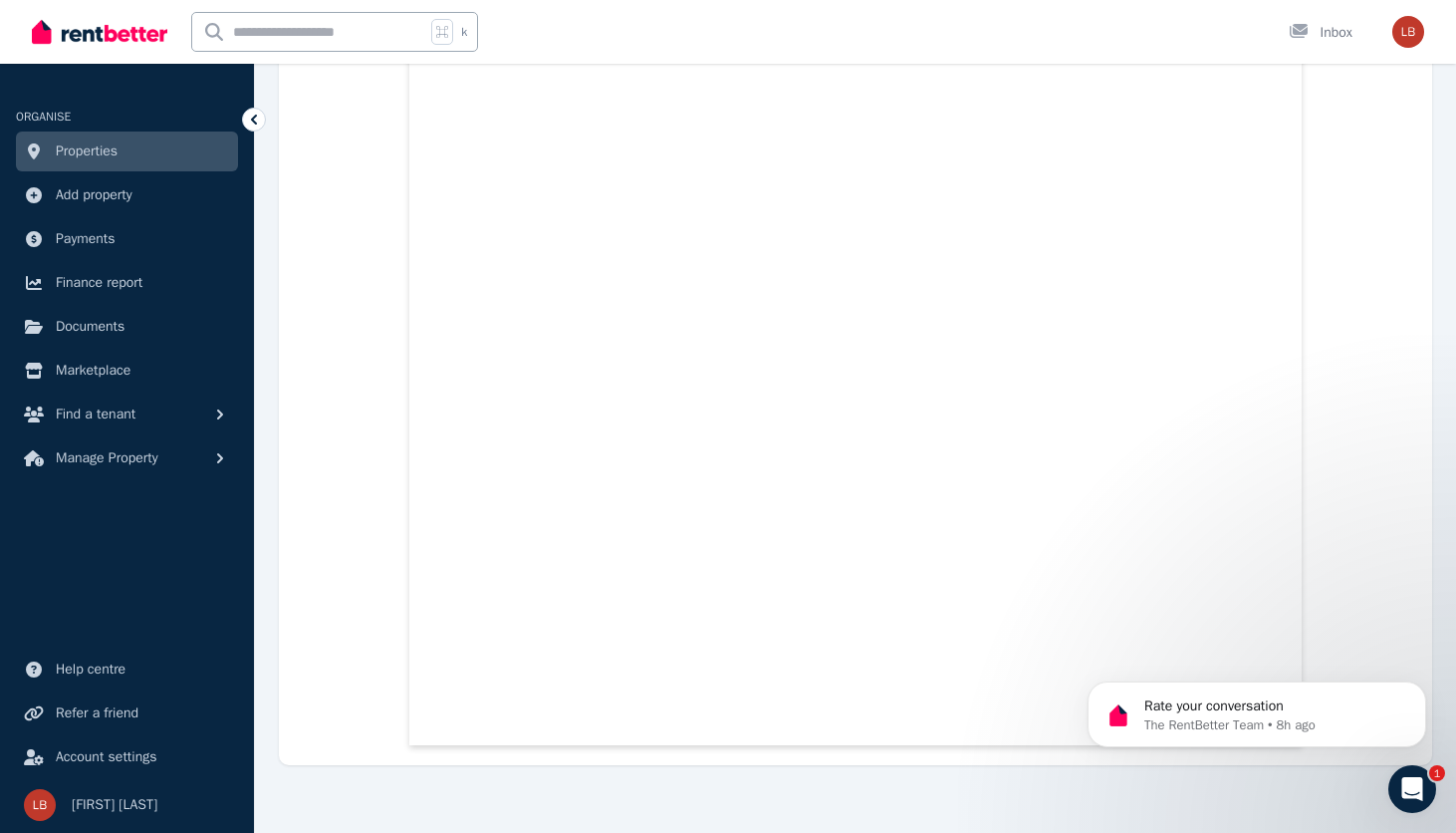 click on "Properties" at bounding box center (87, 151) 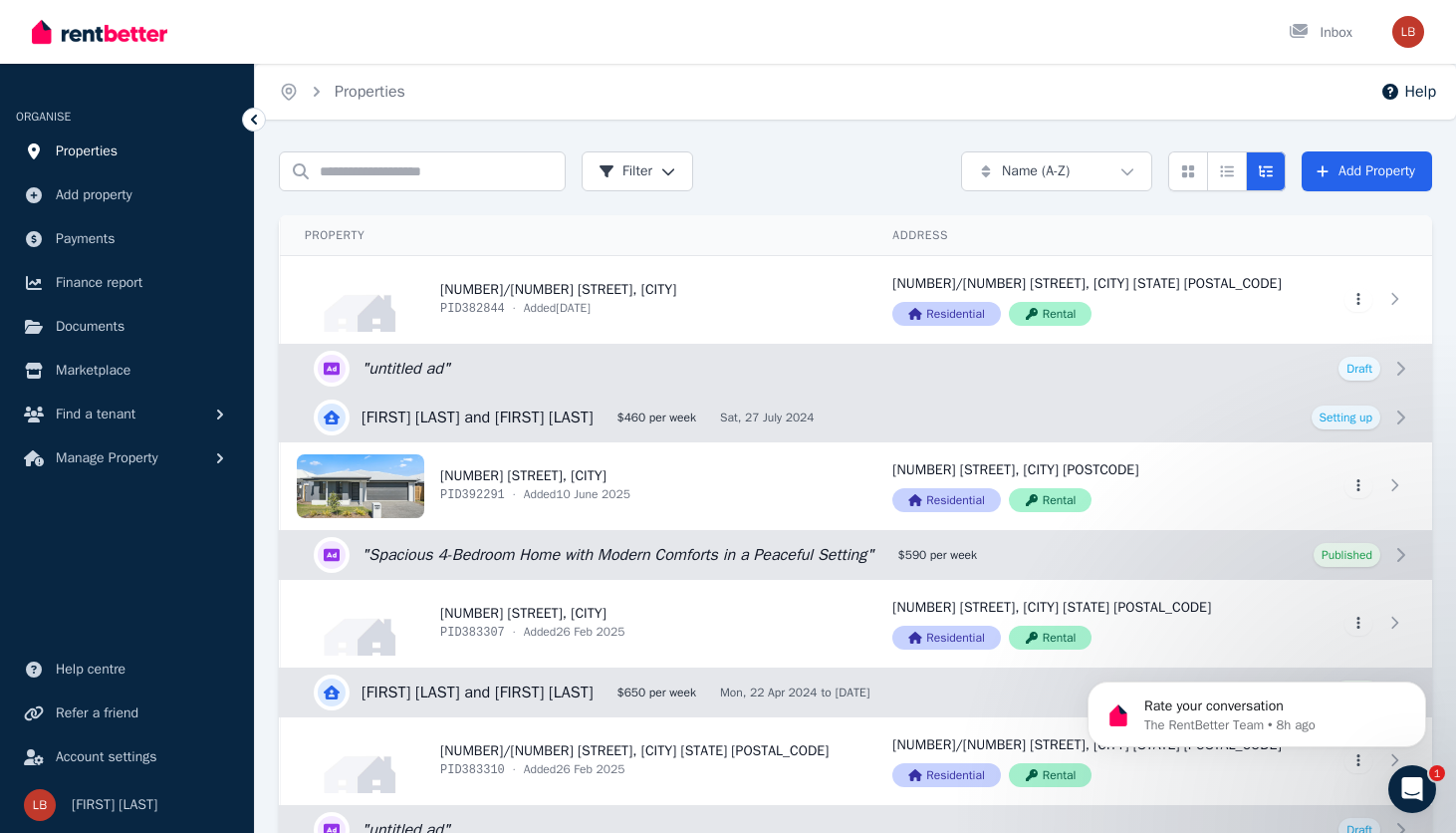 click on "Properties" at bounding box center (87, 151) 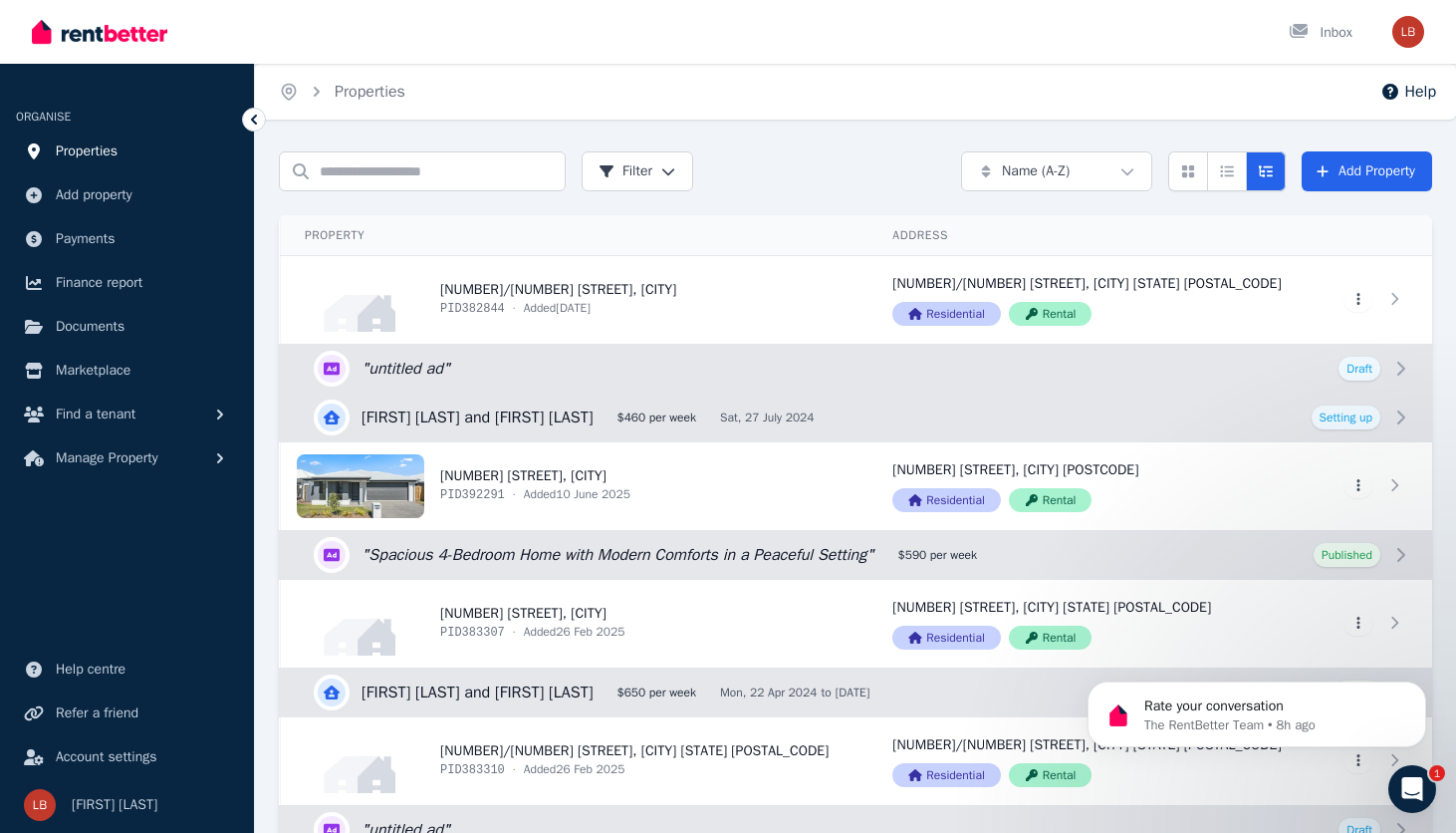 click on "Properties" at bounding box center (87, 151) 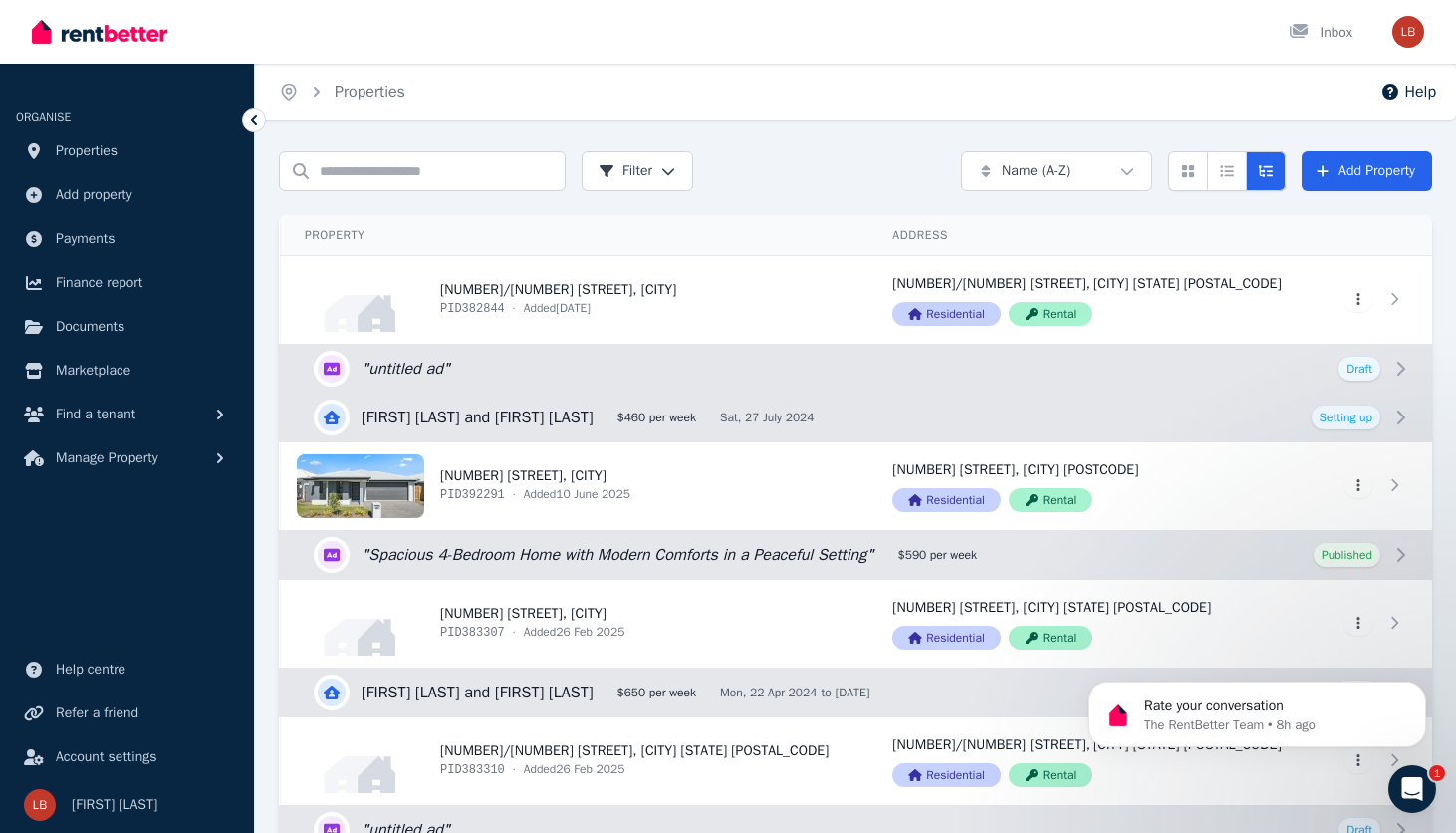 click 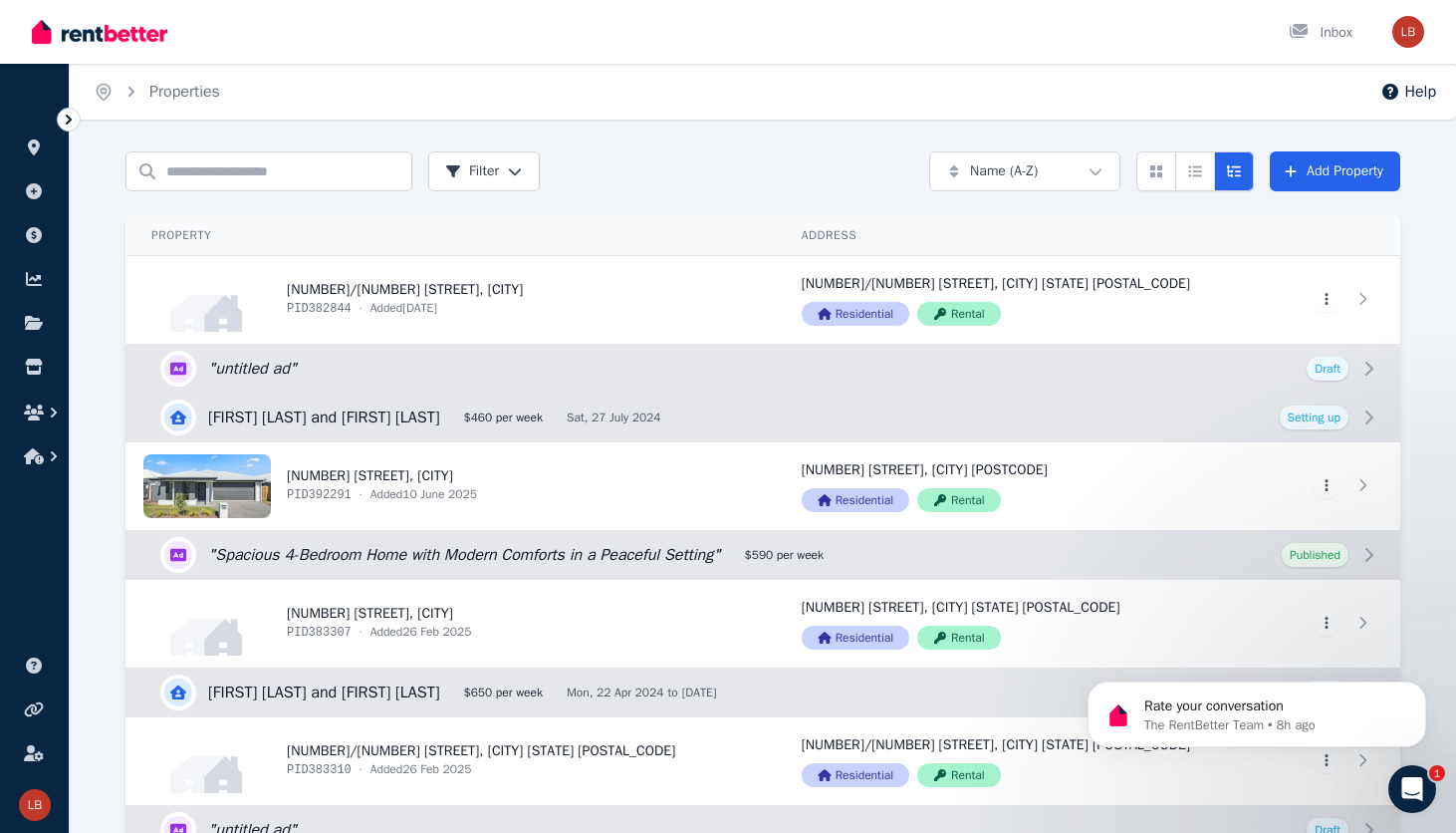 click 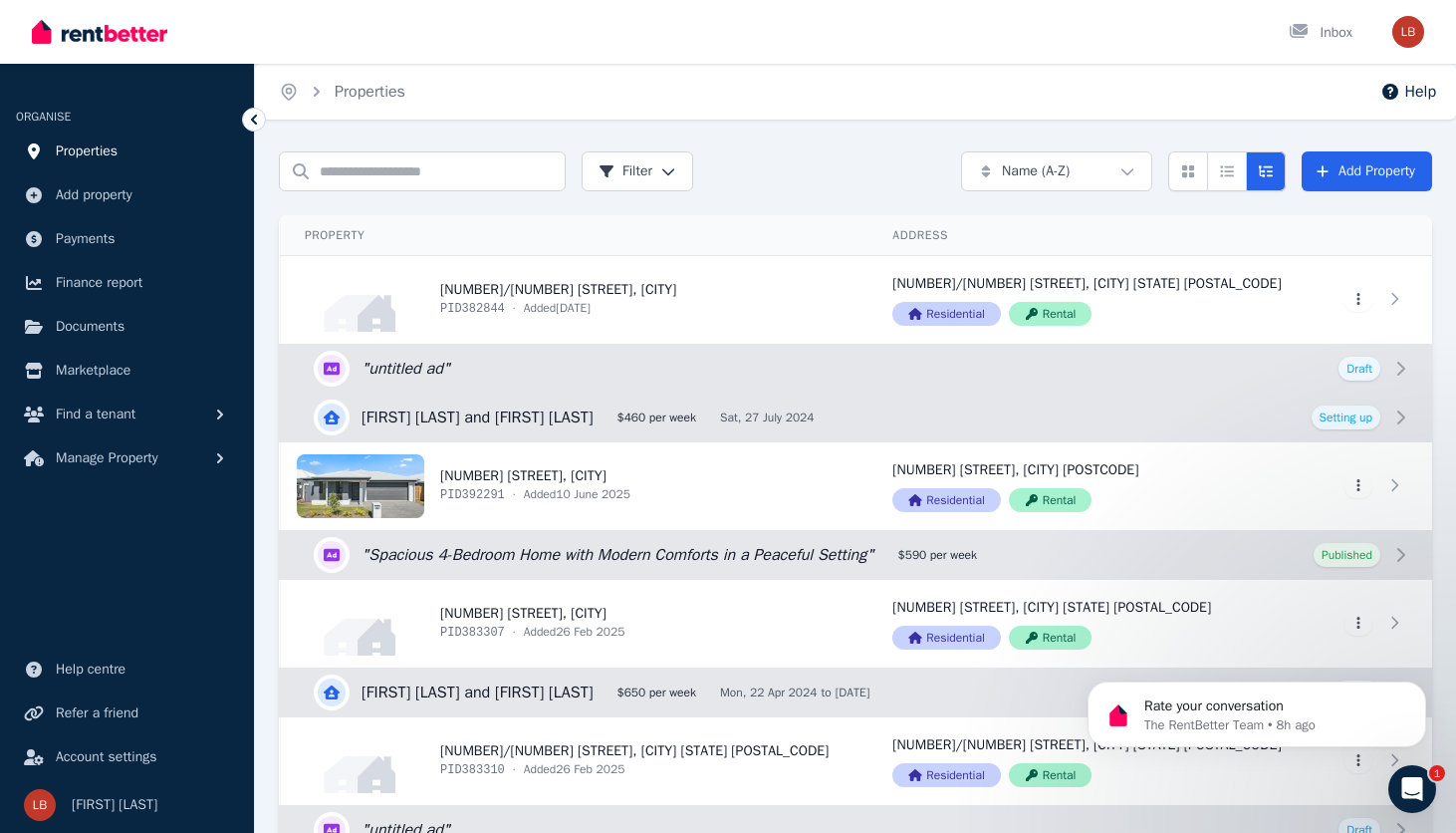 click on "Properties" at bounding box center [87, 151] 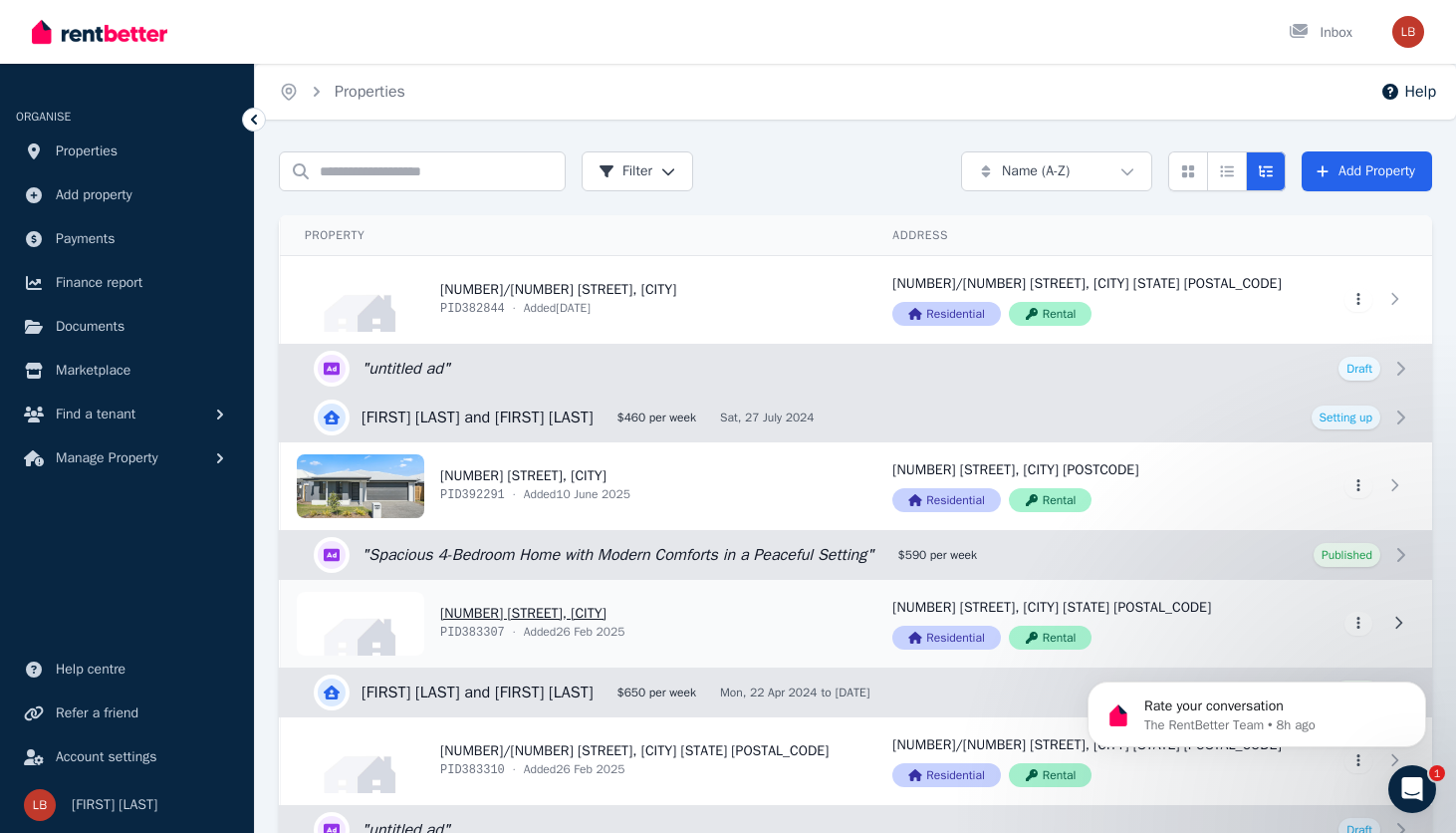 click on "View property details" at bounding box center [575, 624] 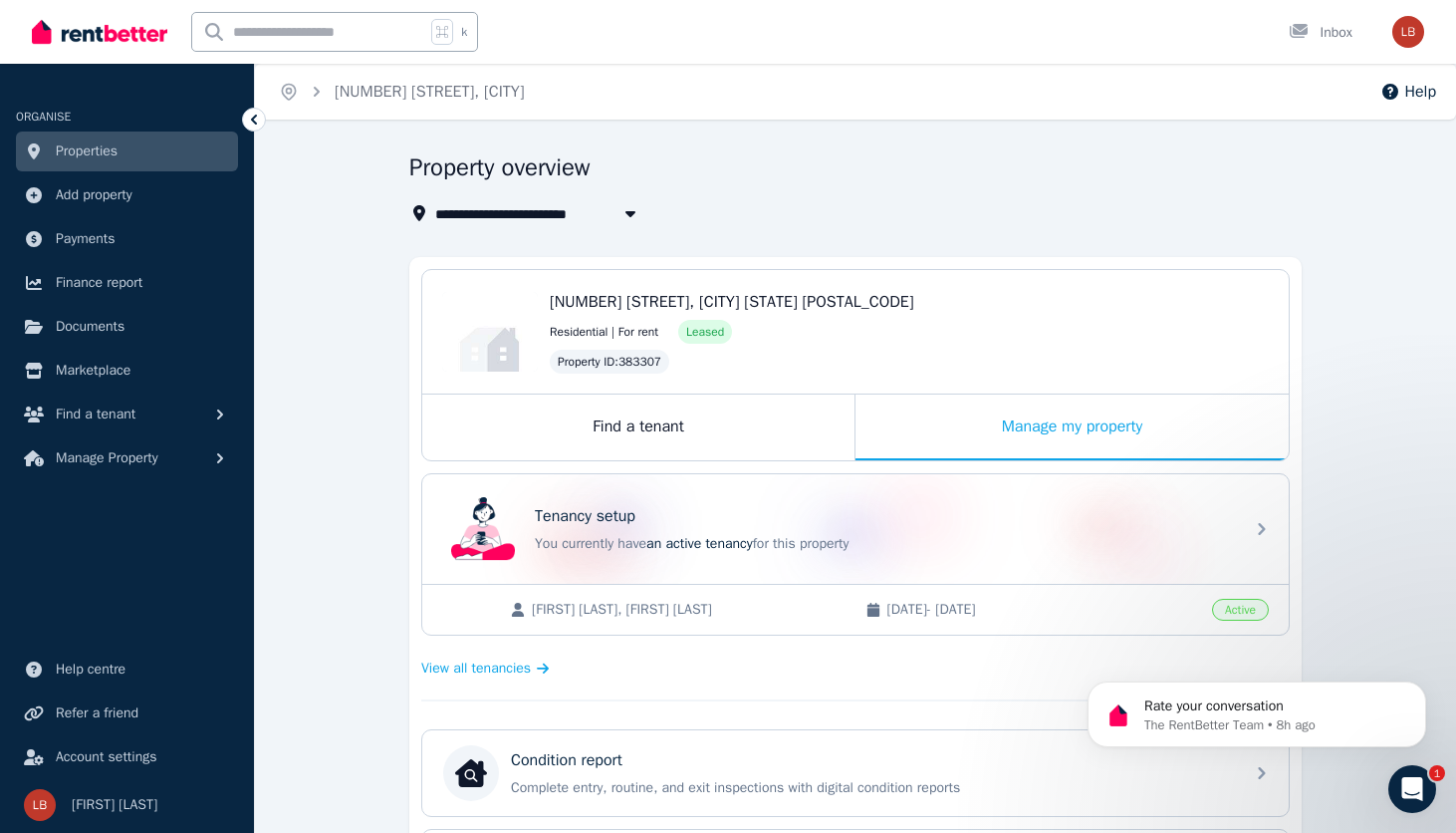 click on "**********" at bounding box center [855, 827] 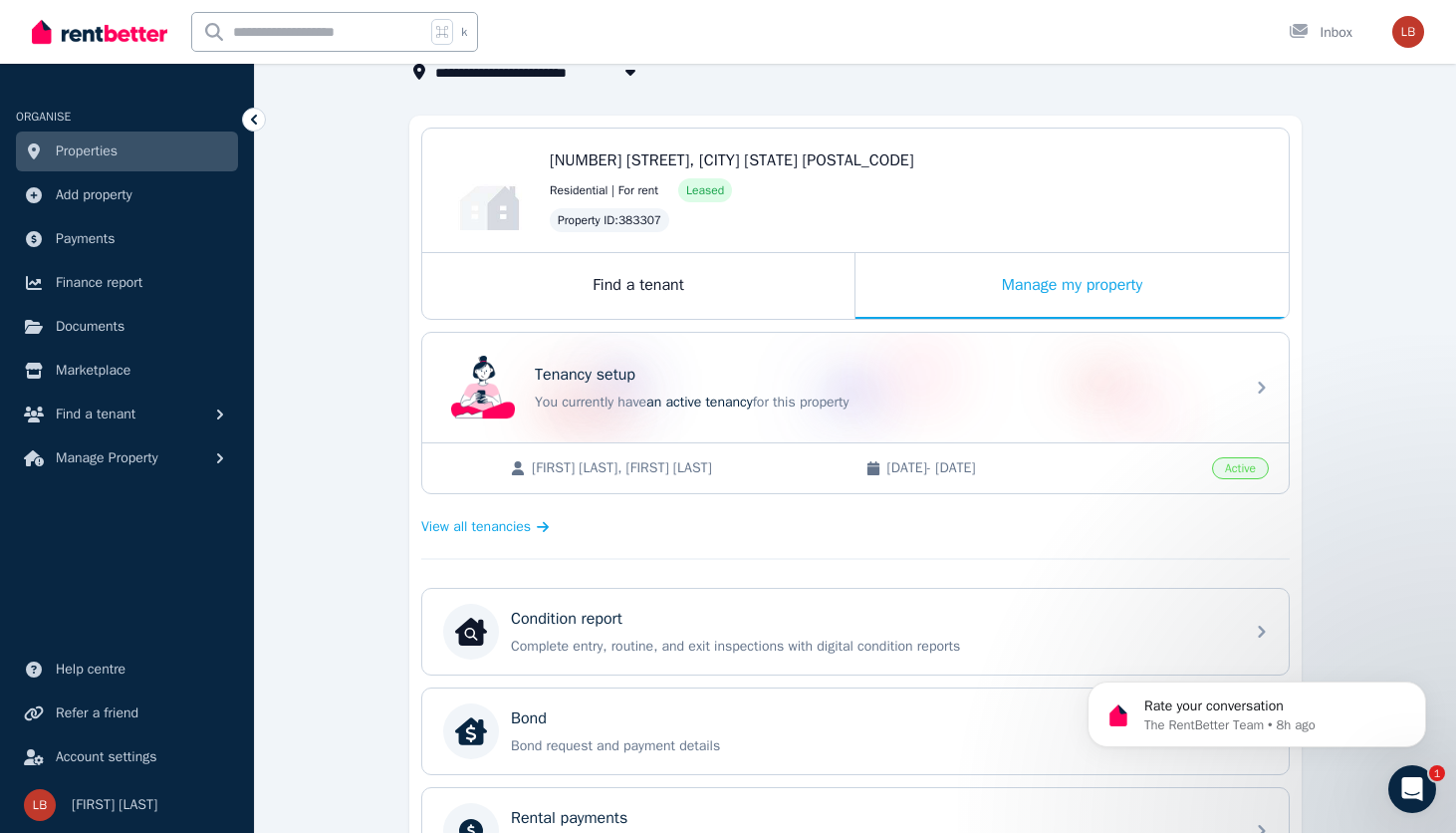 scroll, scrollTop: 112, scrollLeft: 0, axis: vertical 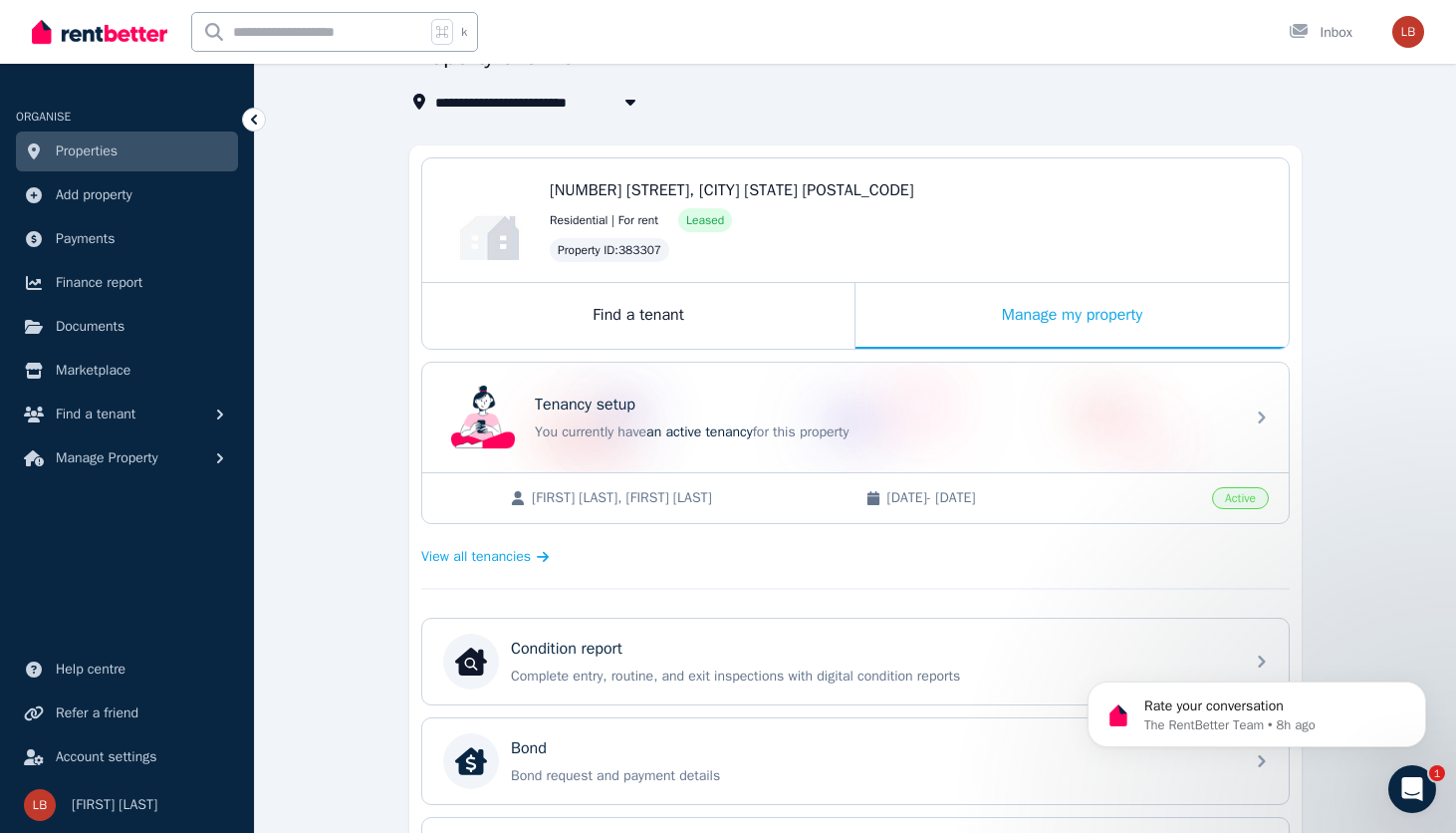 click on "Properties" at bounding box center [87, 151] 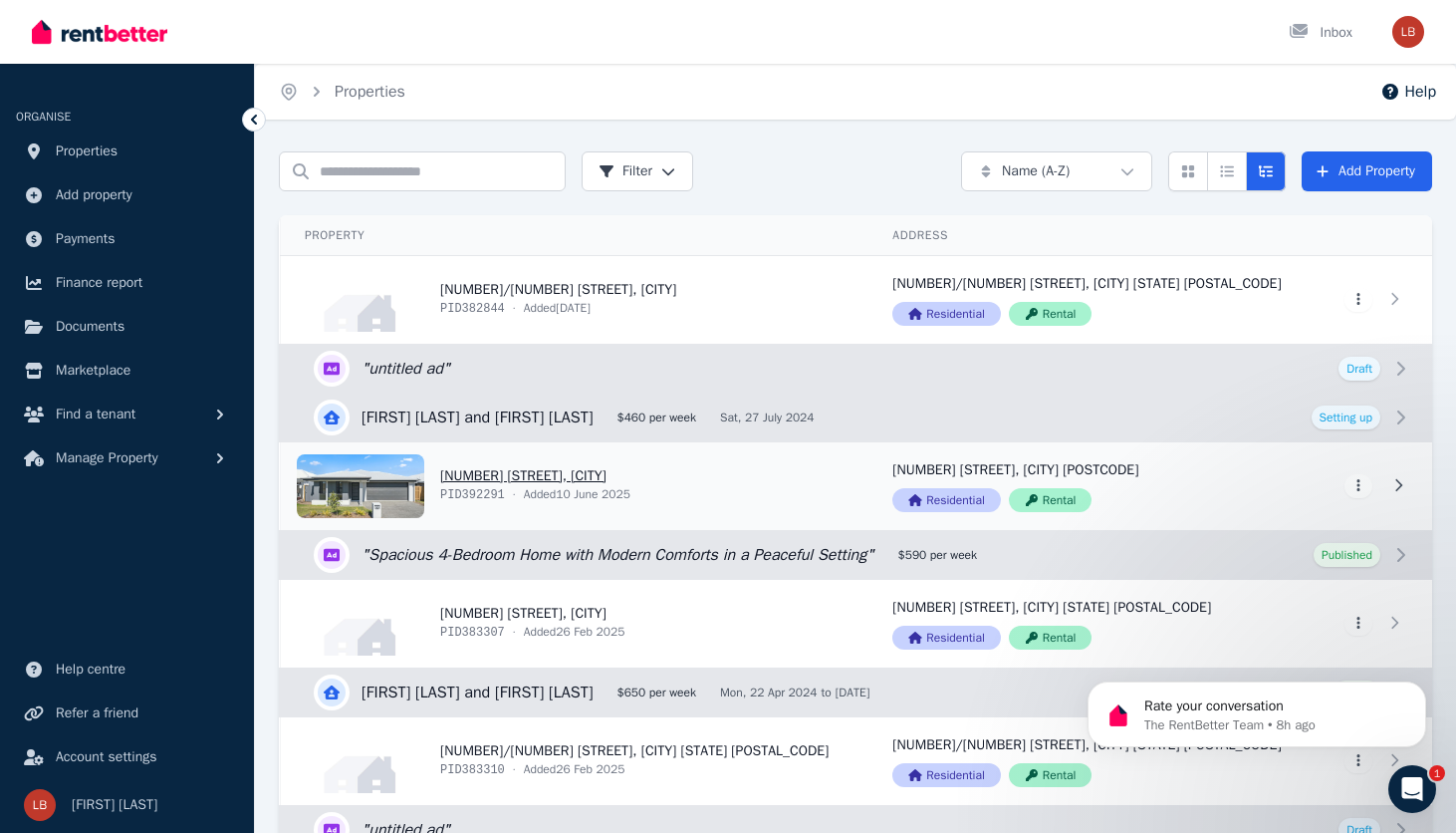 click on "View property details" at bounding box center [575, 486] 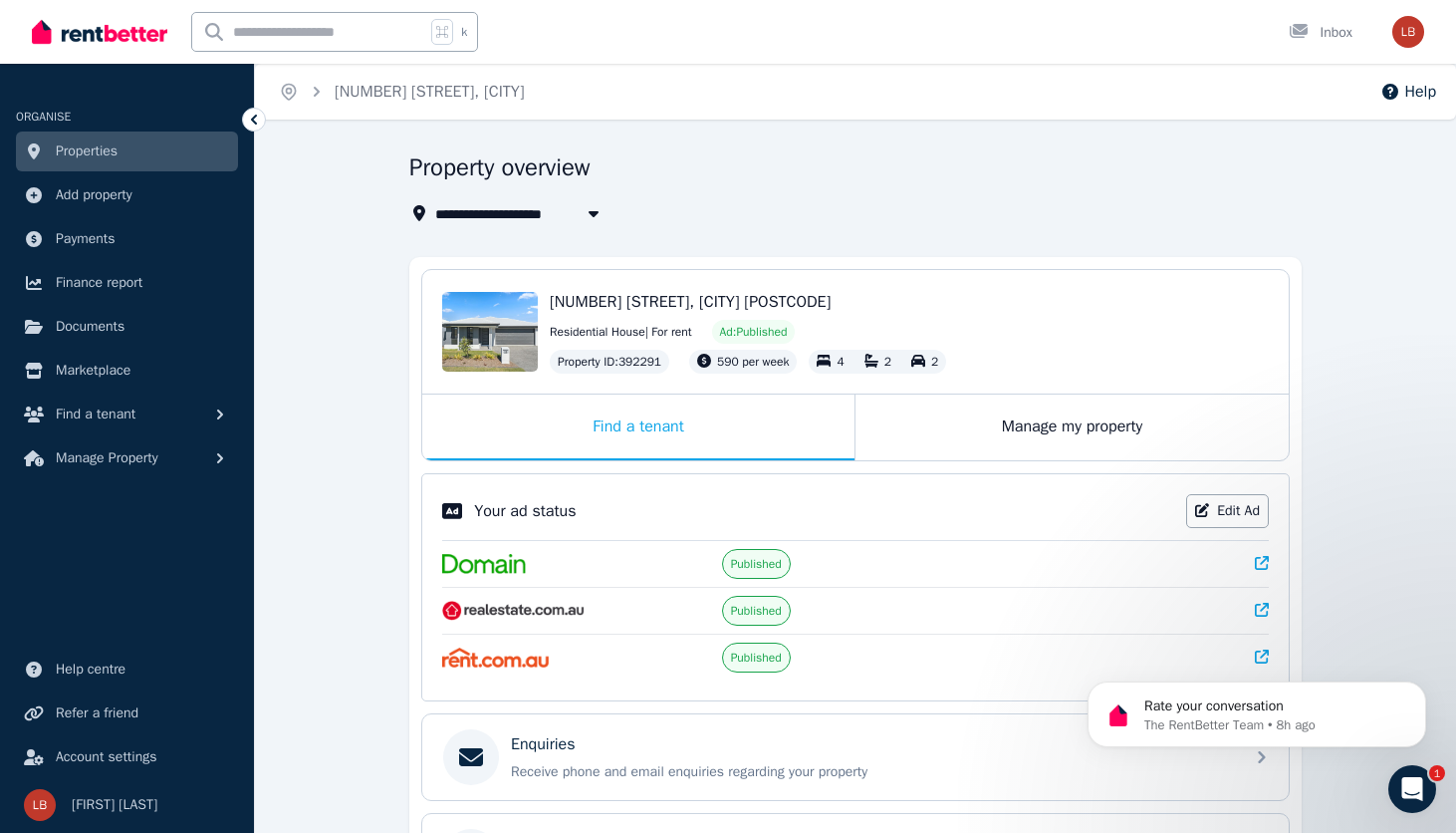 click on "**********" at bounding box center [855, 670] 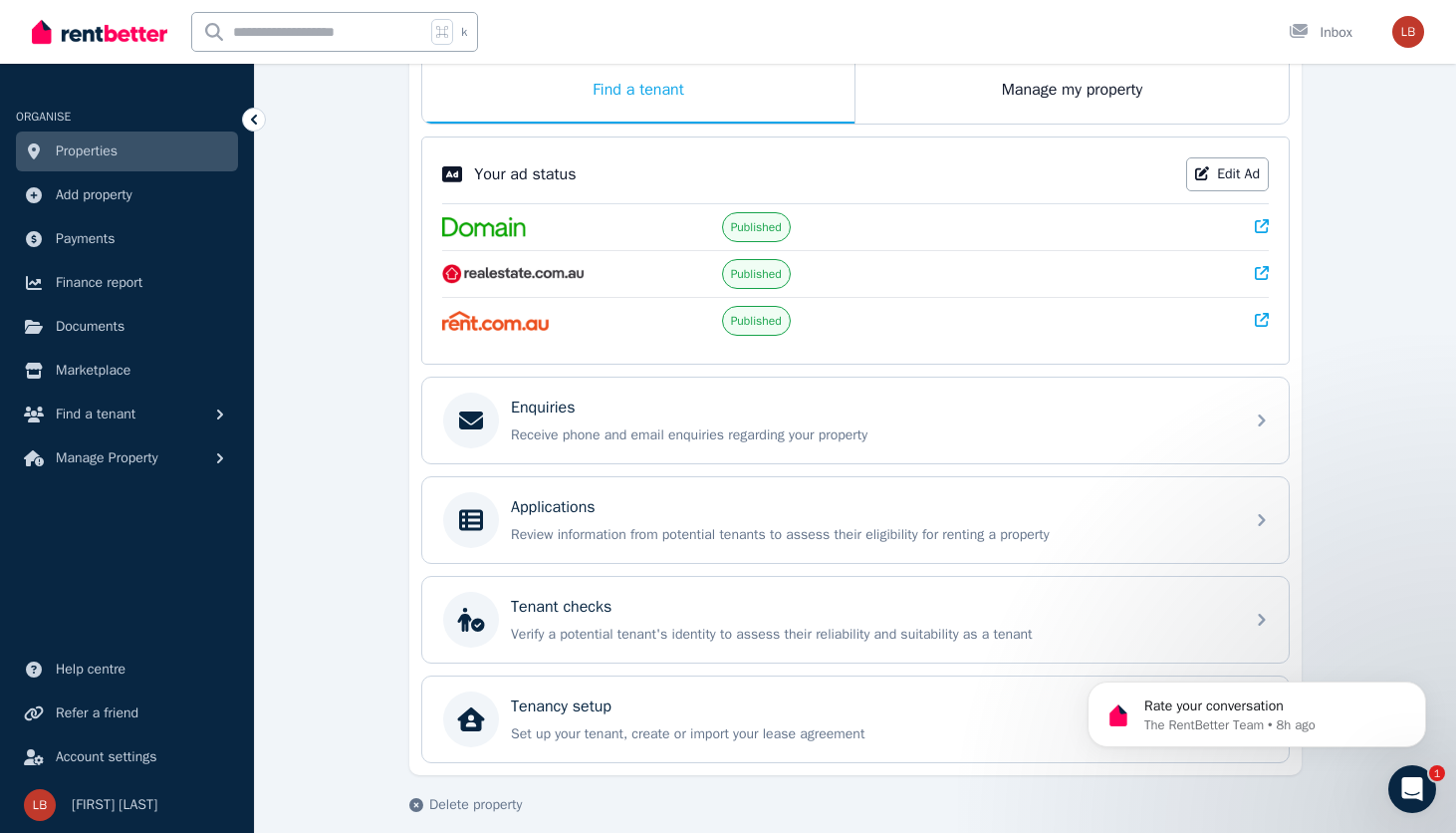 scroll, scrollTop: 355, scrollLeft: 0, axis: vertical 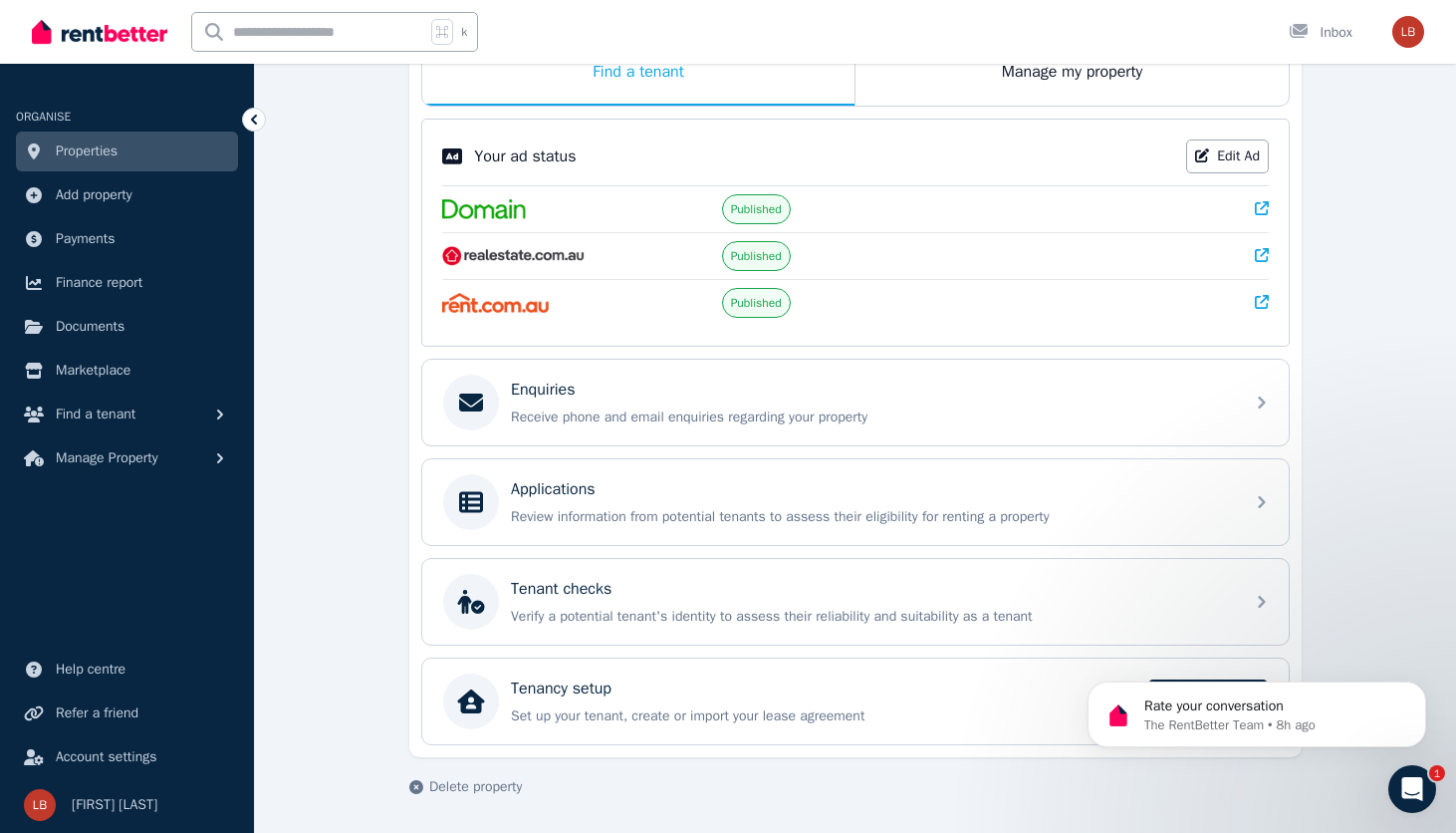 click at bounding box center [1412, 789] 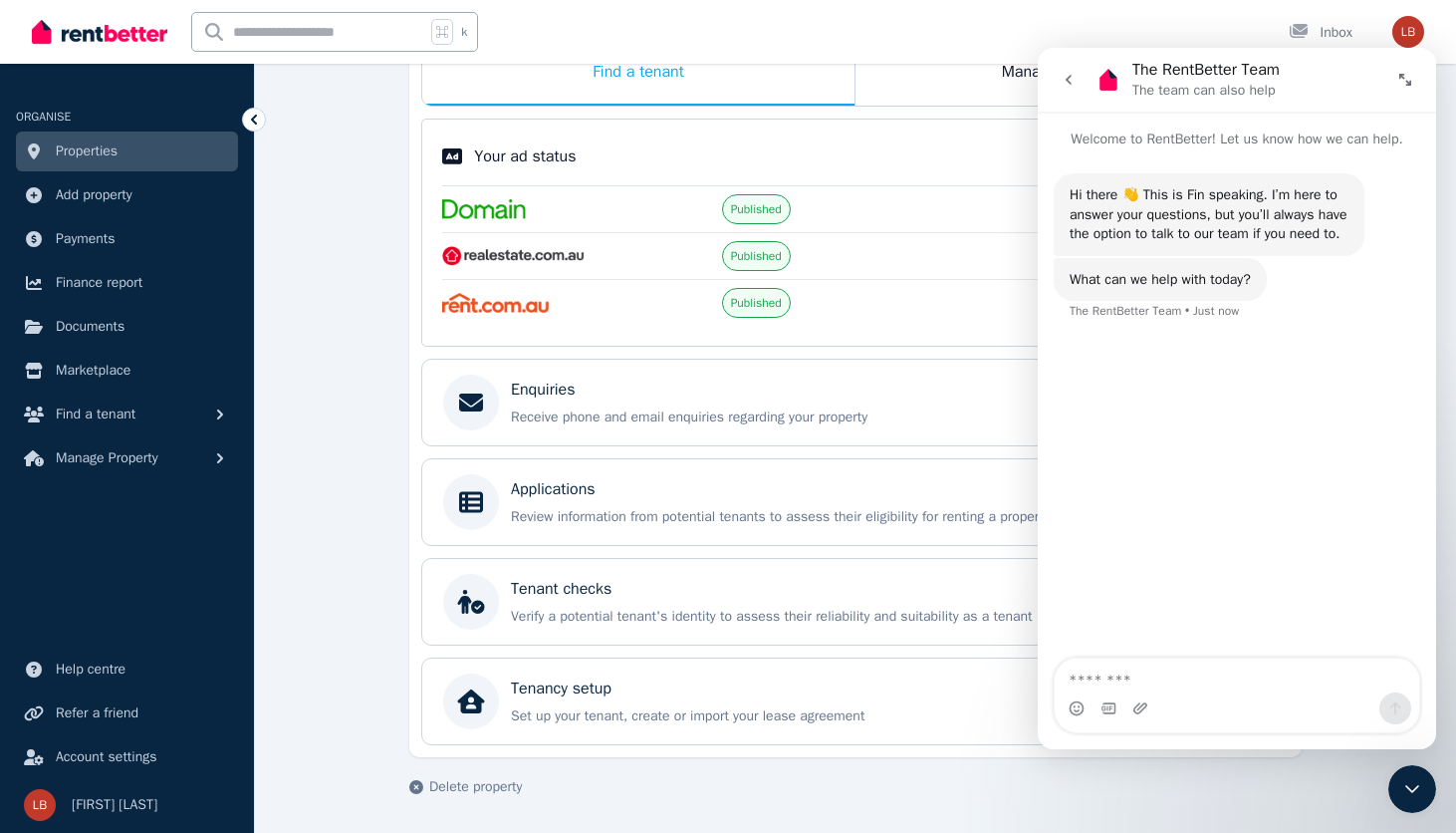 click at bounding box center (1237, 676) 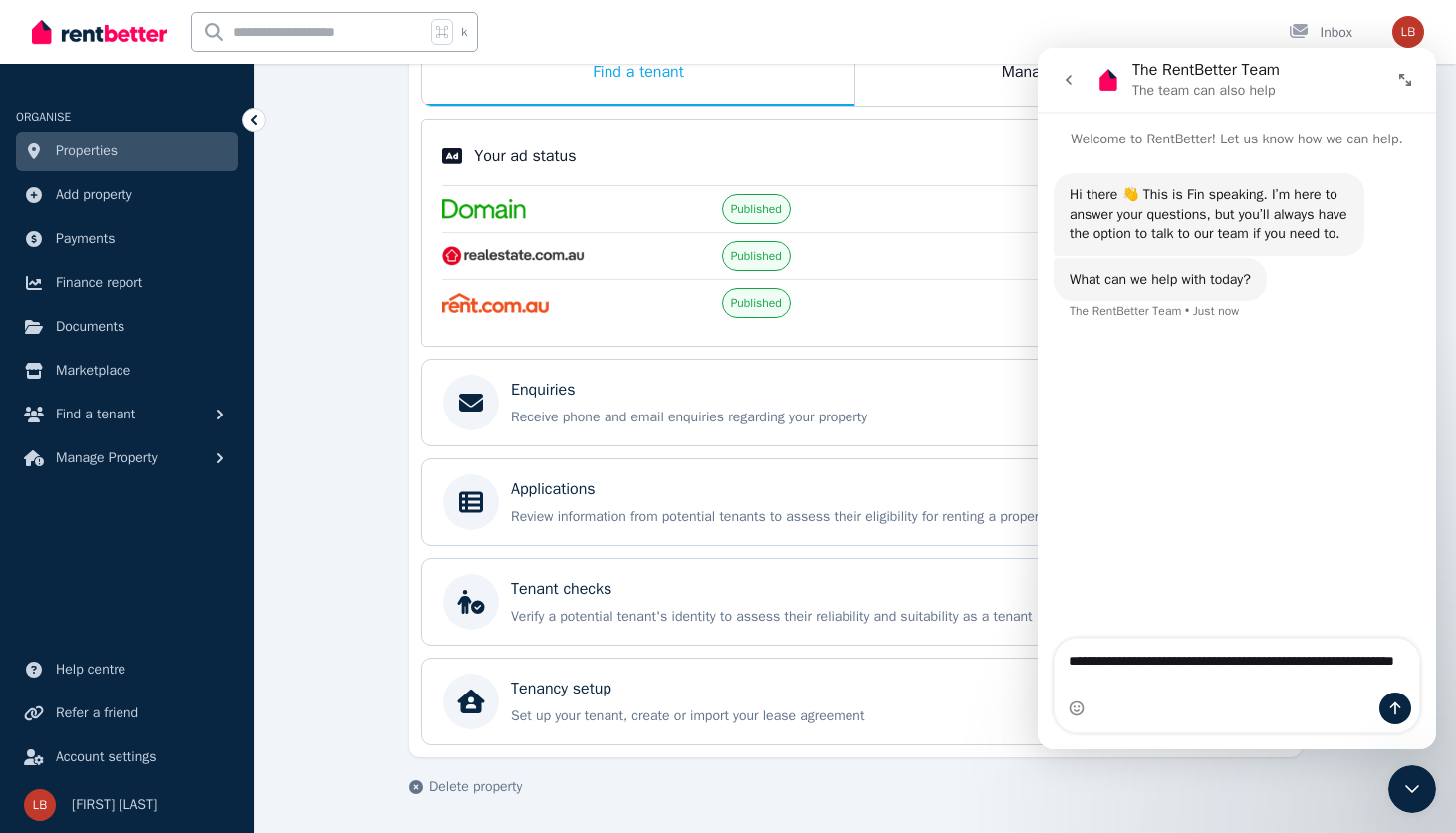 type on "**********" 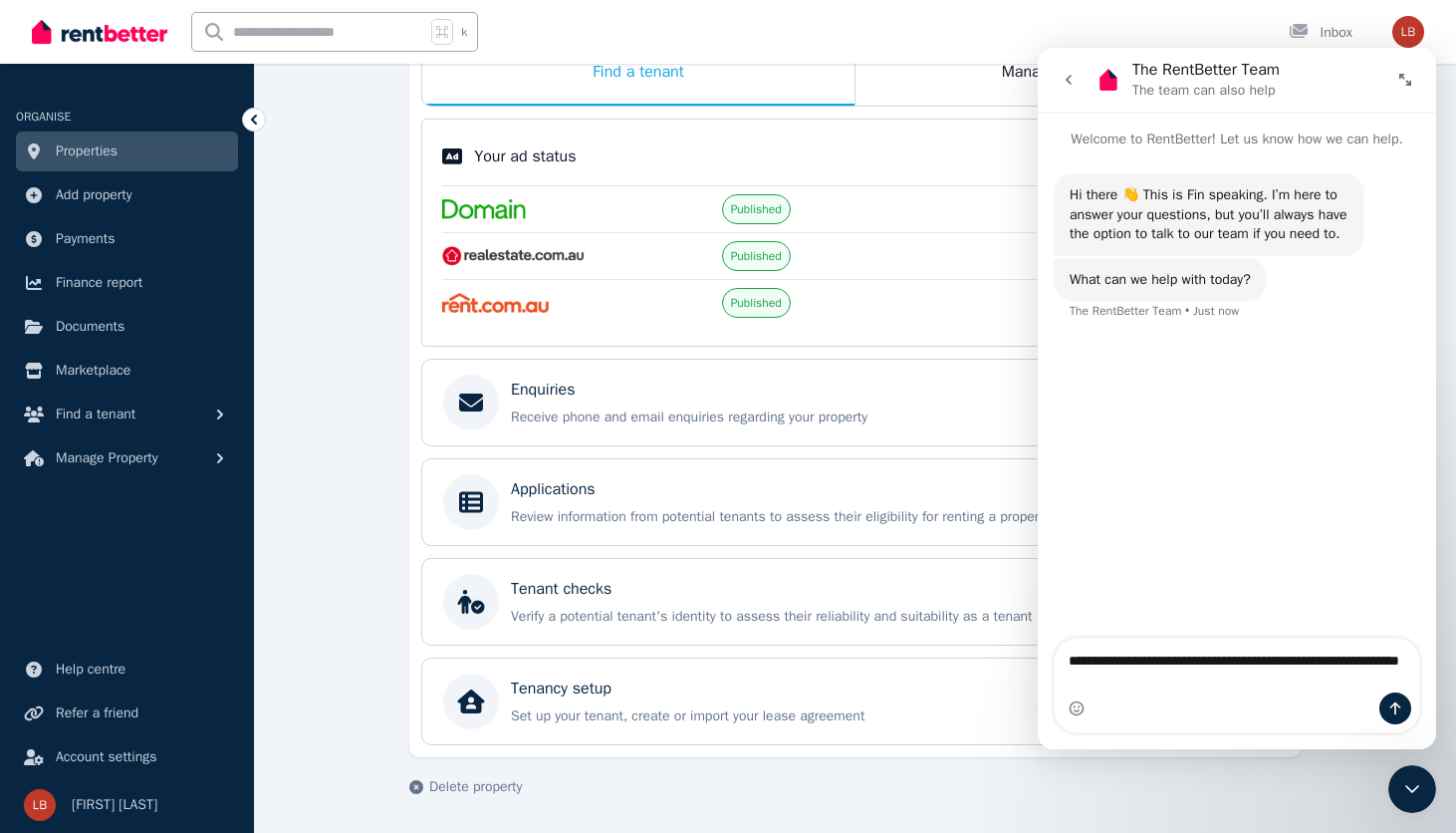 type 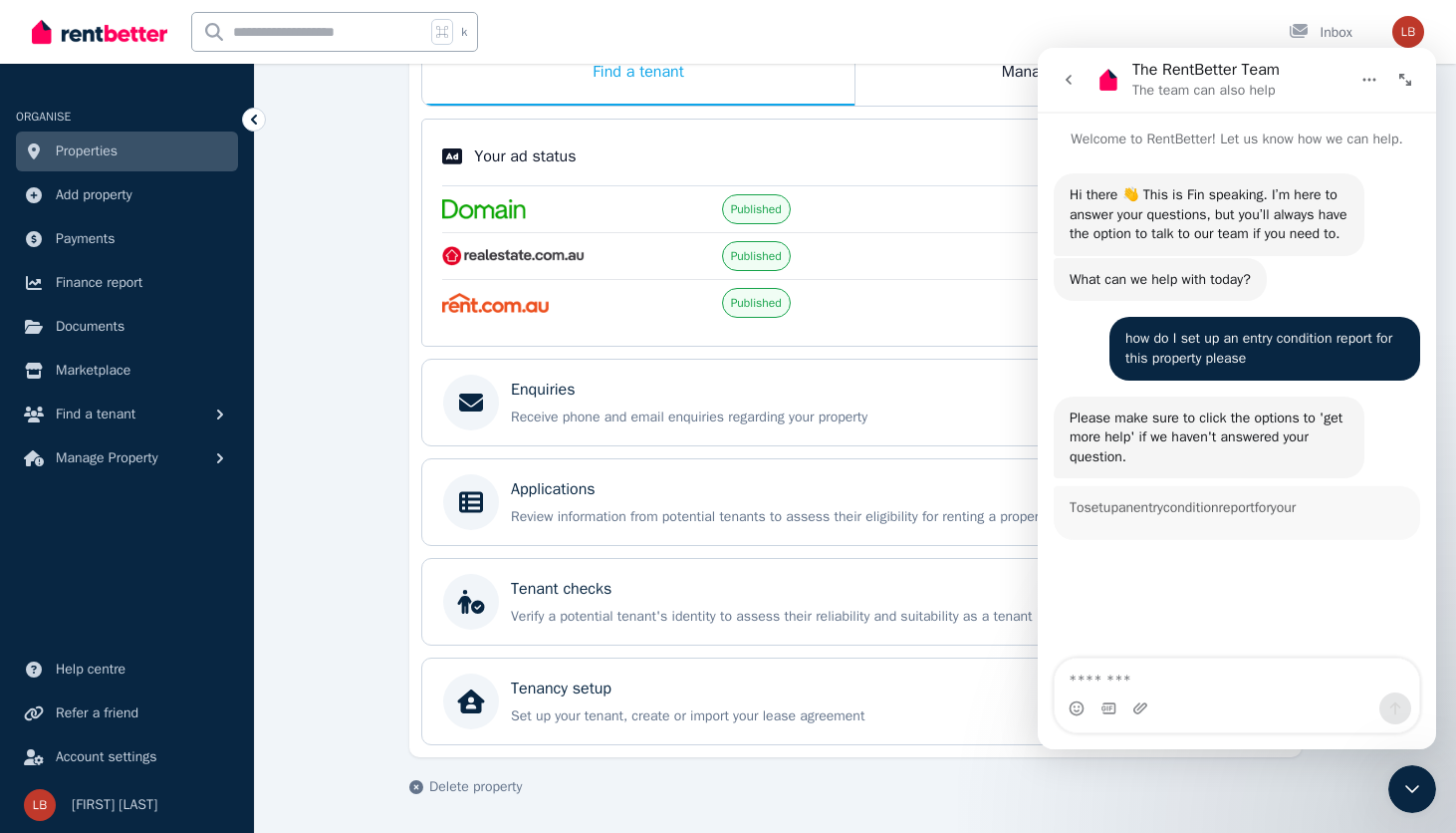scroll, scrollTop: 3, scrollLeft: 0, axis: vertical 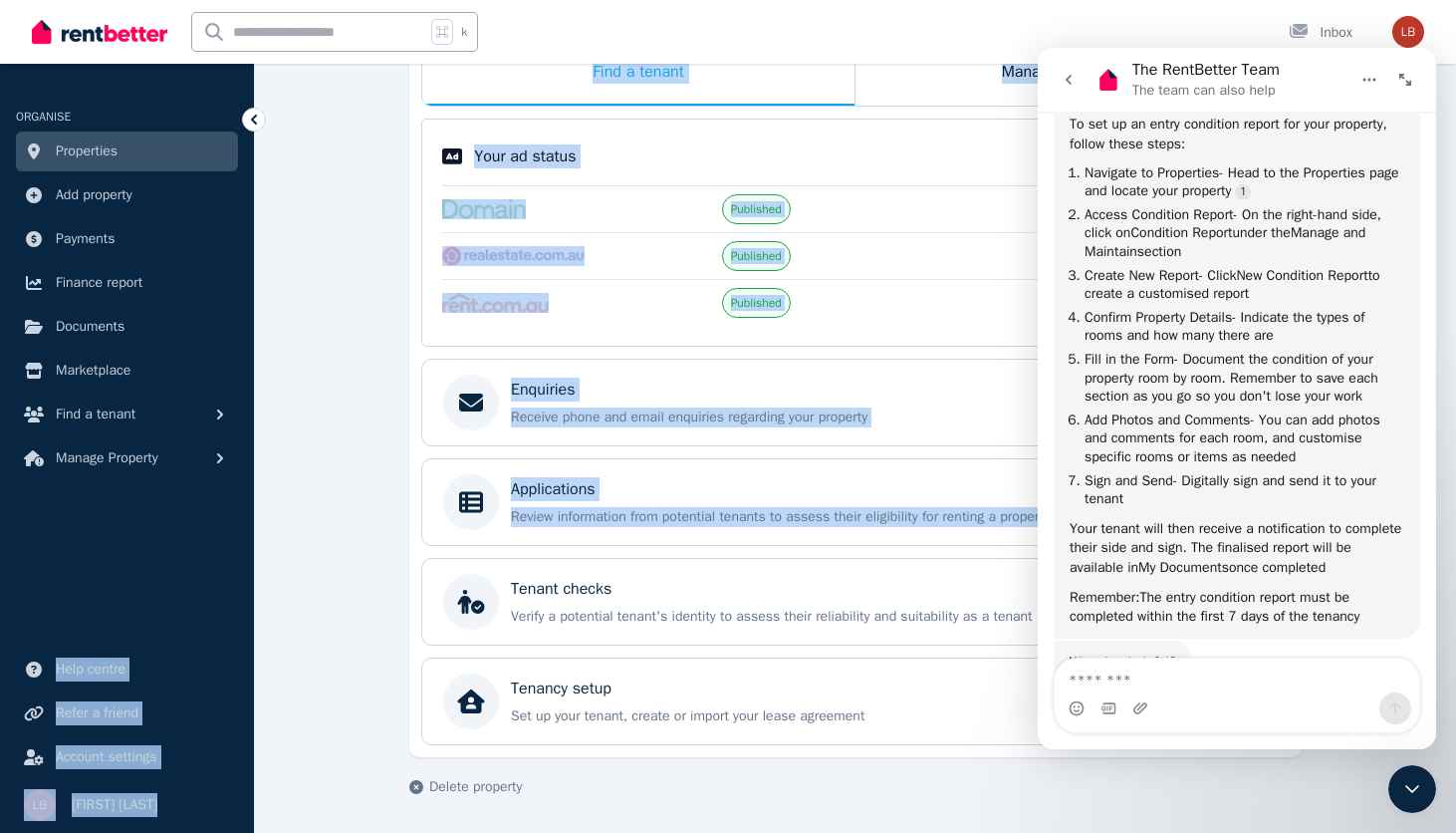 drag, startPoint x: 12, startPoint y: 642, endPoint x: -4, endPoint y: 441, distance: 201.6358 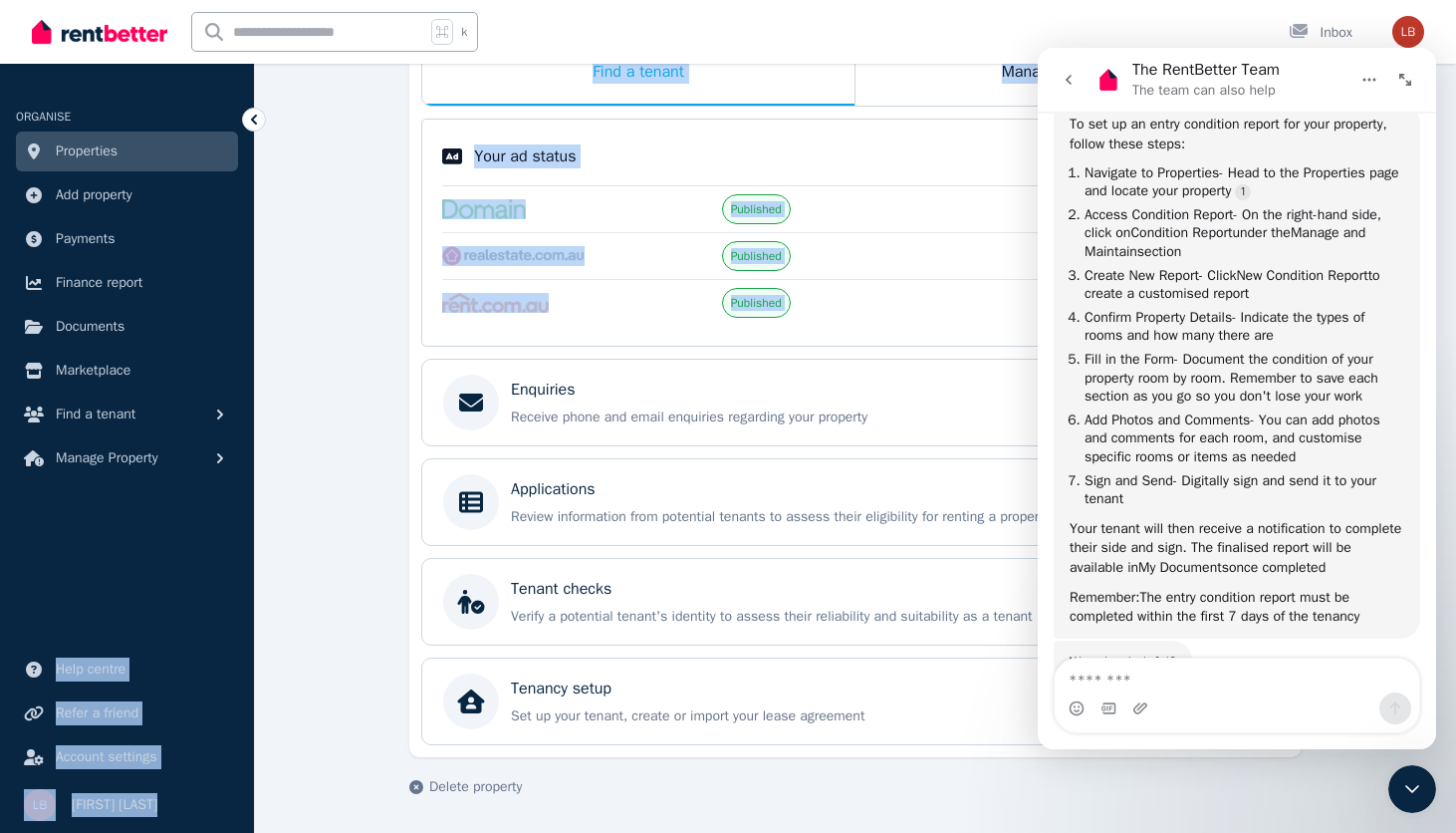 click on "**********" at bounding box center (728, 62) 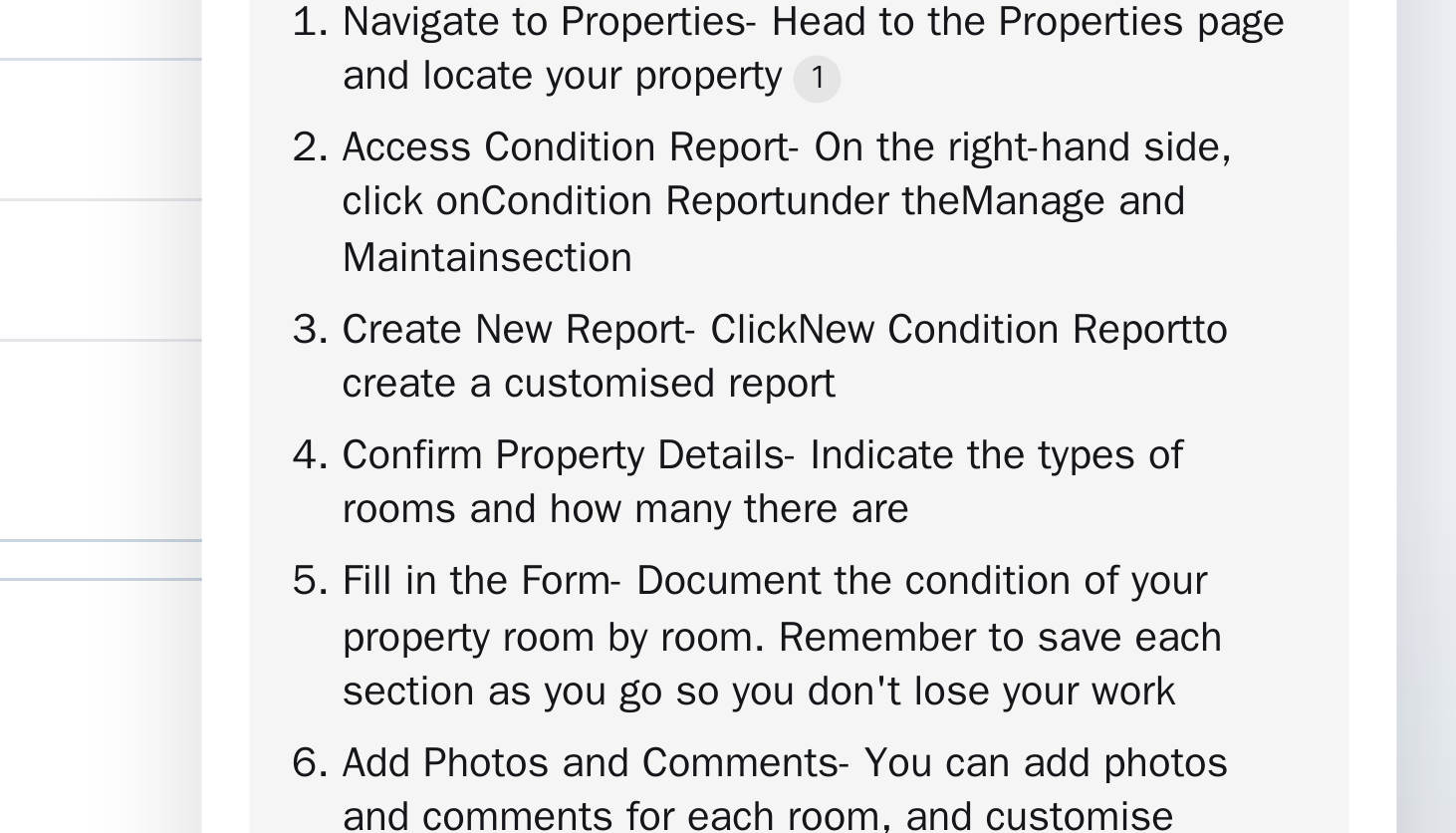 drag, startPoint x: 514, startPoint y: -142, endPoint x: 475, endPoint y: -117, distance: 46.324939 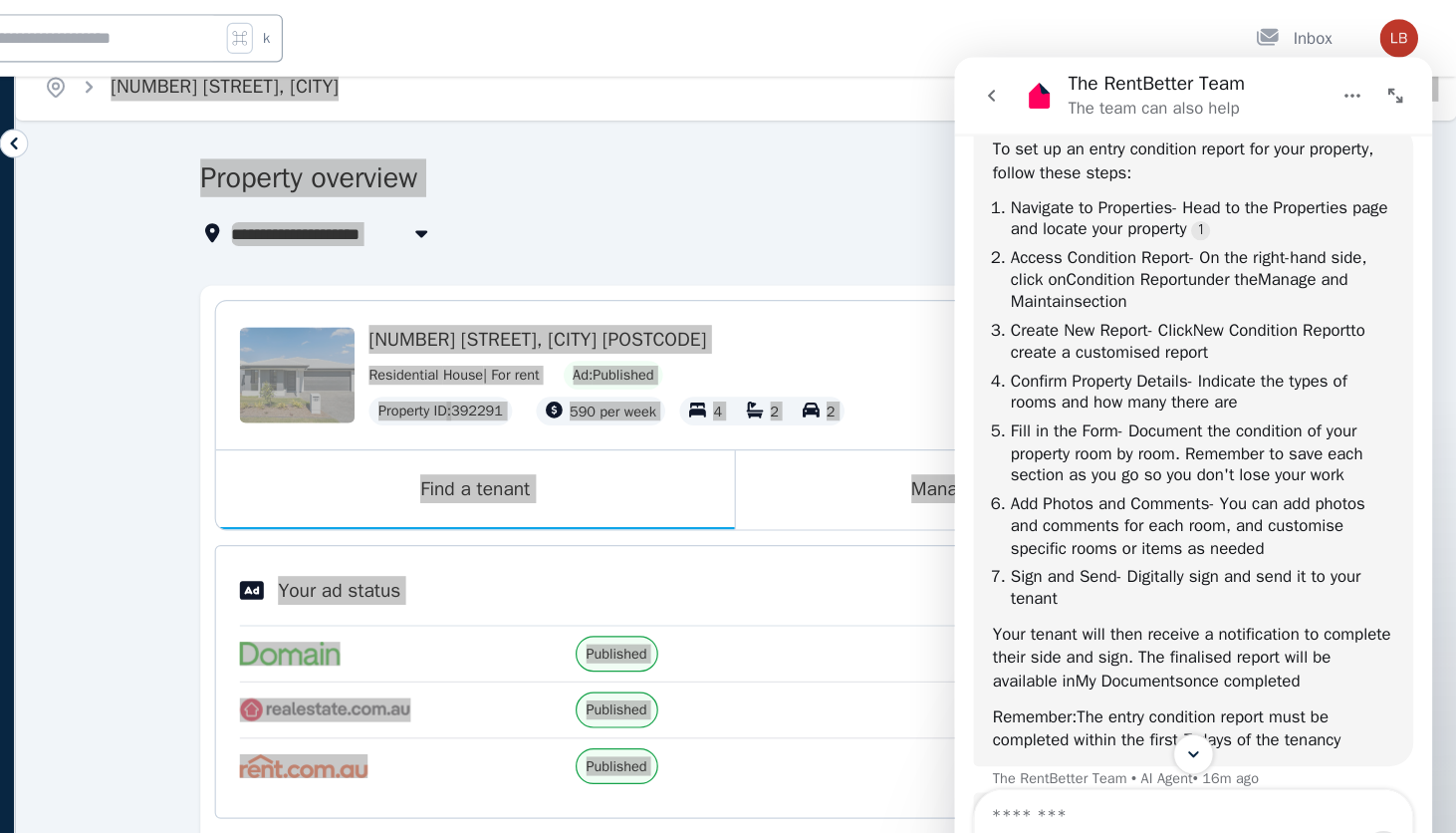 scroll, scrollTop: 19, scrollLeft: 0, axis: vertical 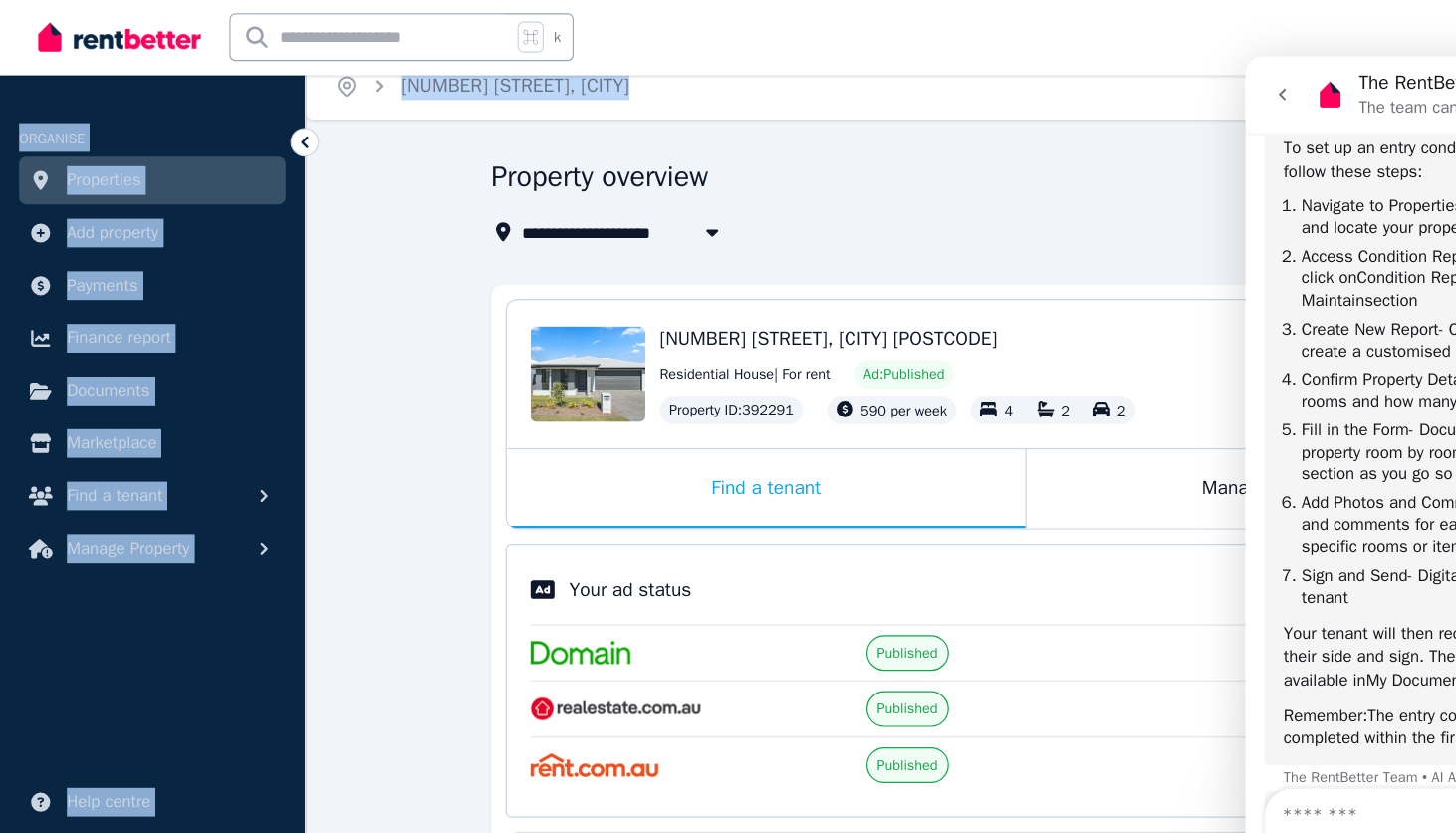 drag, startPoint x: 951, startPoint y: 58, endPoint x: 942, endPoint y: 92, distance: 35.17101 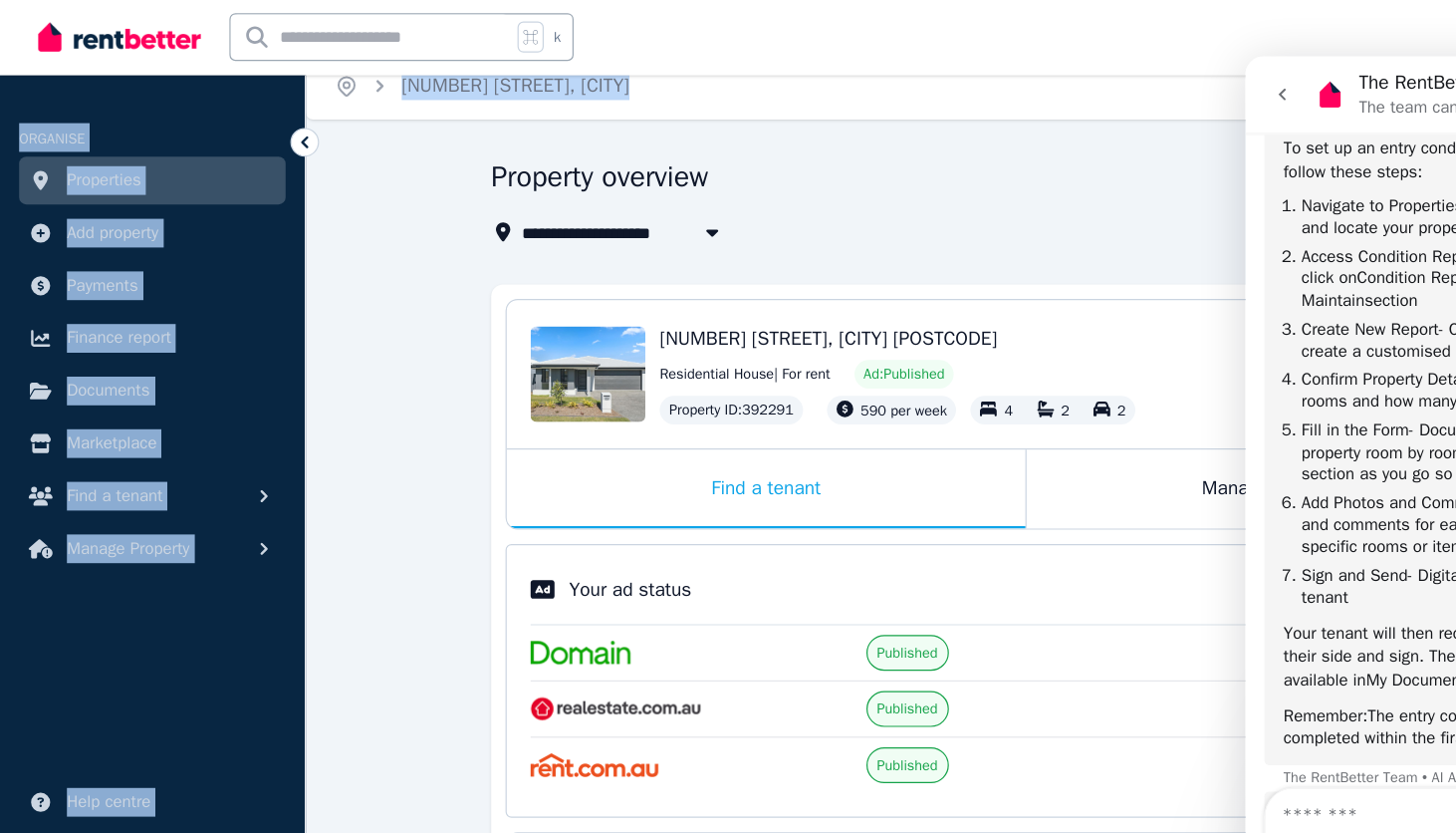 click on "**********" at bounding box center [728, 398] 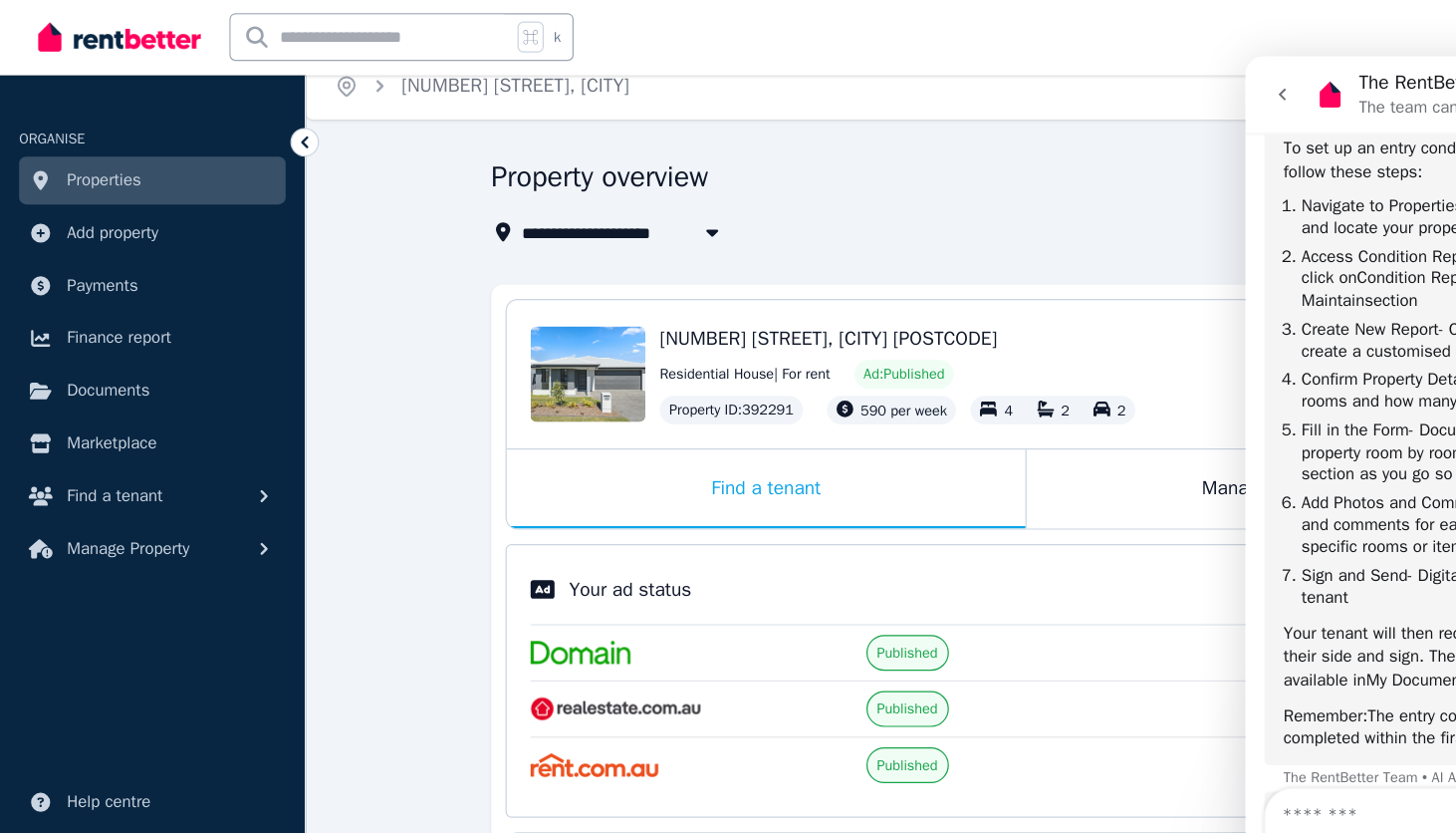 click on "**********" at bounding box center (728, 398) 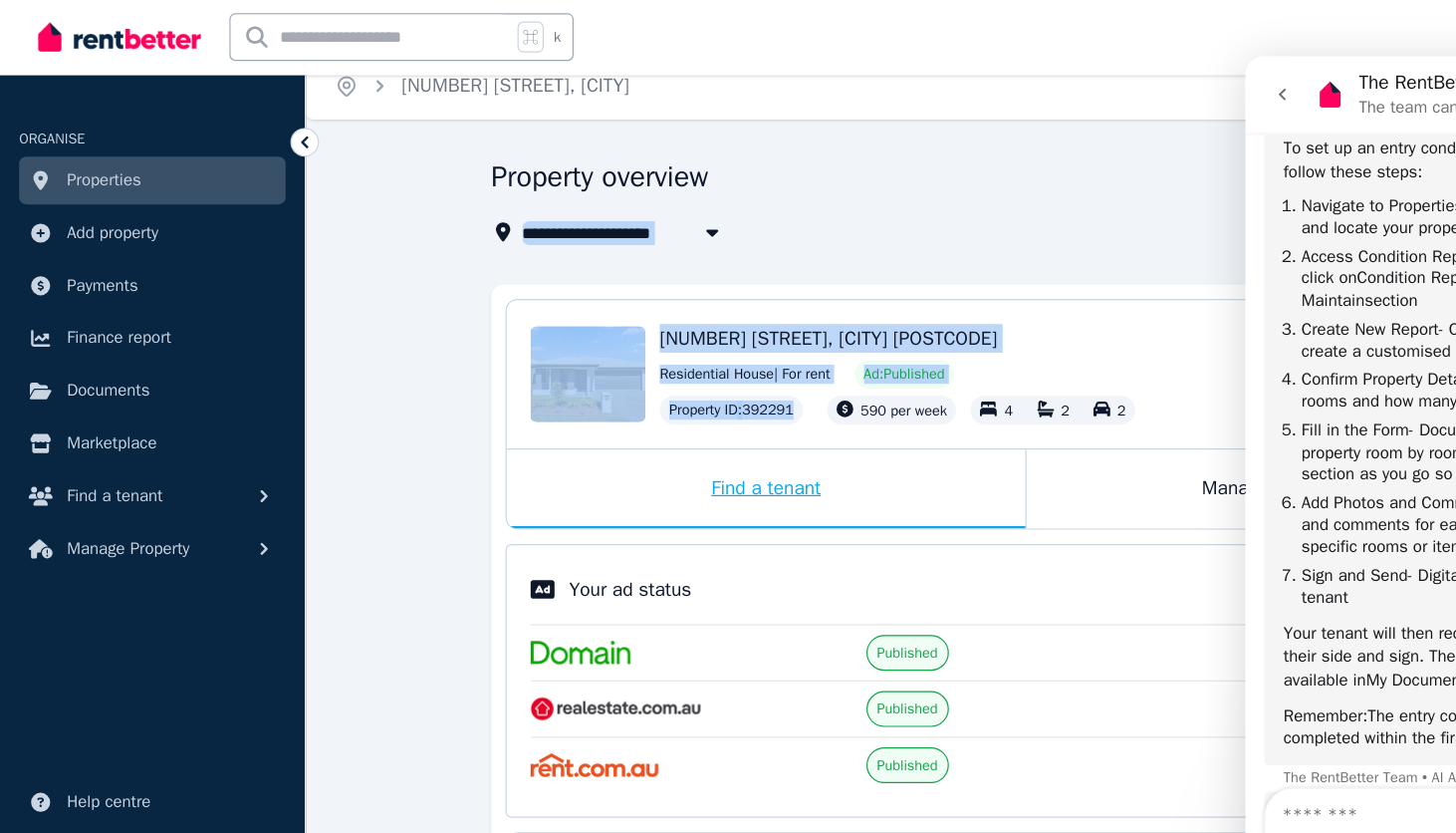 drag, startPoint x: 906, startPoint y: 168, endPoint x: 748, endPoint y: 422, distance: 299.13208 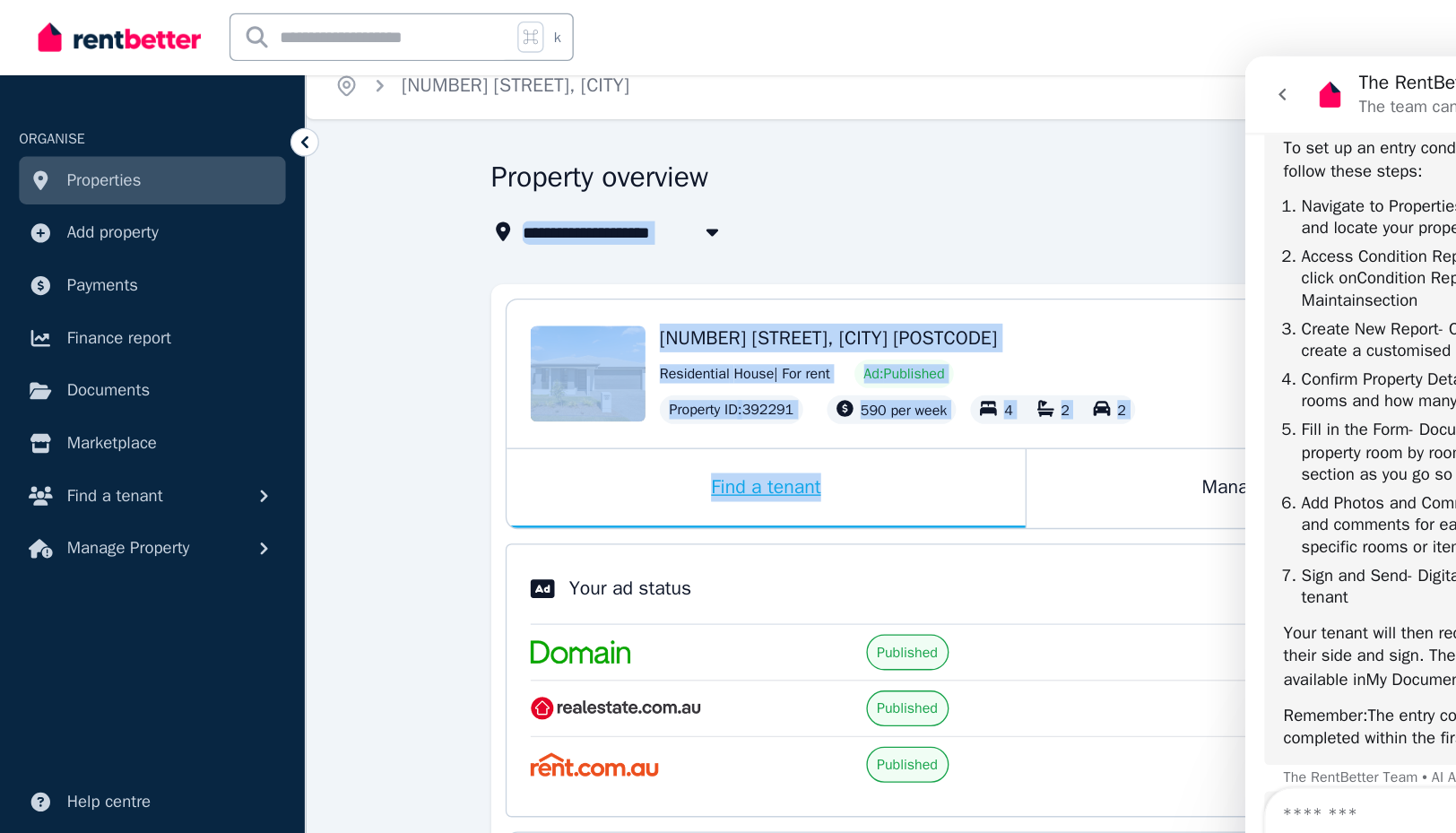 scroll, scrollTop: 17, scrollLeft: 0, axis: vertical 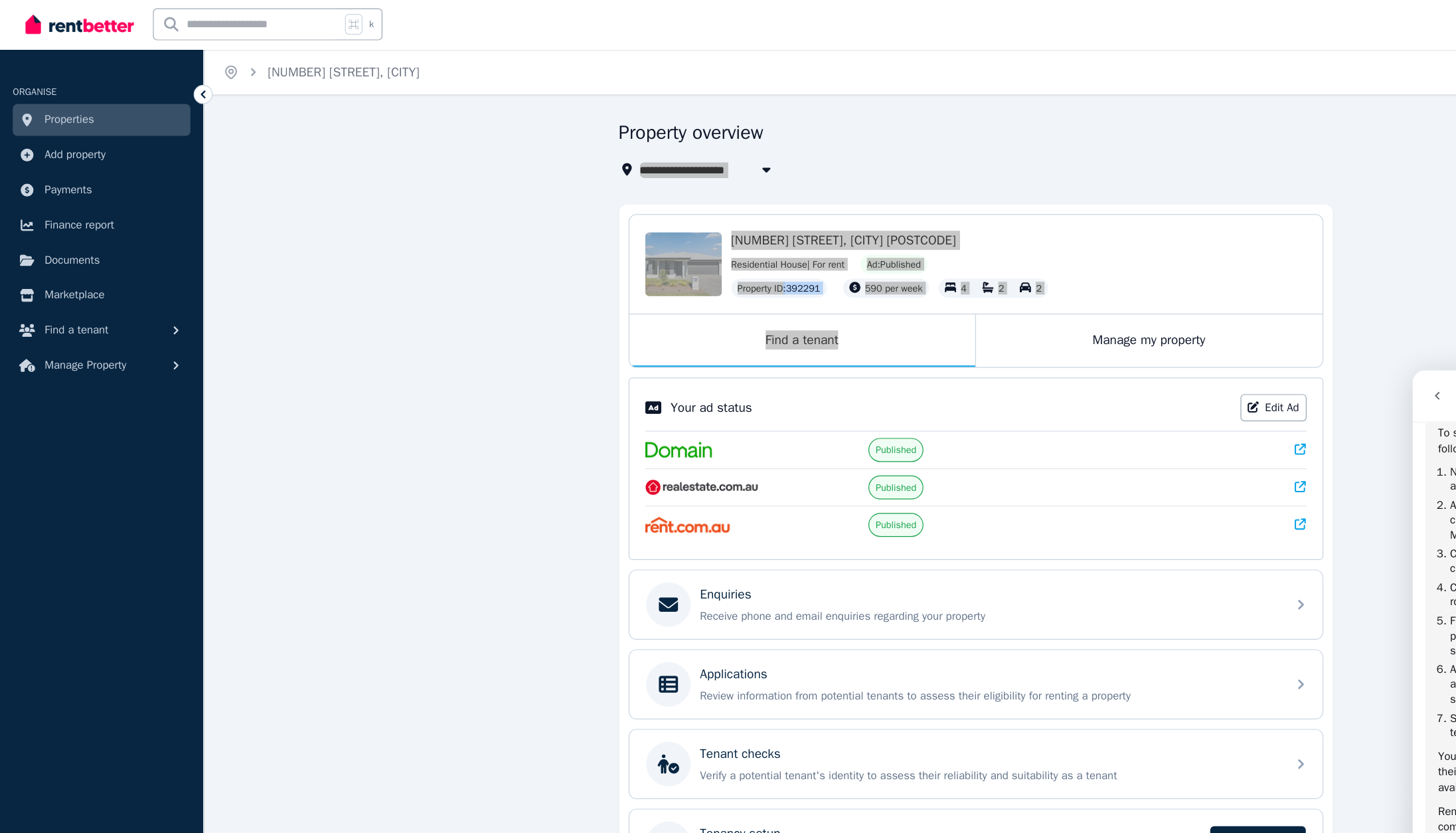 drag, startPoint x: 1437, startPoint y: 381, endPoint x: 941, endPoint y: 380, distance: 496.001 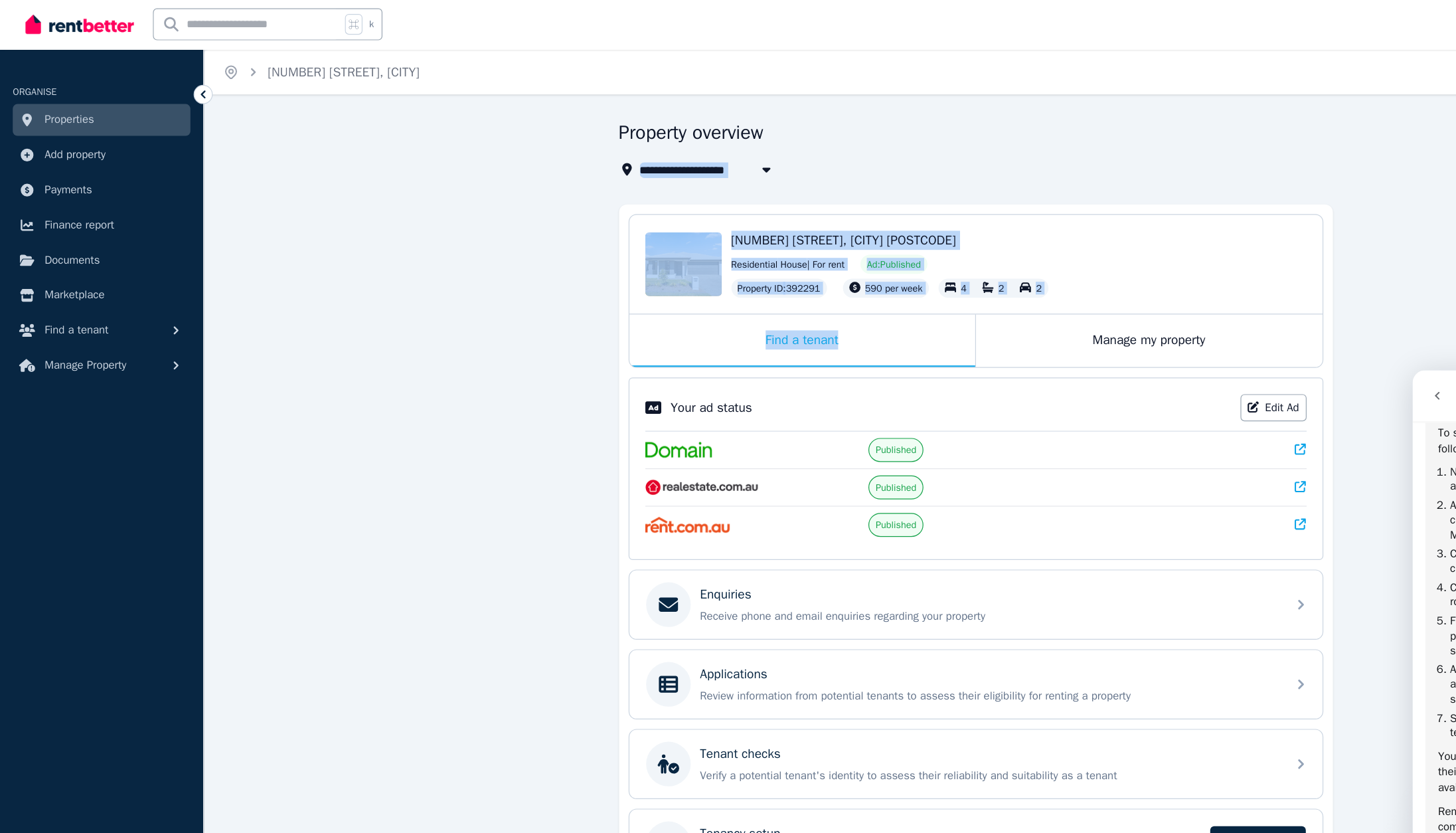 scroll, scrollTop: 250, scrollLeft: 0, axis: vertical 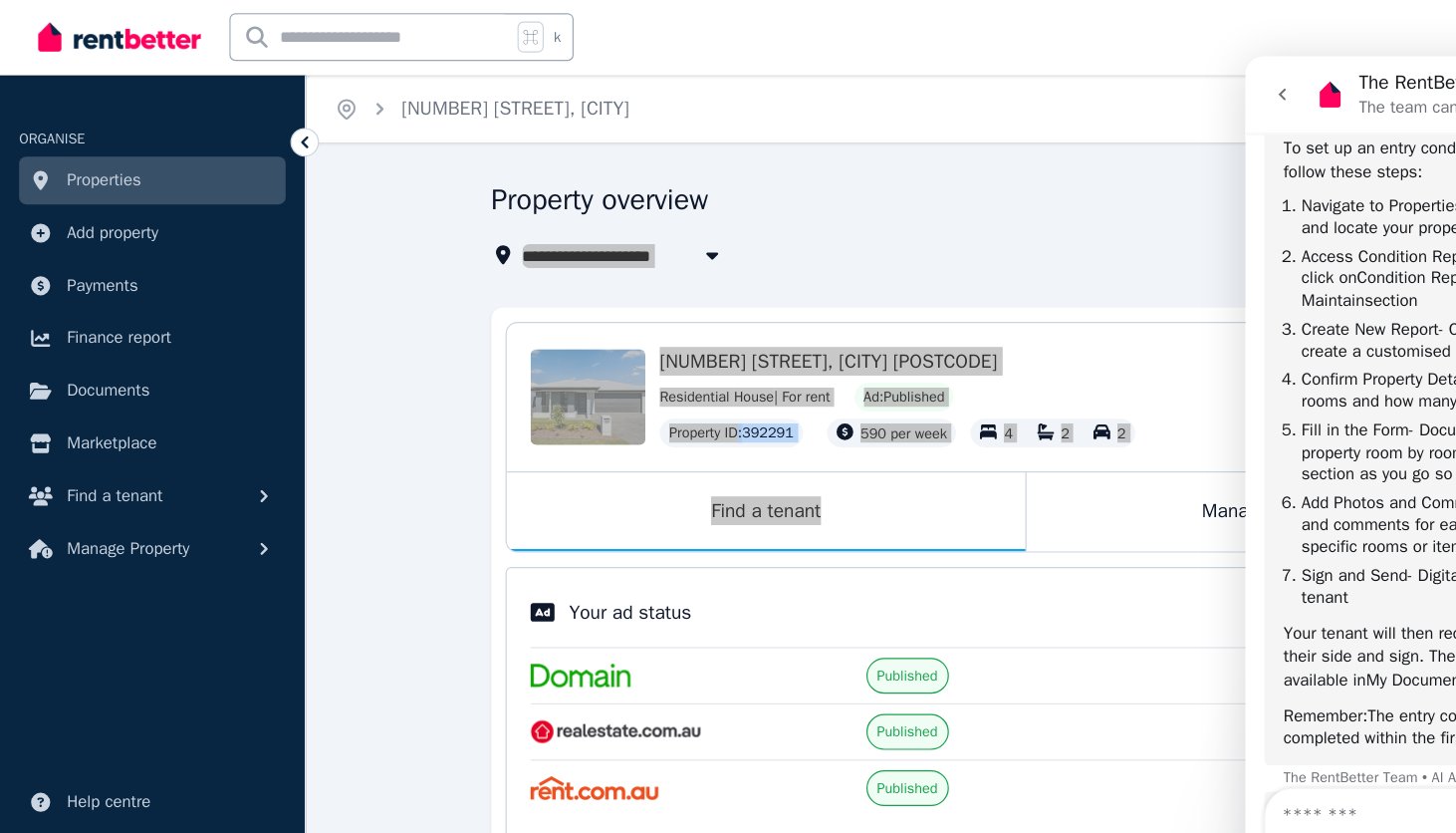 drag, startPoint x: 1303, startPoint y: 67, endPoint x: 1139, endPoint y: 76, distance: 164.24677 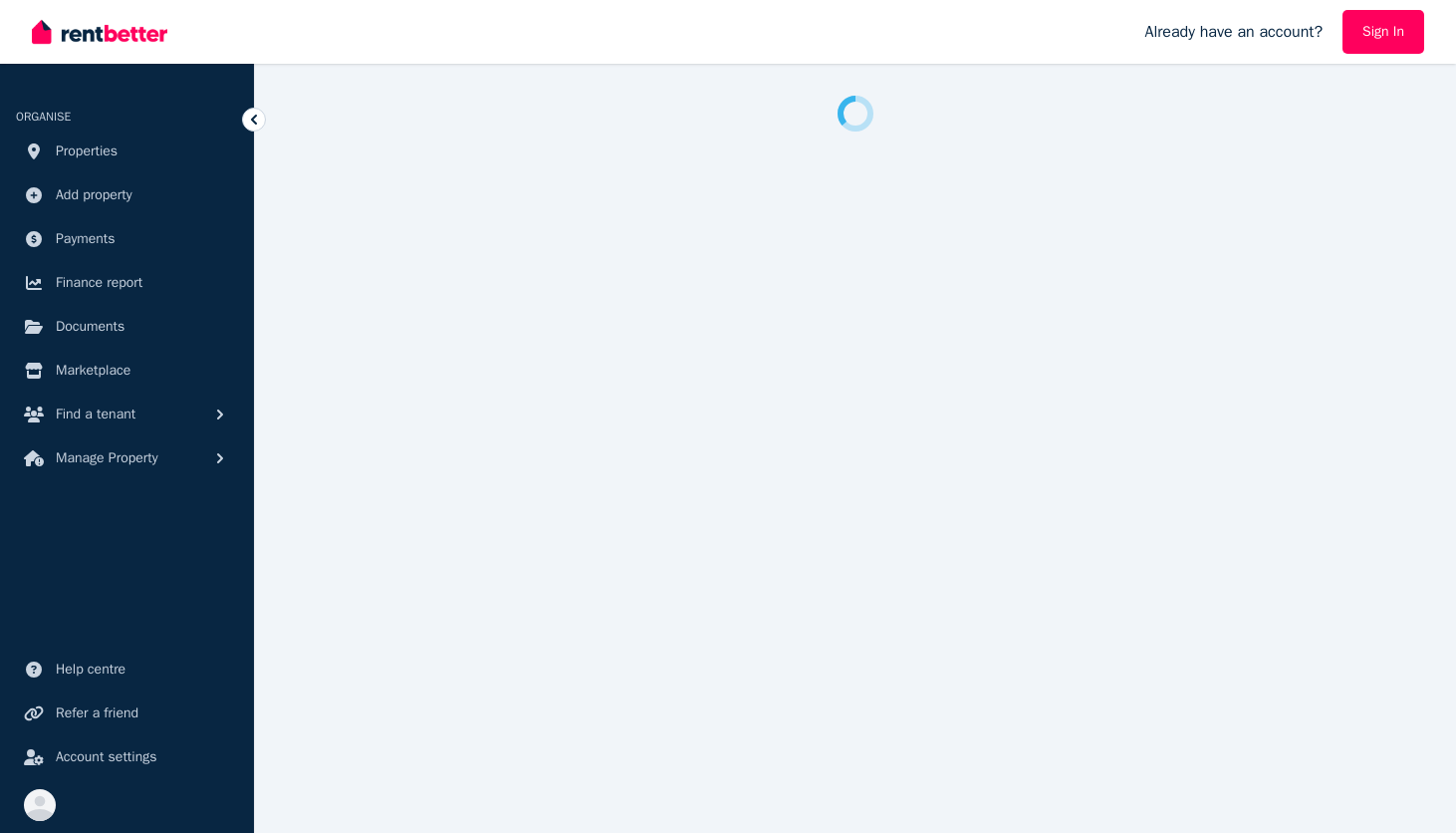 scroll, scrollTop: 0, scrollLeft: 0, axis: both 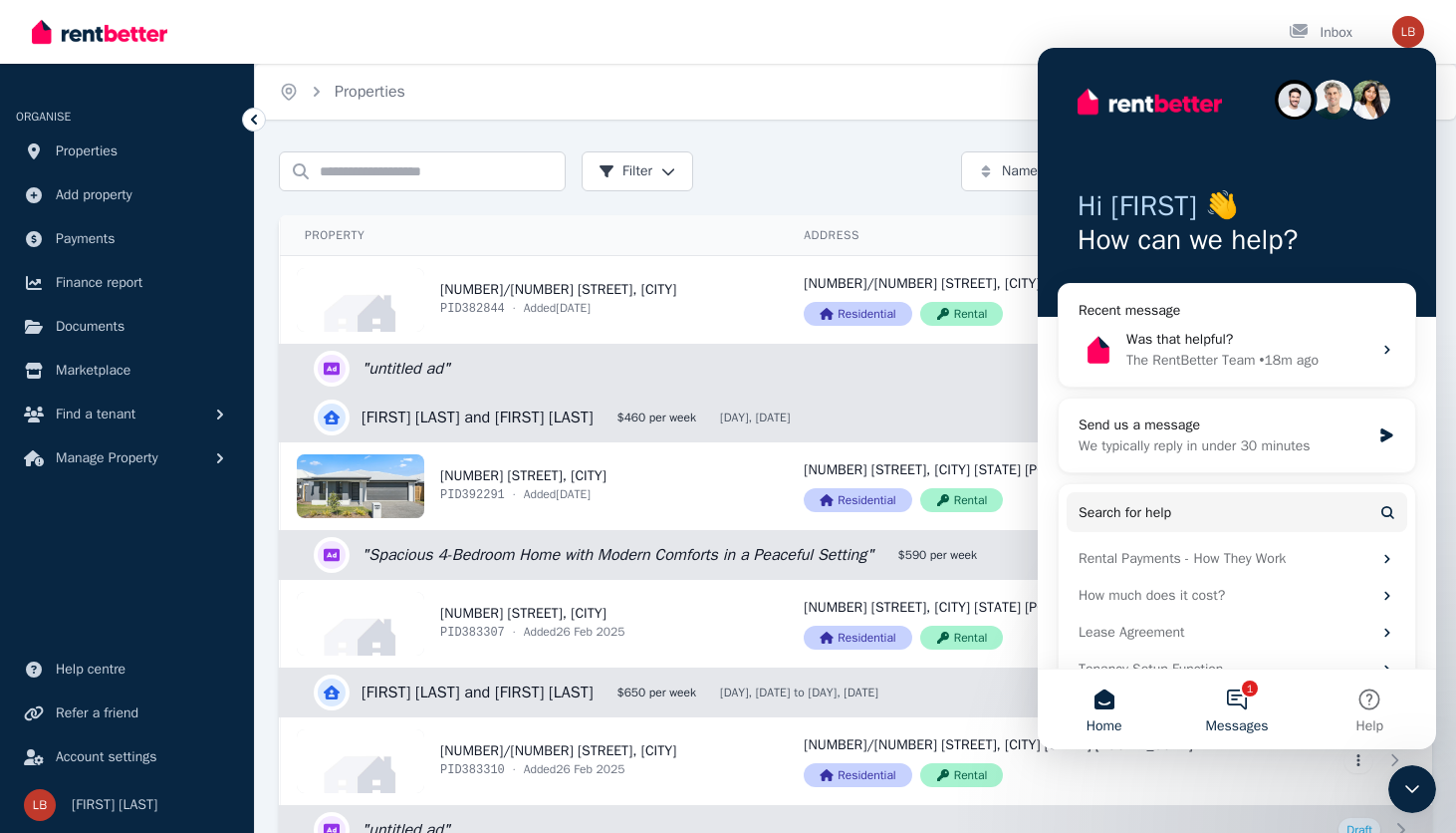 click on "1 Messages" at bounding box center [1236, 709] 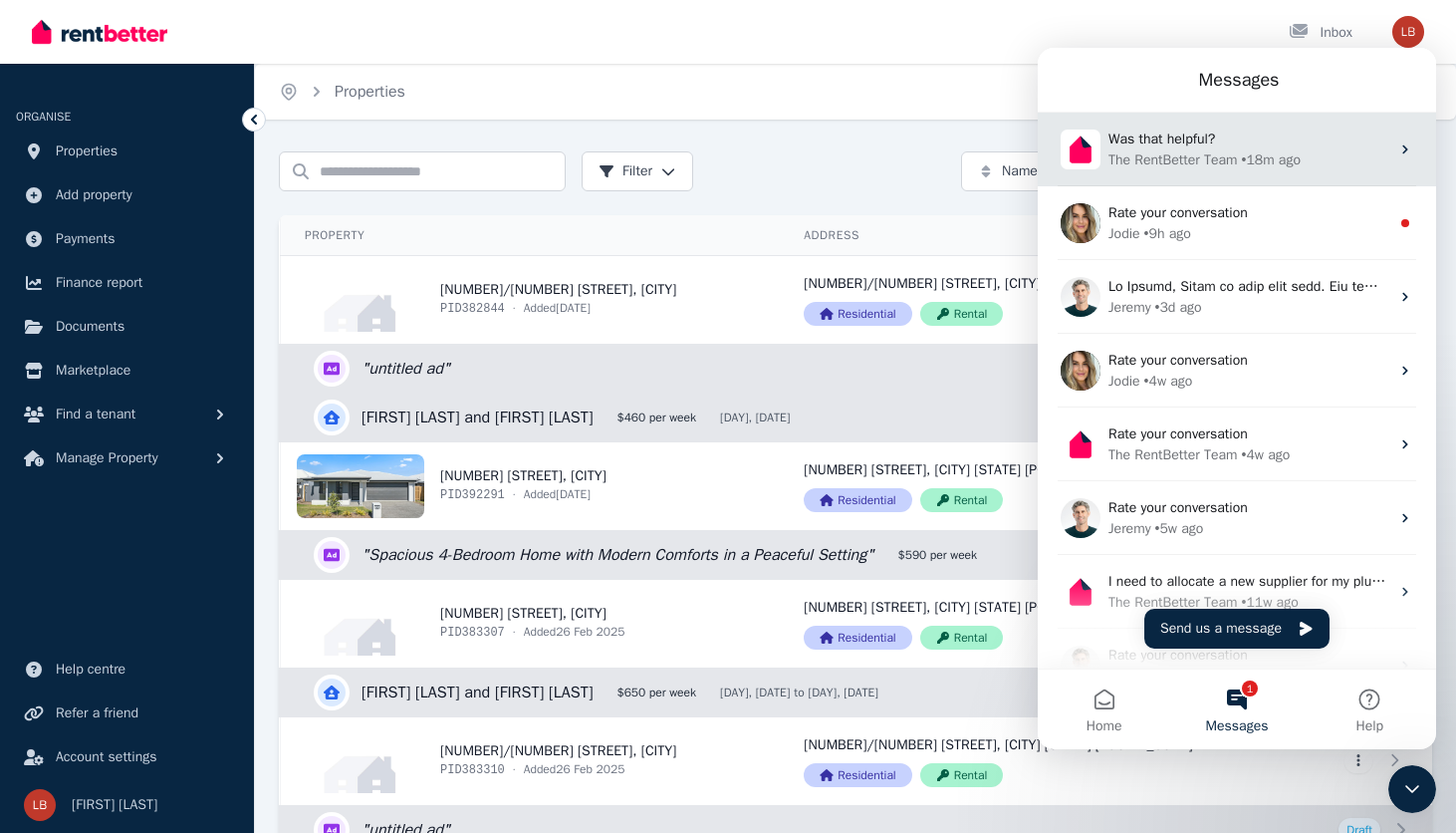 click on "Was that helpful?" at bounding box center [1161, 139] 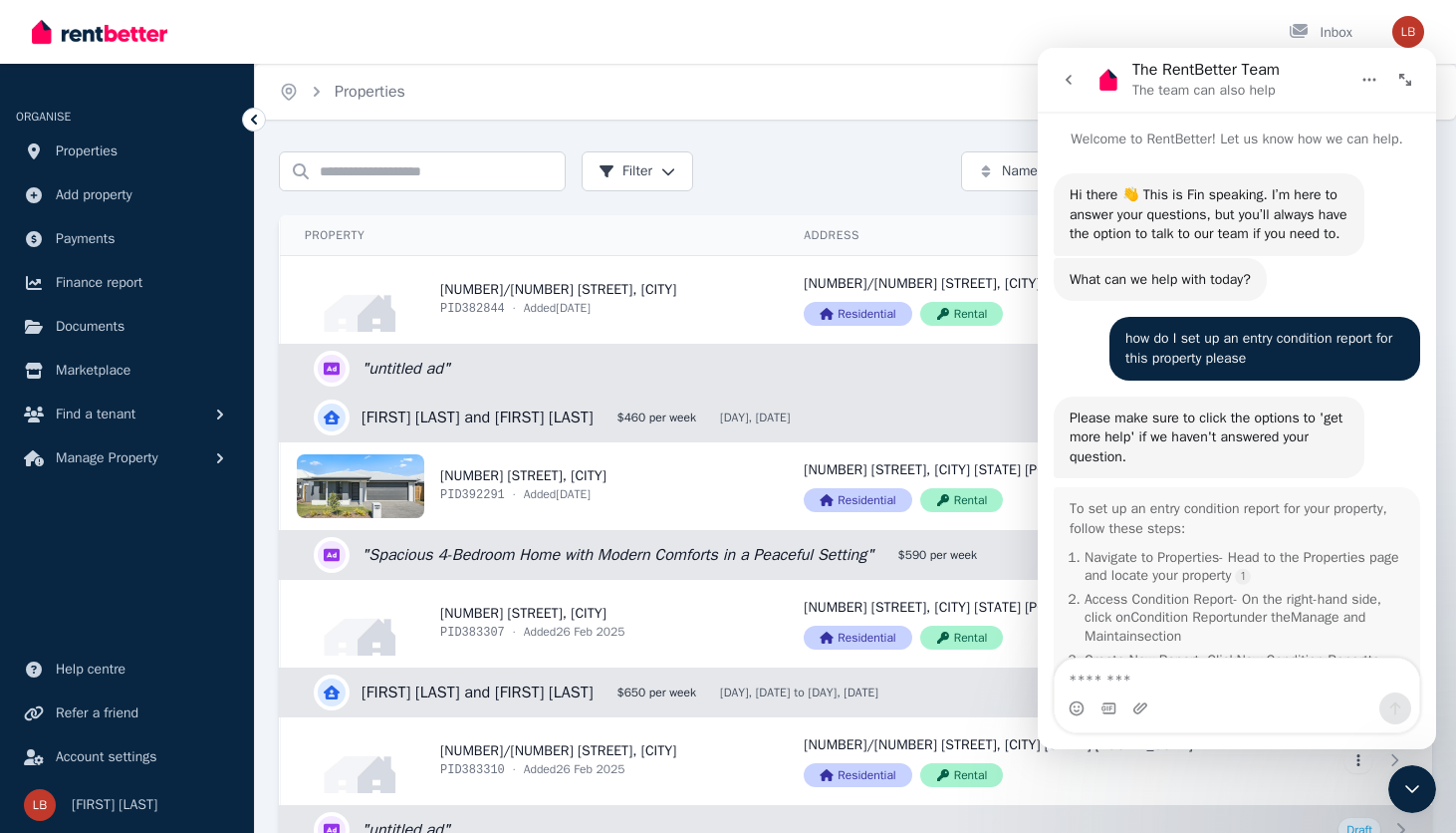 scroll, scrollTop: 3, scrollLeft: 0, axis: vertical 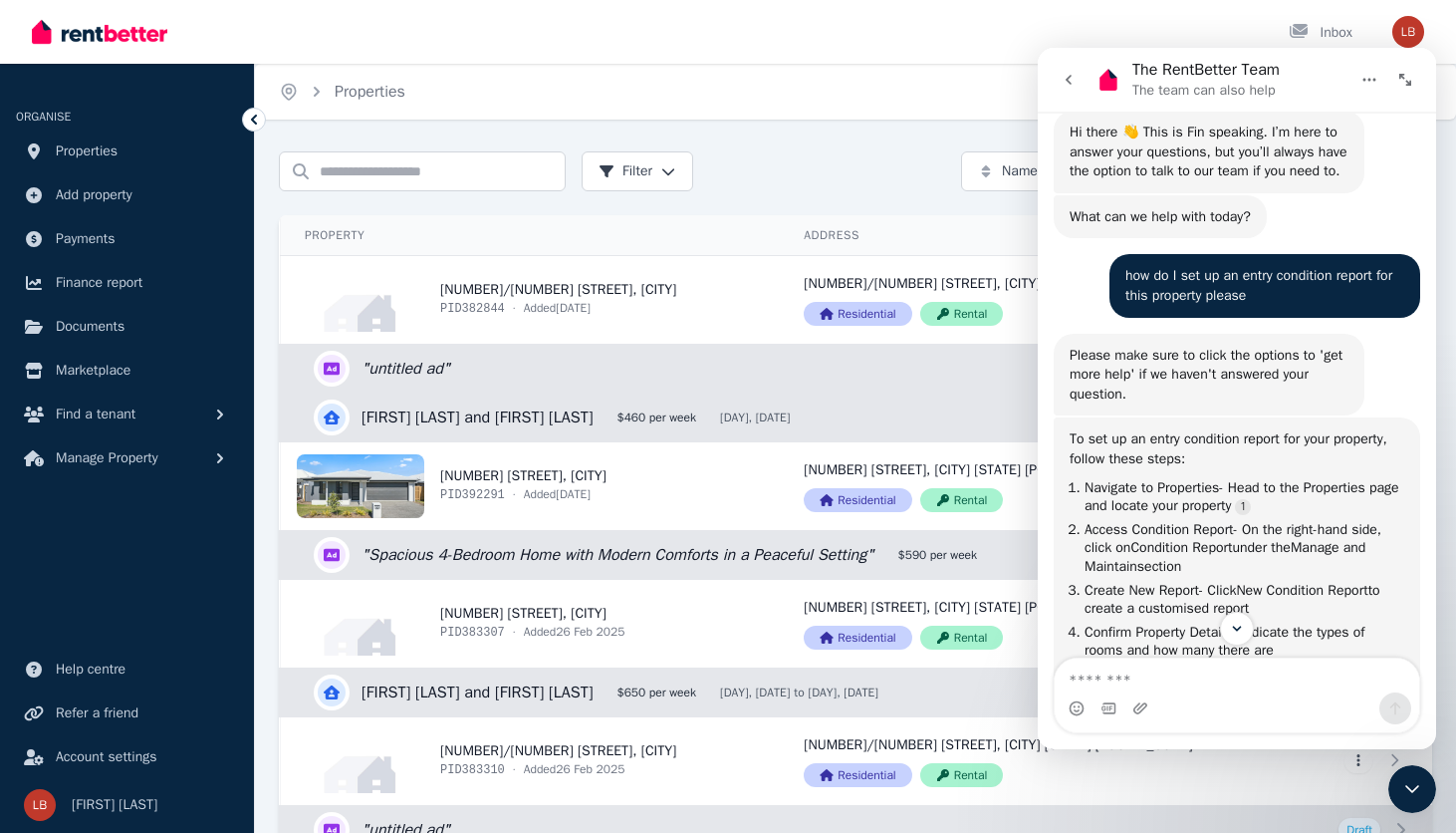 click on "Hi there 👋 This is Fin speaking. I’m here to answer your questions, but you’ll always have the option to talk to our team if you need to. The RentBetter Team    •   19m ago What can we help with today? The RentBetter Team    •   19m ago how do I set up an entry condition report for this property please Leeann    •   19m ago Please make sure to click the options to 'get more help' if we haven't answered your question. The RentBetter Team    •   19m ago To set up an entry condition report for your property, follow these steps: Navigate to Properties  - Head to the Properties page and locate your property Access Condition Report  - On the right-hand side, click on  Condition Report  under the  Manage and Maintain  section Create New Report  - Click  New Condition Report  to create a customised report Confirm Property Details  - Indicate the types of rooms and how many there are Fill in the Form Add Photos and Comments Sign and Send  - Digitally sign and send it to your tenant My Documents    •" at bounding box center [1237, 564] 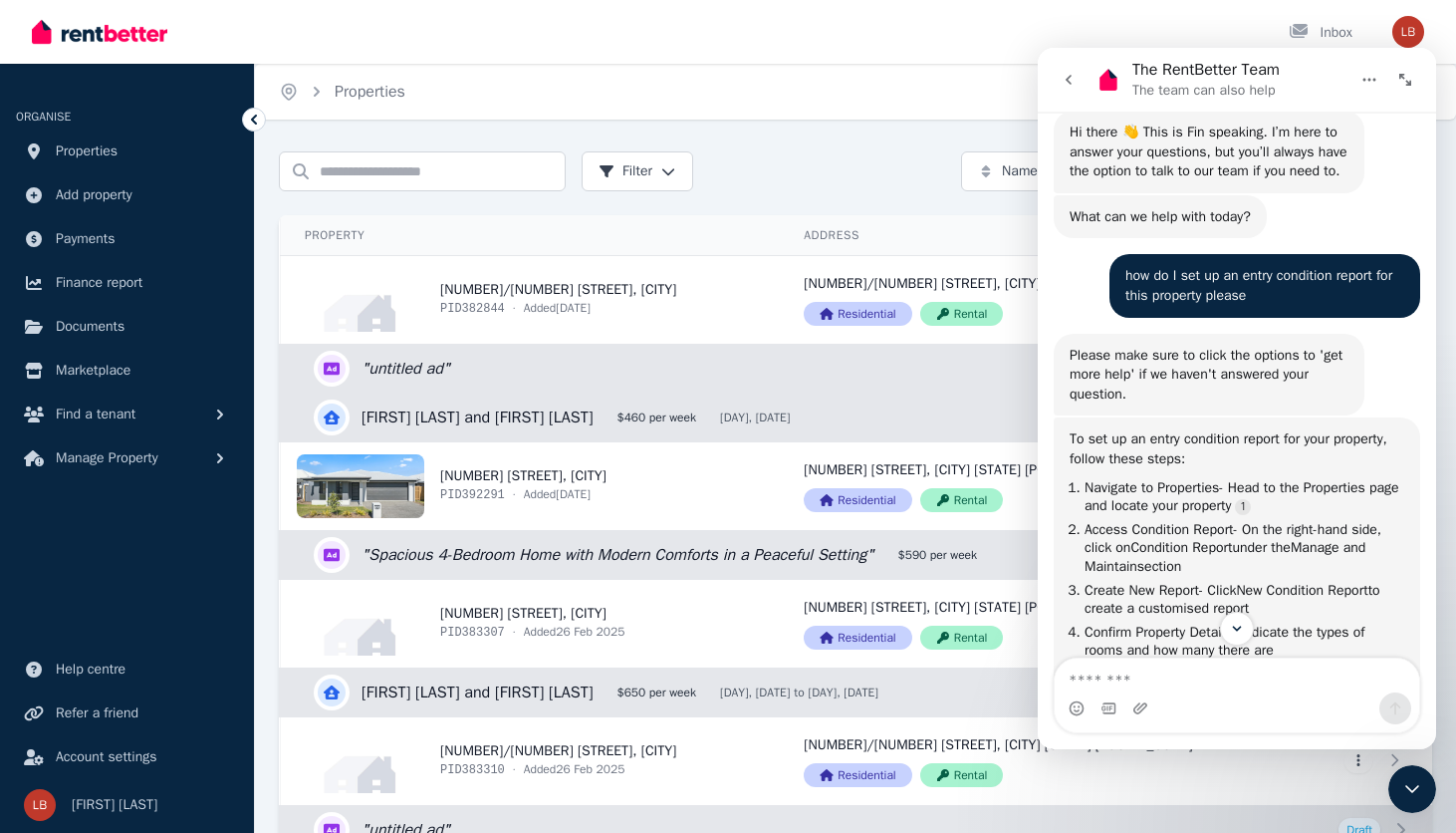click at bounding box center [1237, 629] 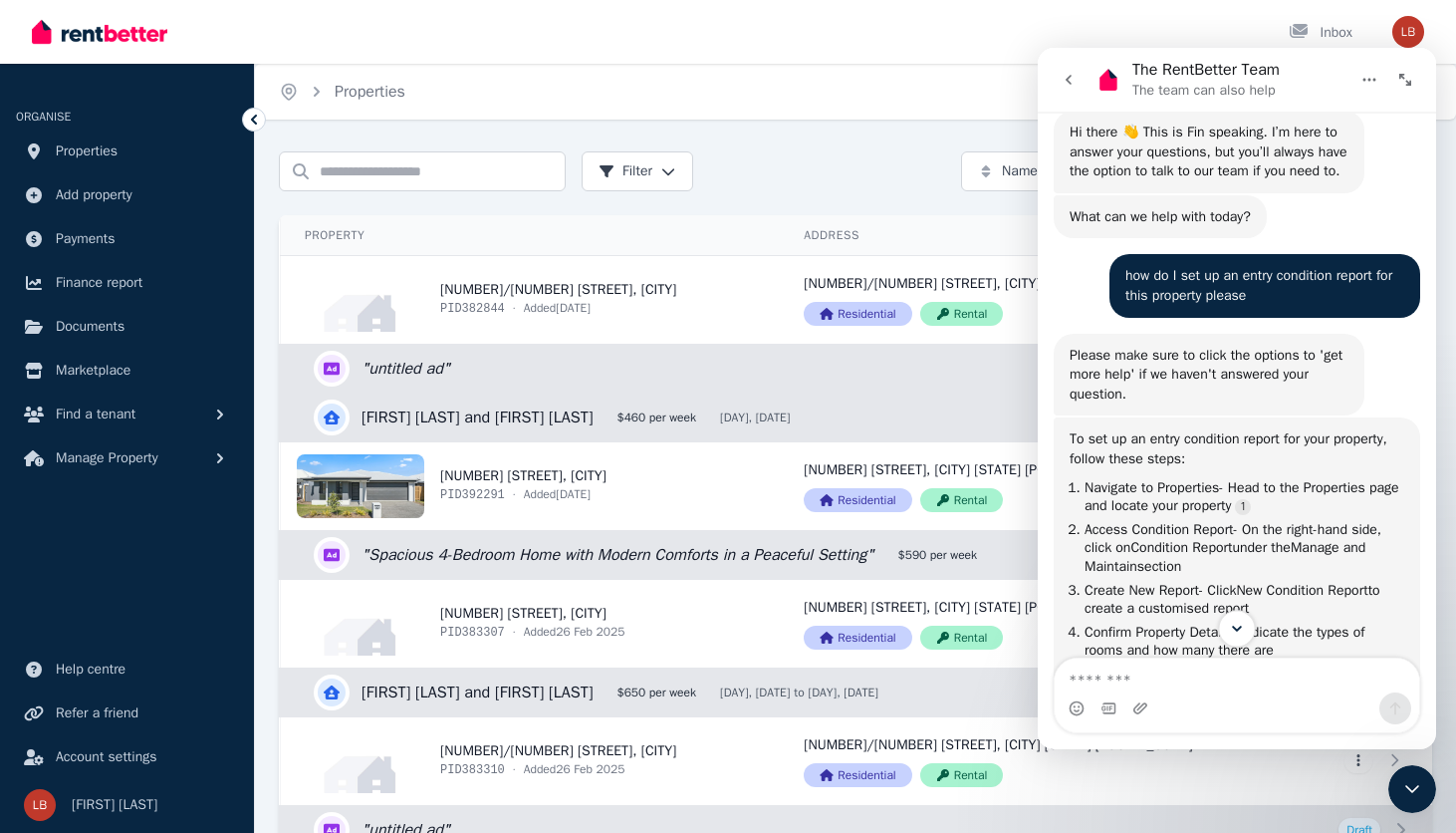 click 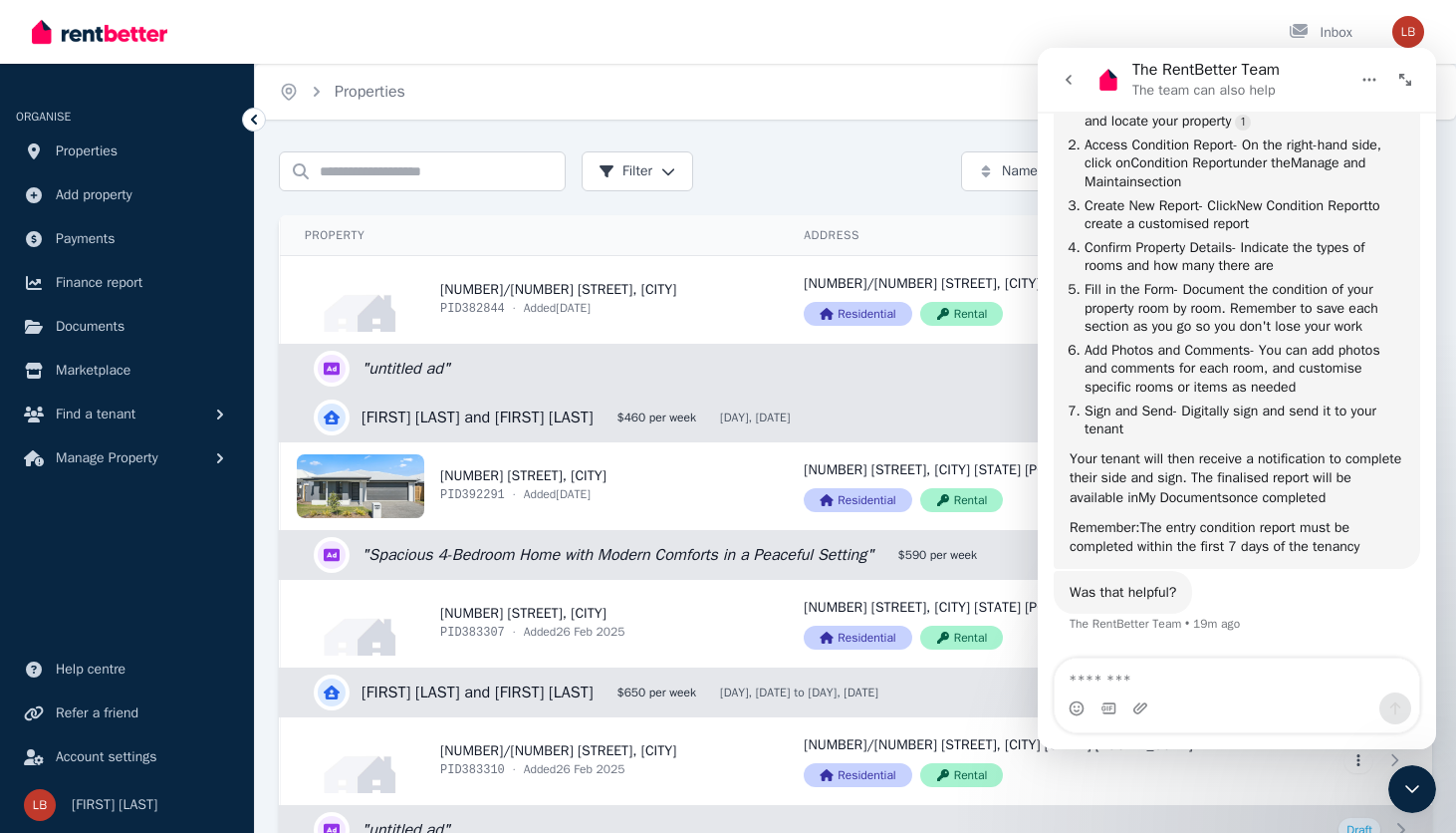 scroll, scrollTop: 464, scrollLeft: 0, axis: vertical 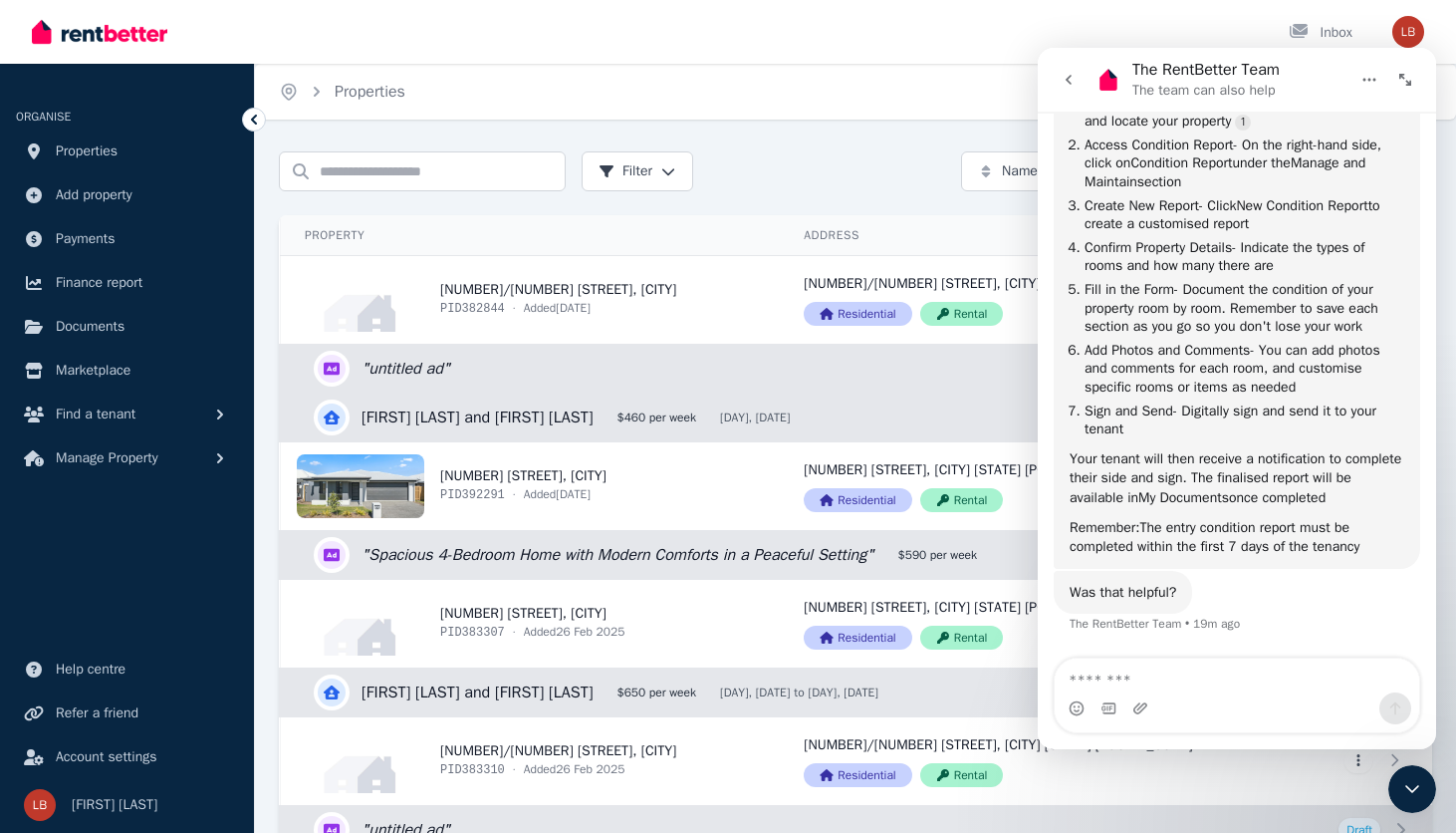 click on "Hi there 👋 This is Fin speaking. I’m here to answer your questions, but you’ll always have the option to talk to our team if you need to. The RentBetter Team    •   19m ago What can we help with today? The RentBetter Team    •   19m ago how do I set up an entry condition report for this property please Leeann    •   19m ago Please make sure to click the options to 'get more help' if we haven't answered your question. The RentBetter Team    •   19m ago To set up an entry condition report for your property, follow these steps: Navigate to Properties  - Head to the Properties page and locate your property Access Condition Report  - On the right-hand side, click on  Condition Report  under the  Manage and Maintain  section Create New Report  - Click  New Condition Report  to create a customised report Confirm Property Details  - Indicate the types of rooms and how many there are Fill in the Form Add Photos and Comments Sign and Send  - Digitally sign and send it to your tenant My Documents    •" at bounding box center [1237, 179] 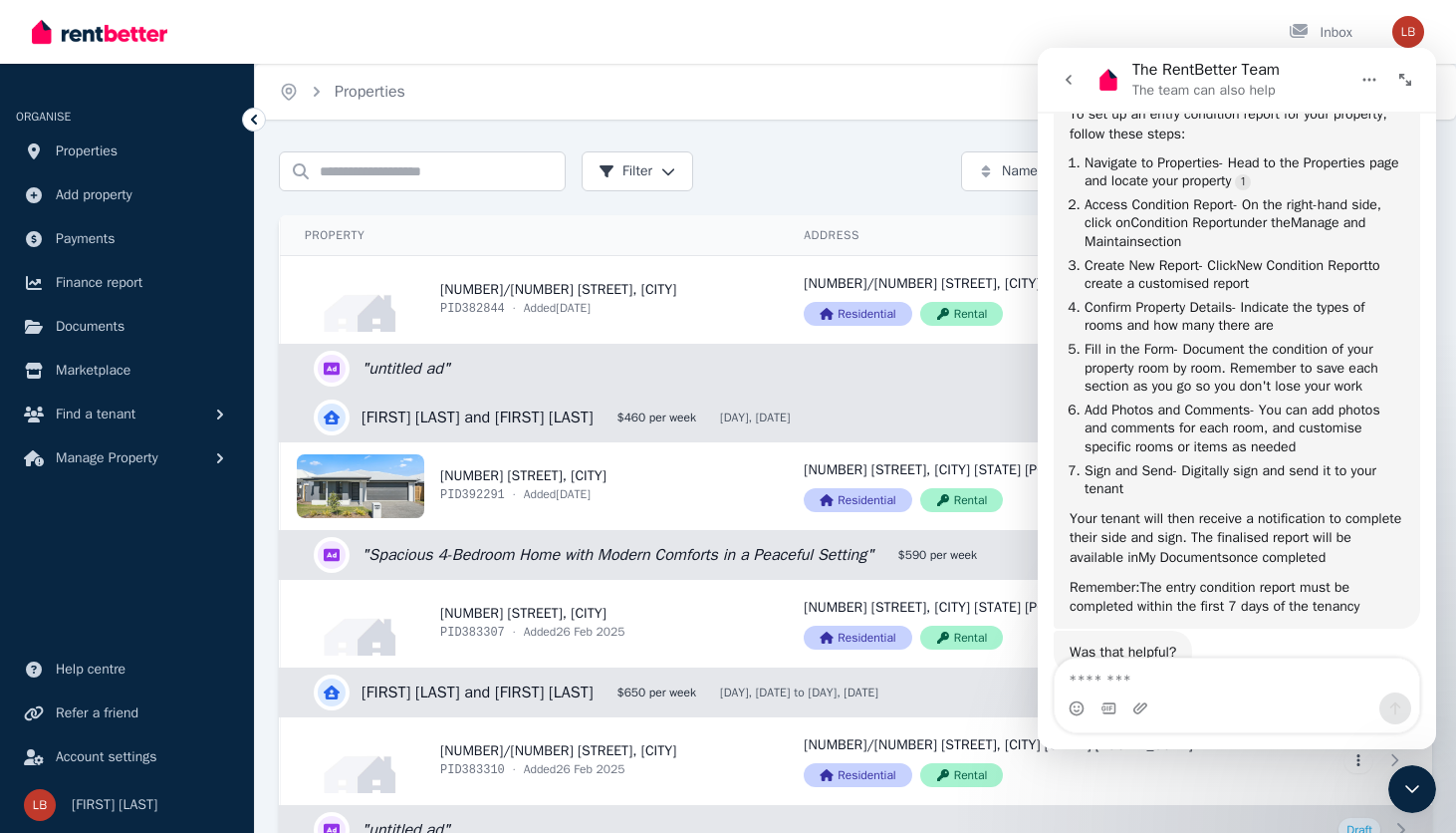 scroll, scrollTop: 345, scrollLeft: 0, axis: vertical 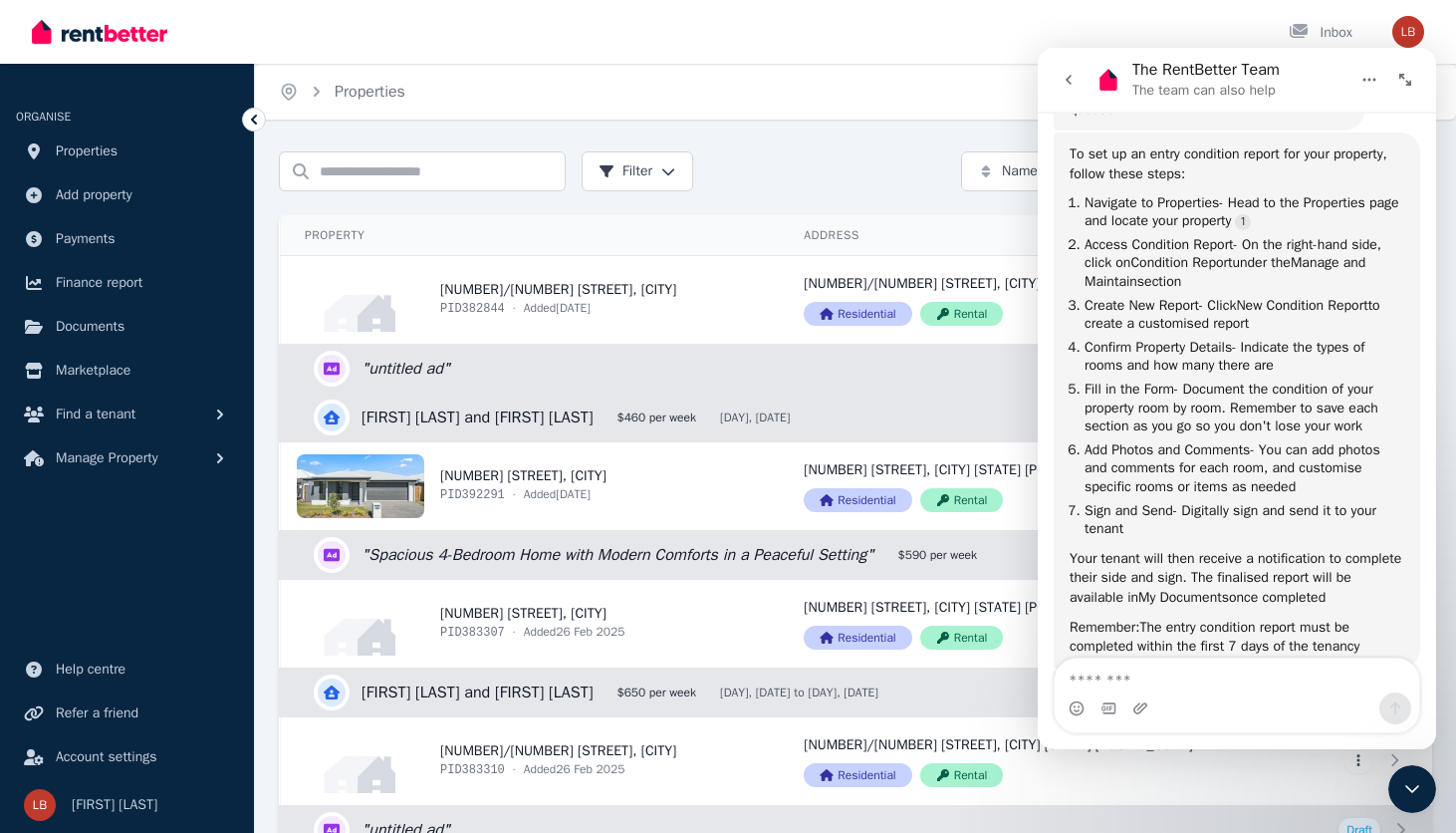 click on "Hi there 👋 This is Fin speaking. I’m here to answer your questions, but you’ll always have the option to talk to our team if you need to. The RentBetter Team    •   19m ago What can we help with today? The RentBetter Team    •   19m ago how do I set up an entry condition report for this property please Leeann    •   19m ago Please make sure to click the options to 'get more help' if we haven't answered your question. The RentBetter Team    •   19m ago To set up an entry condition report for your property, follow these steps: Navigate to Properties  - Head to the Properties page and locate your property Access Condition Report  - On the right-hand side, click on  Condition Report  under the  Manage and Maintain  section Create New Report  - Click  New Condition Report  to create a customised report Confirm Property Details  - Indicate the types of rooms and how many there are Fill in the Form Add Photos and Comments Sign and Send  - Digitally sign and send it to your tenant My Documents    •" at bounding box center [1237, 279] 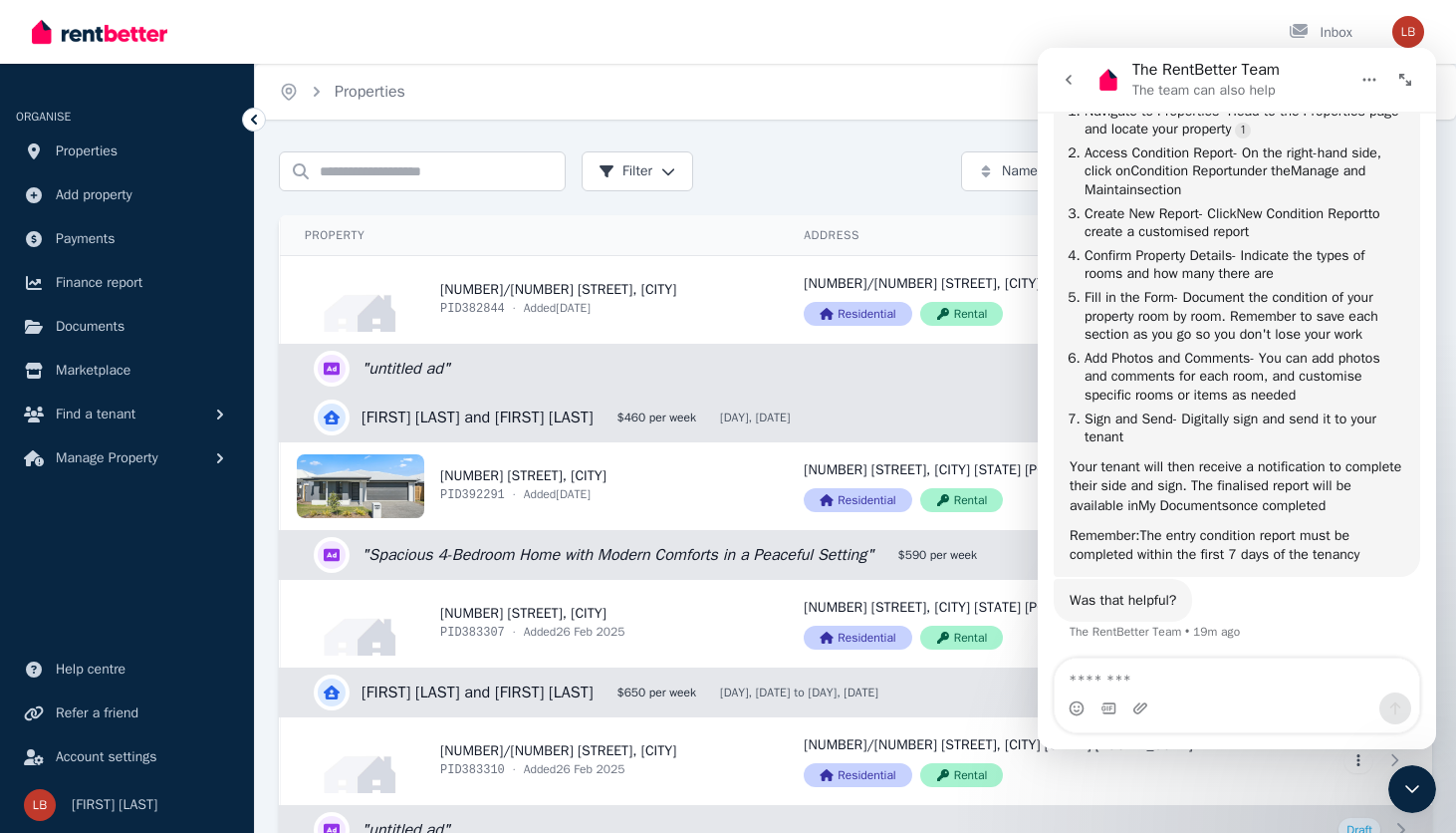 scroll, scrollTop: 464, scrollLeft: 0, axis: vertical 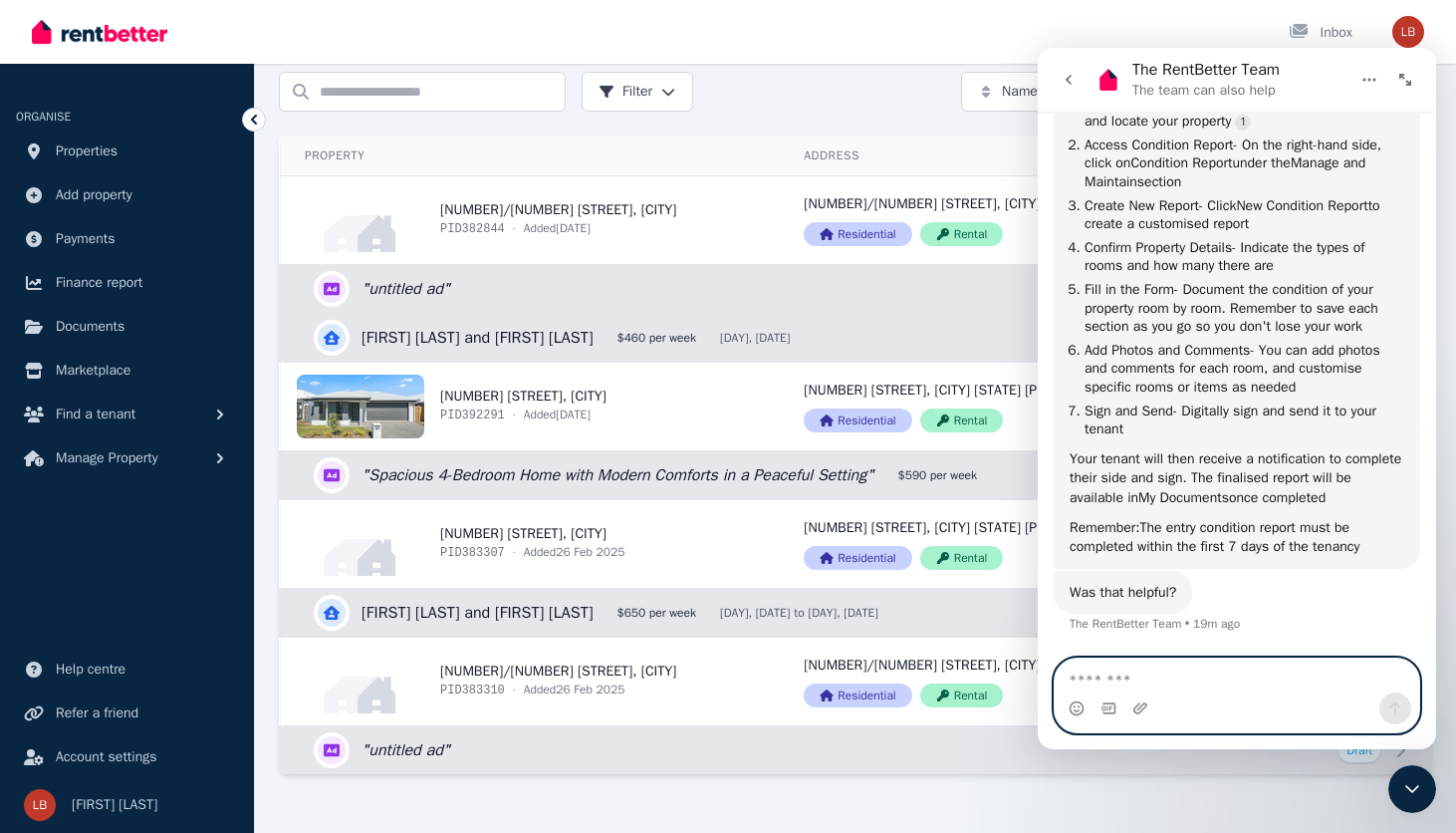 click at bounding box center (1237, 676) 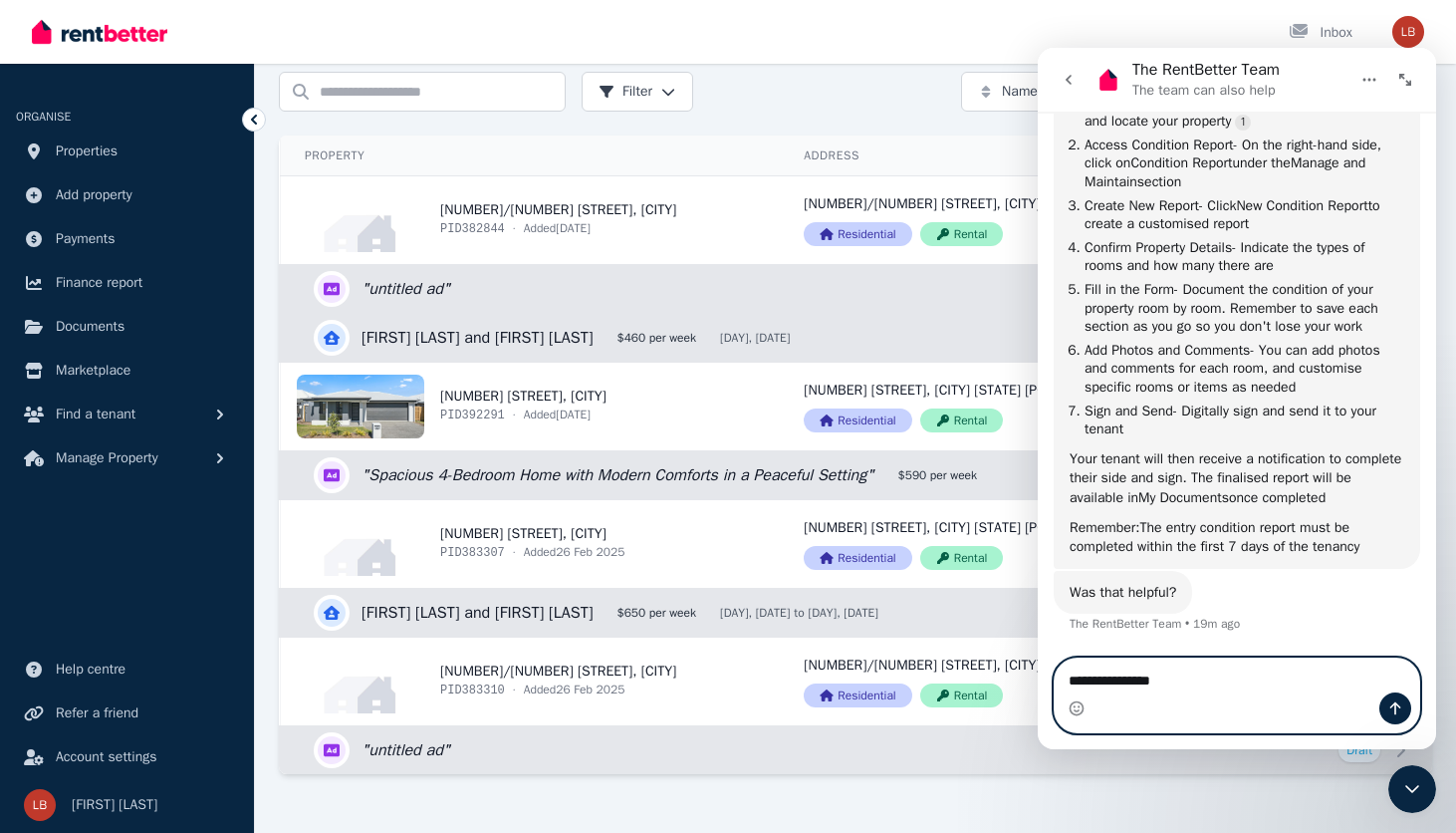 click on "**********" at bounding box center (1237, 676) 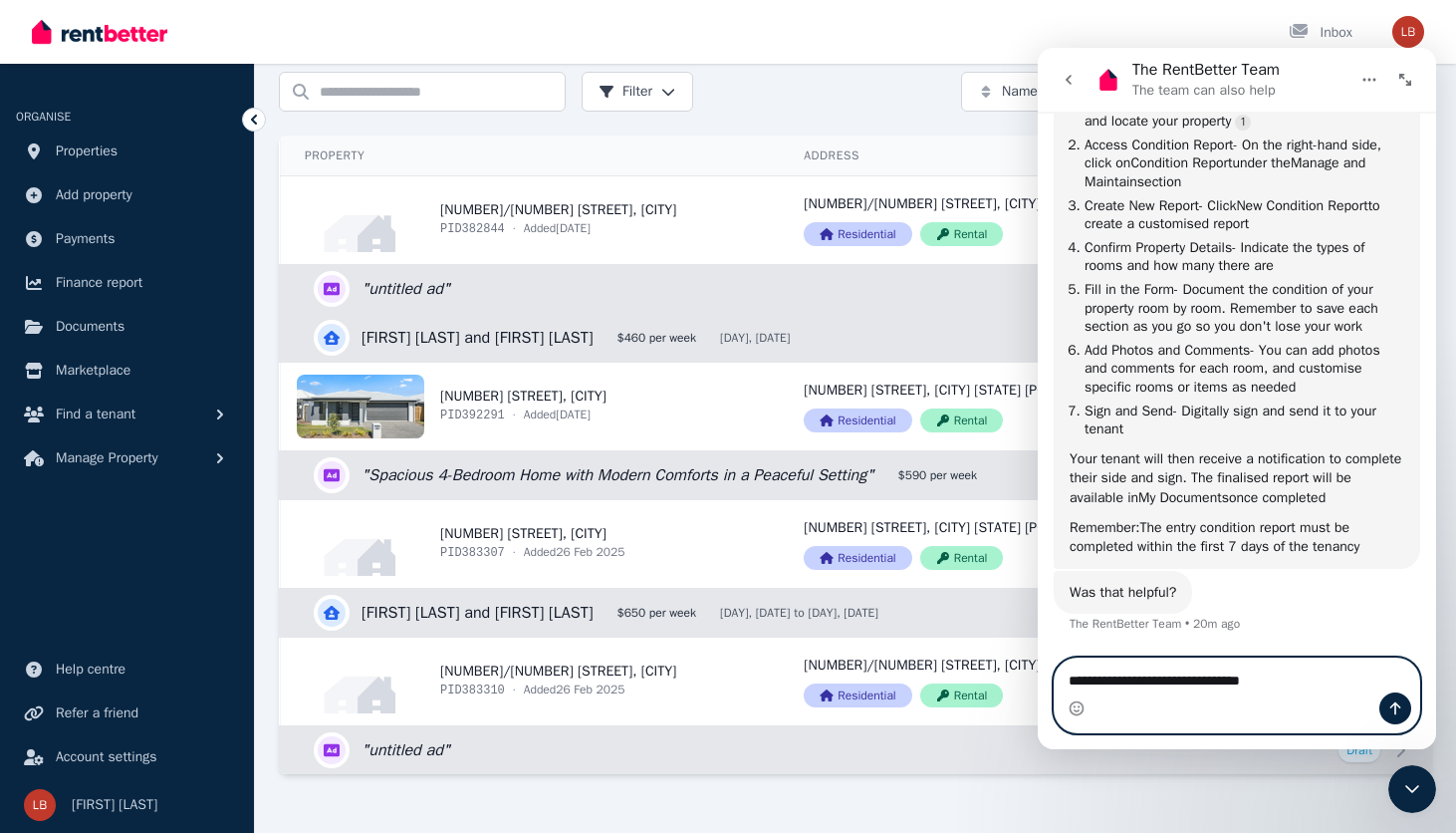 type on "**********" 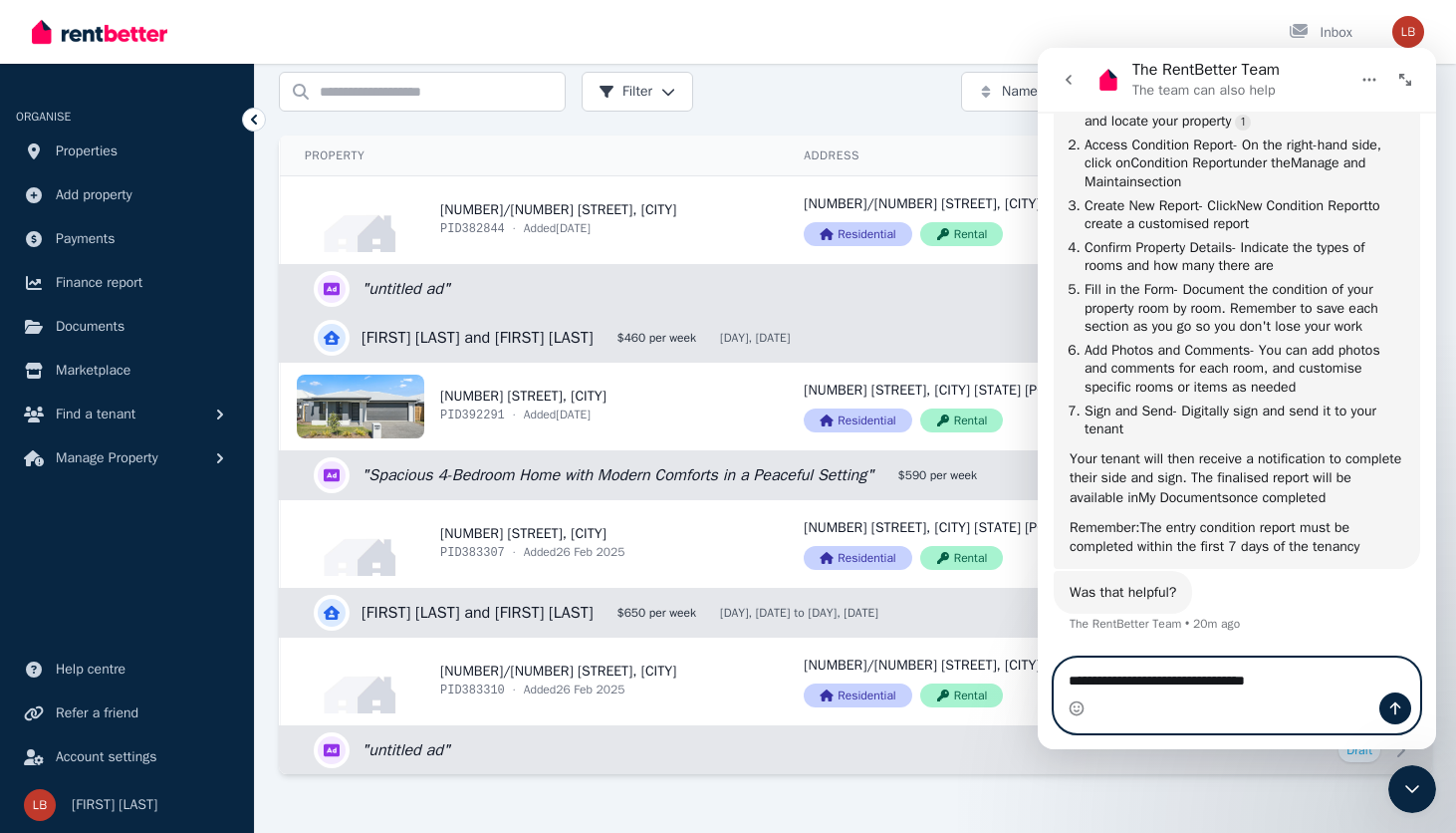 type 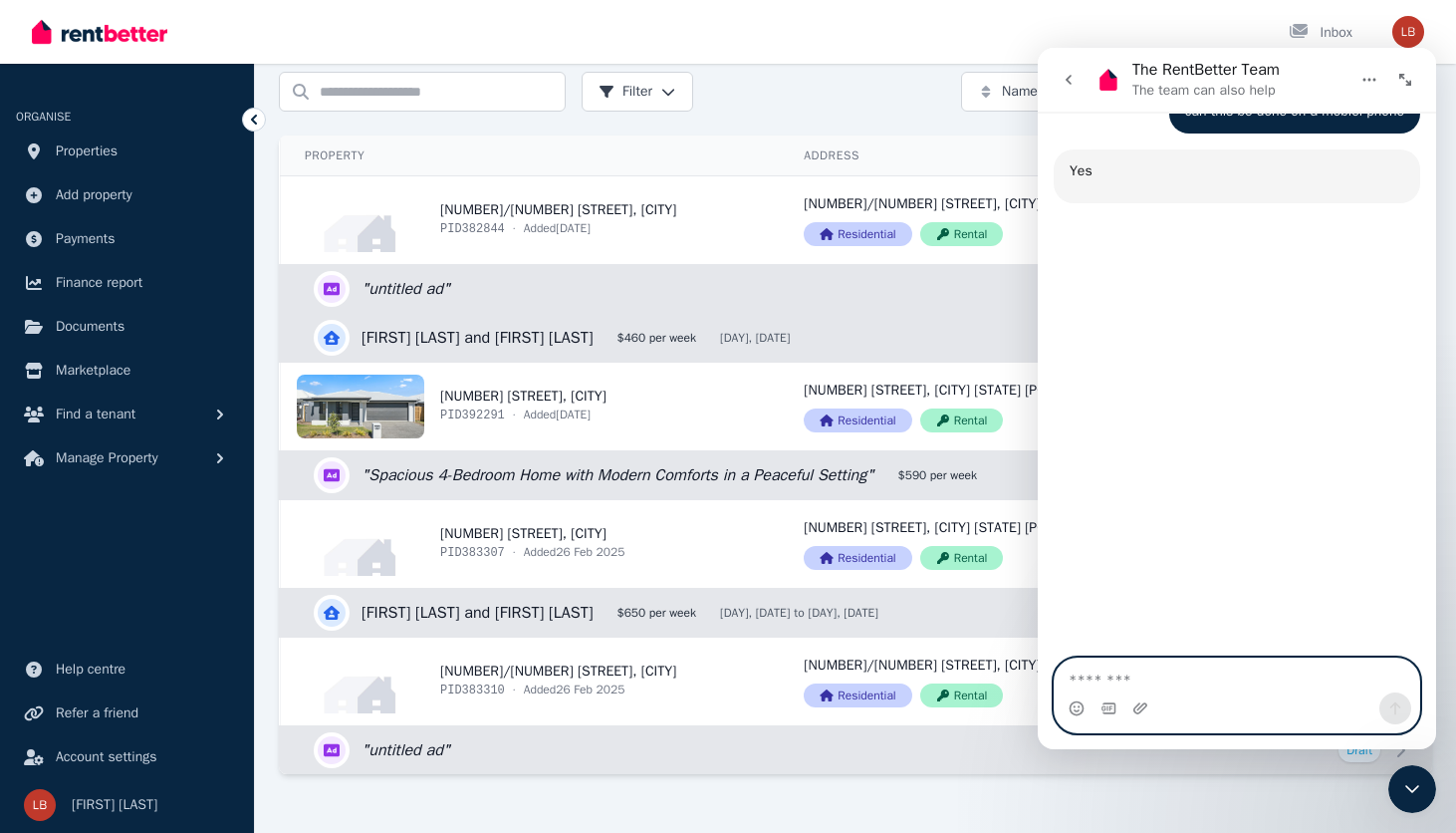 scroll, scrollTop: 989, scrollLeft: 0, axis: vertical 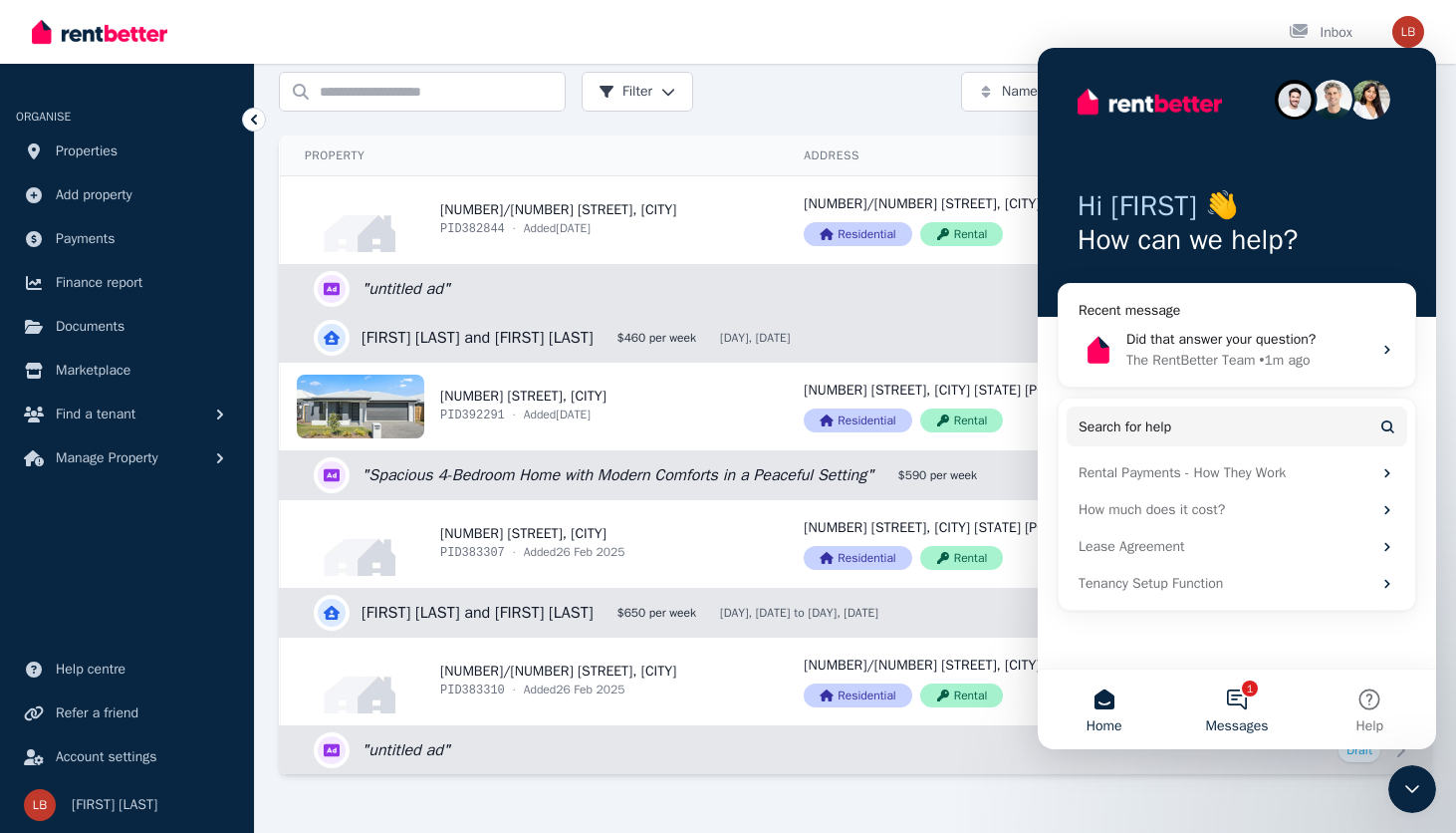 click on "1 Messages" at bounding box center (1236, 709) 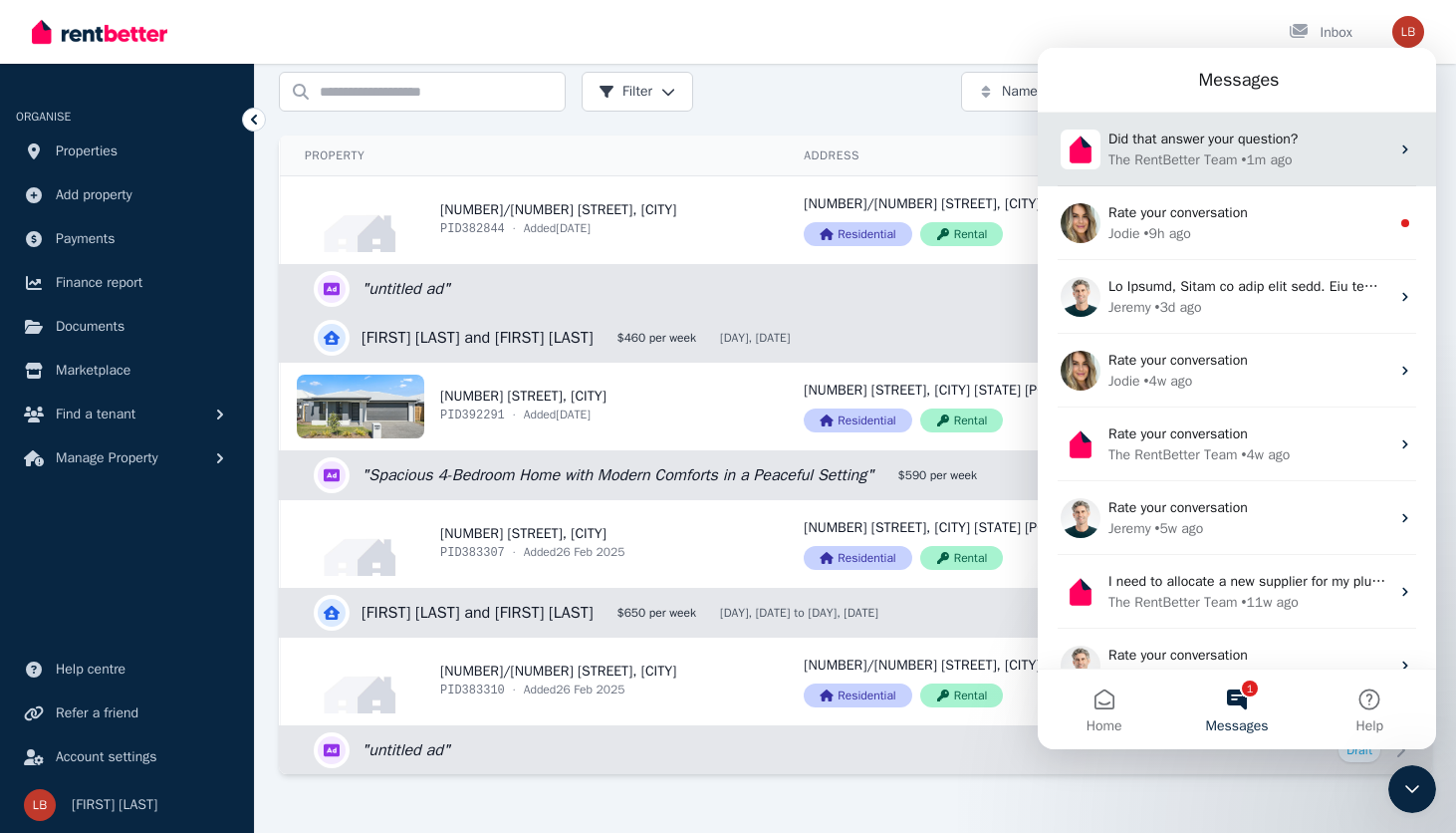 click on "Did that answer your question?" at bounding box center (1203, 139) 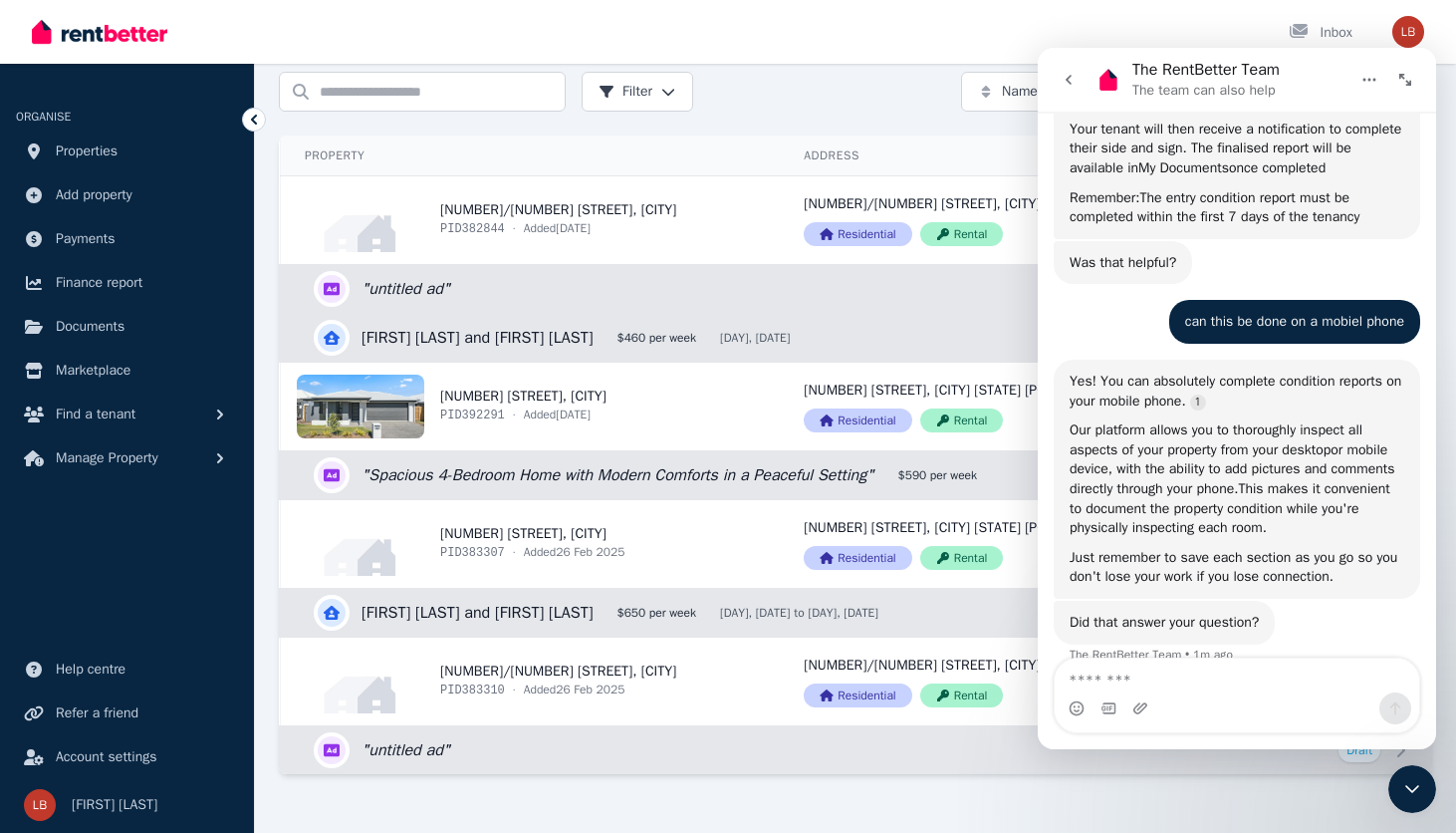 scroll, scrollTop: 824, scrollLeft: 0, axis: vertical 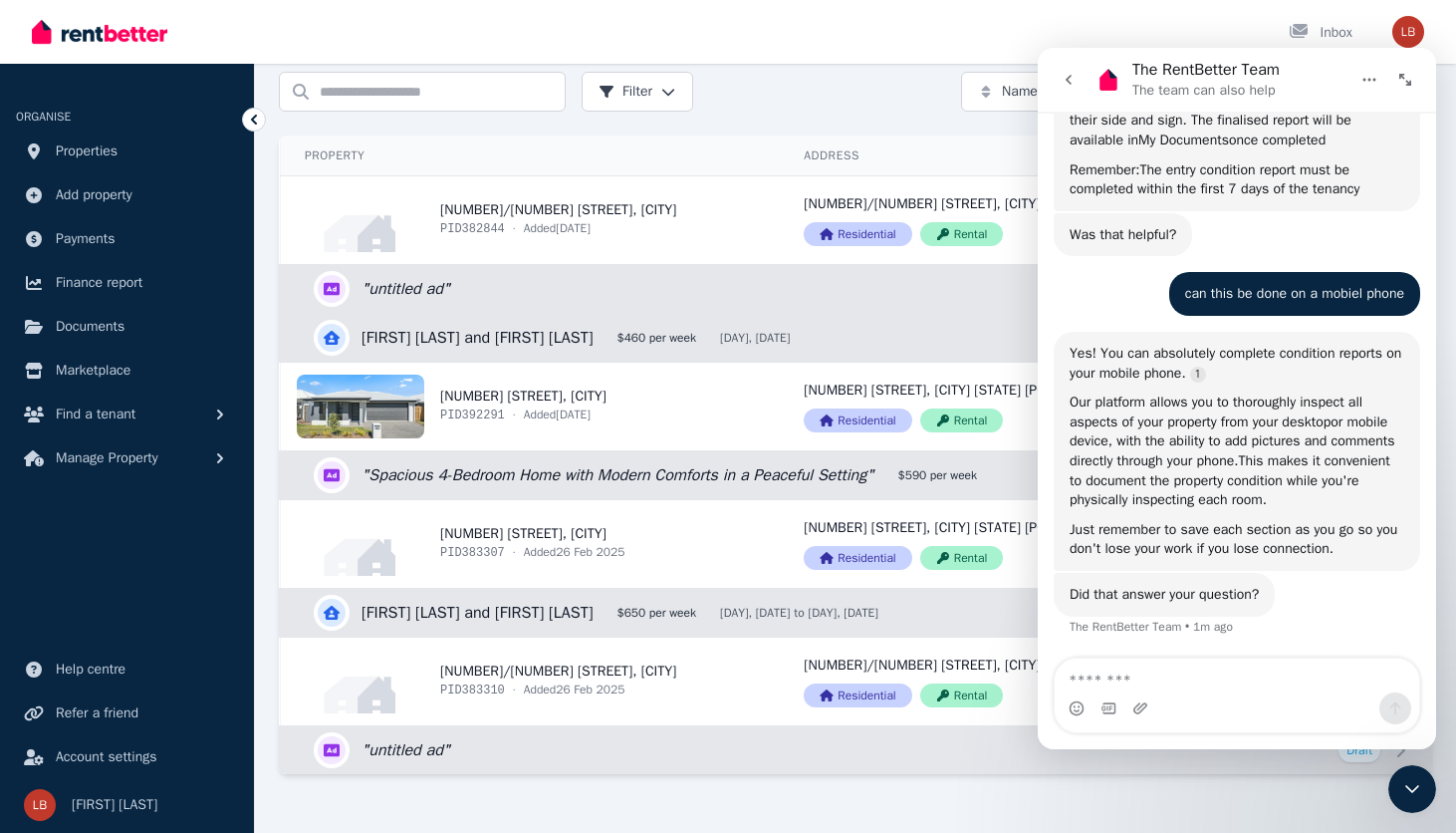 click at bounding box center (1237, 676) 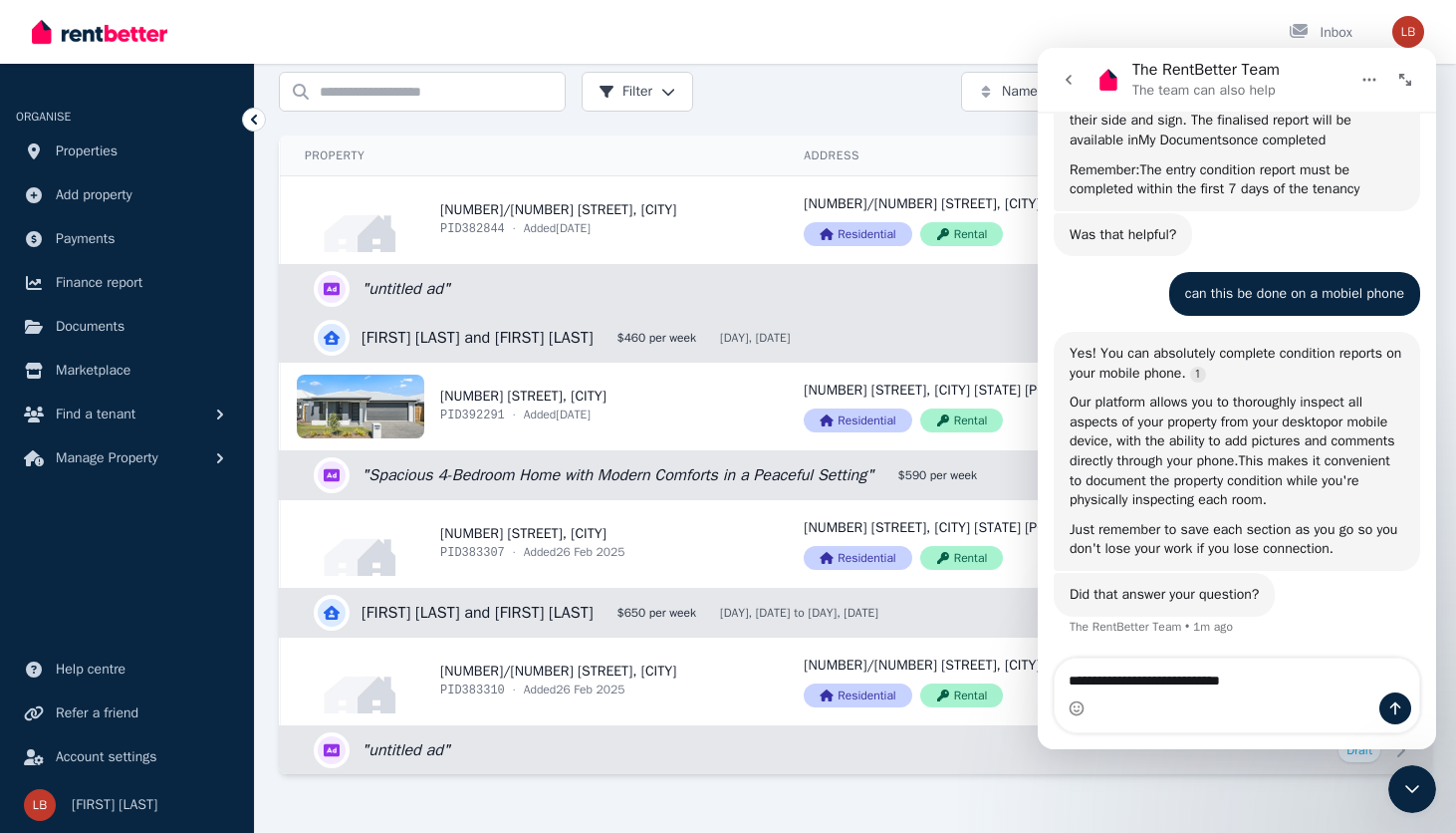 type on "**********" 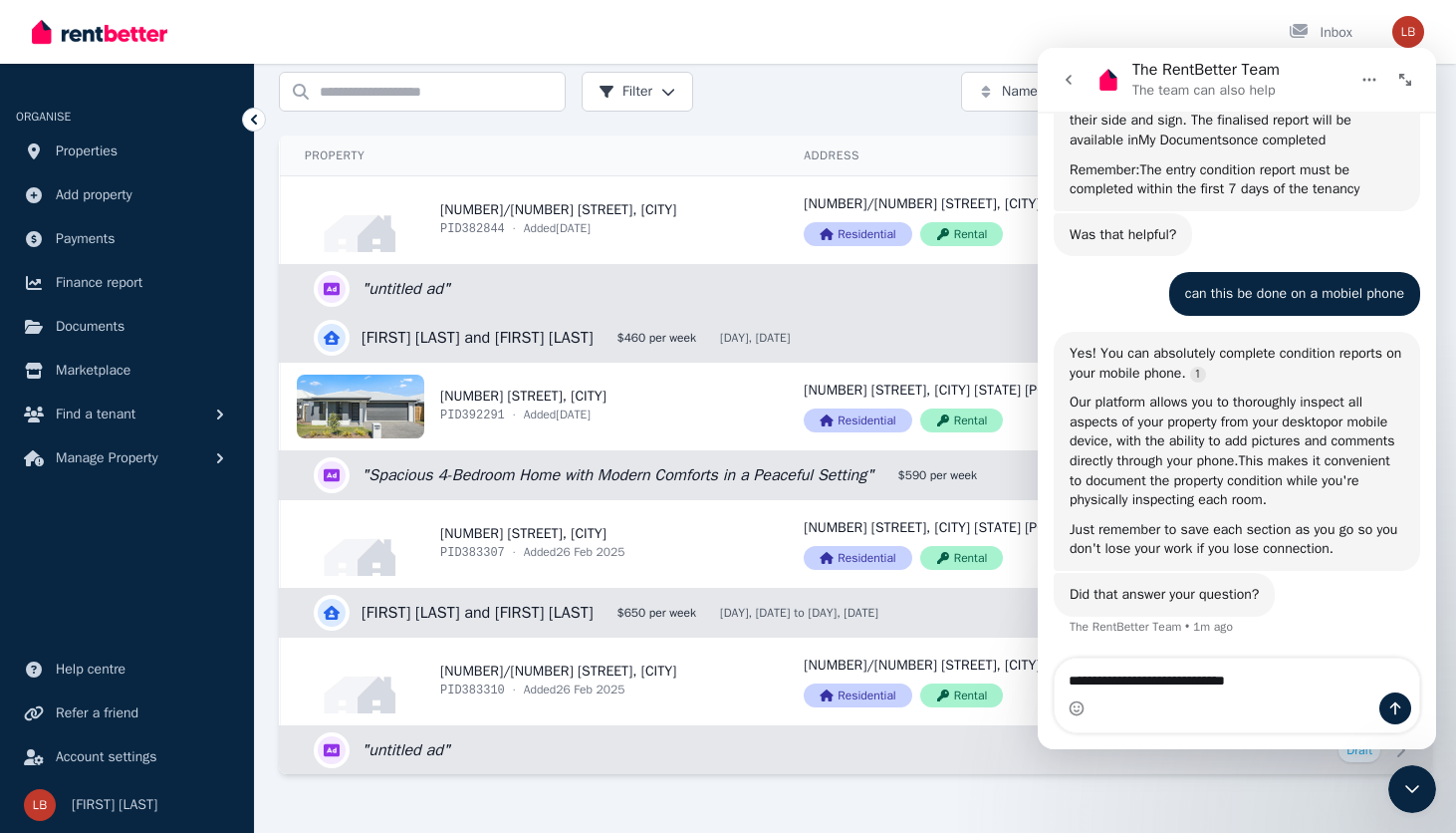 type 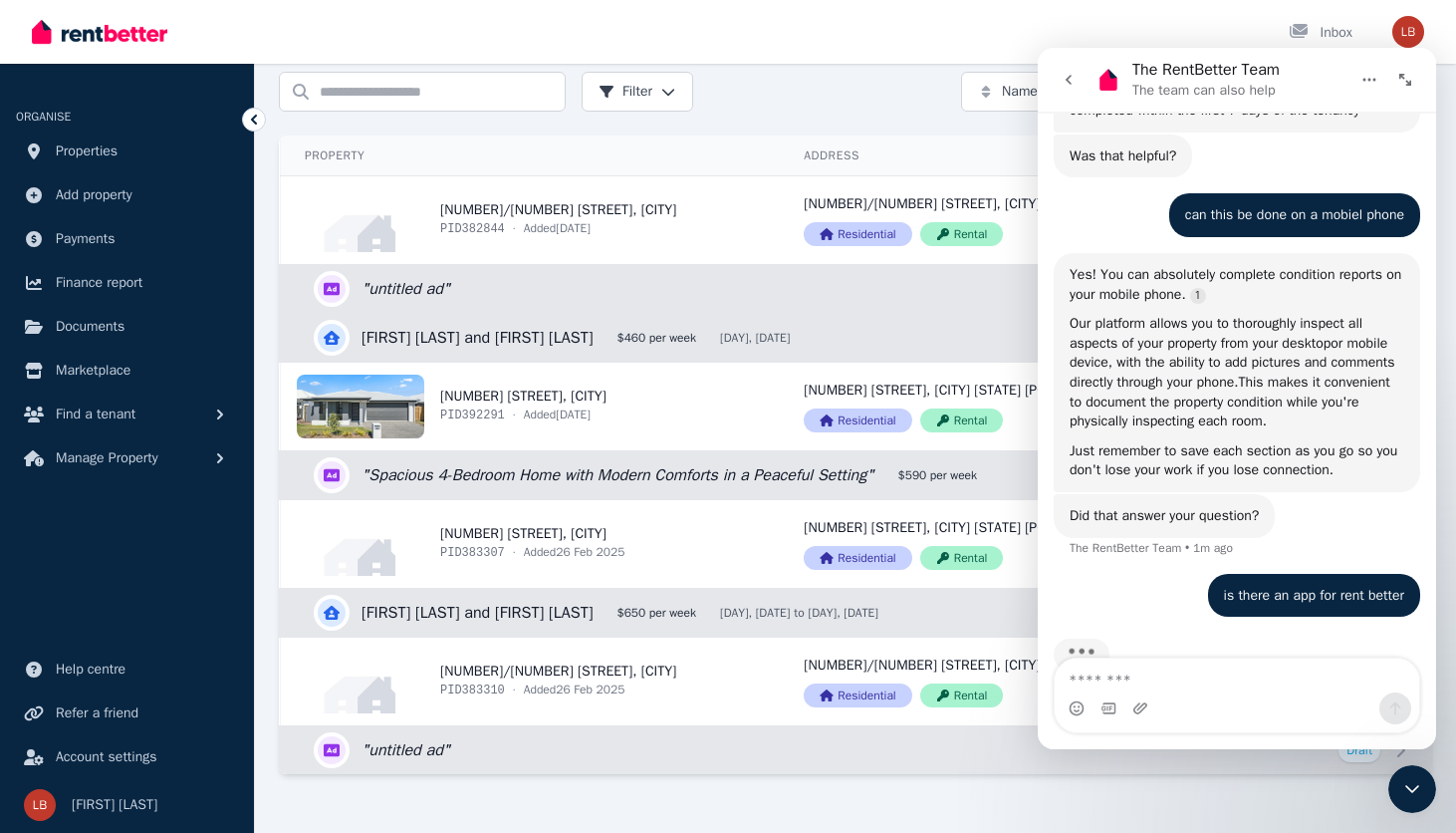scroll, scrollTop: 949, scrollLeft: 0, axis: vertical 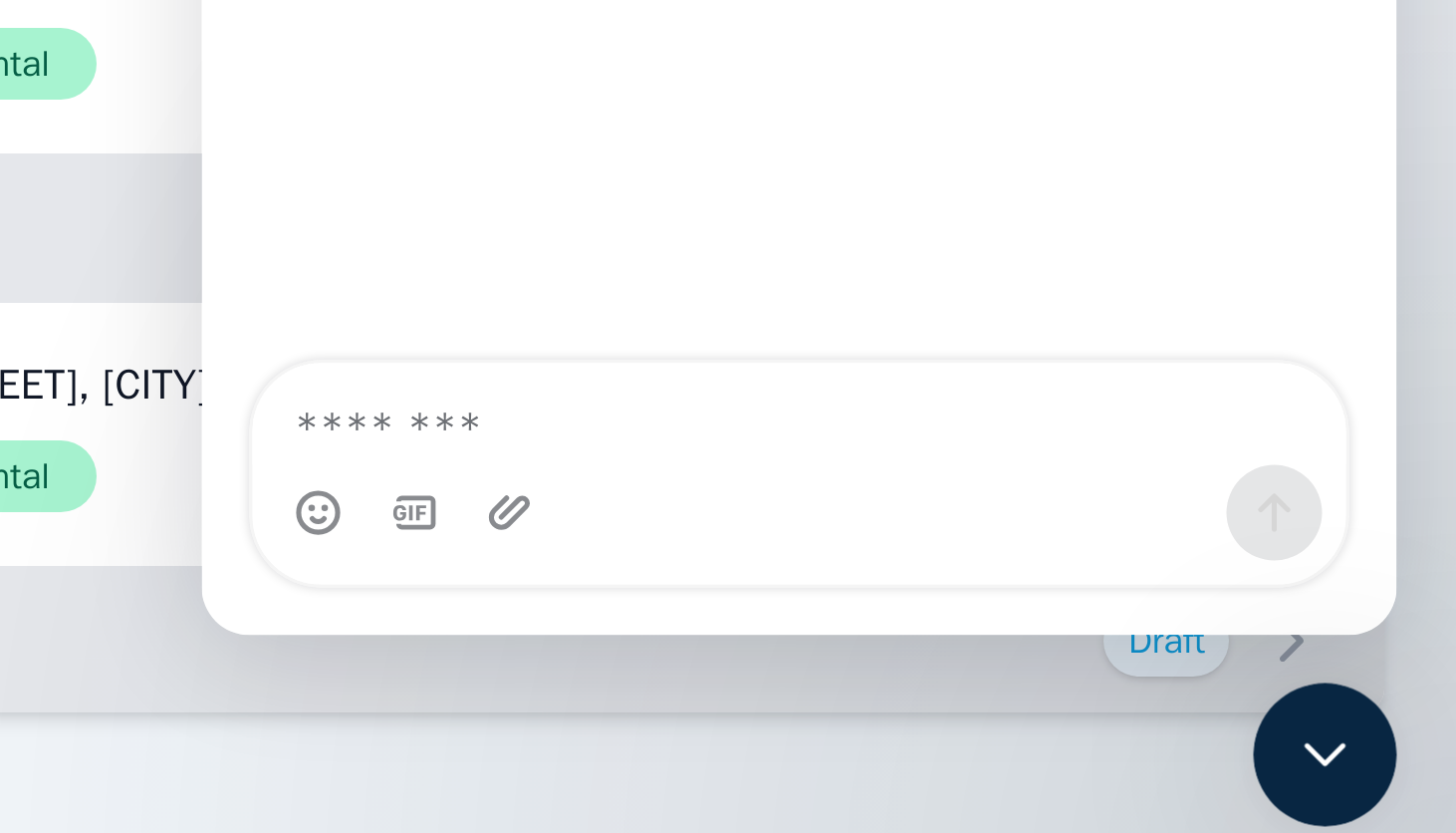 drag, startPoint x: 333, startPoint y: -847, endPoint x: 420, endPoint y: -700, distance: 170.81569 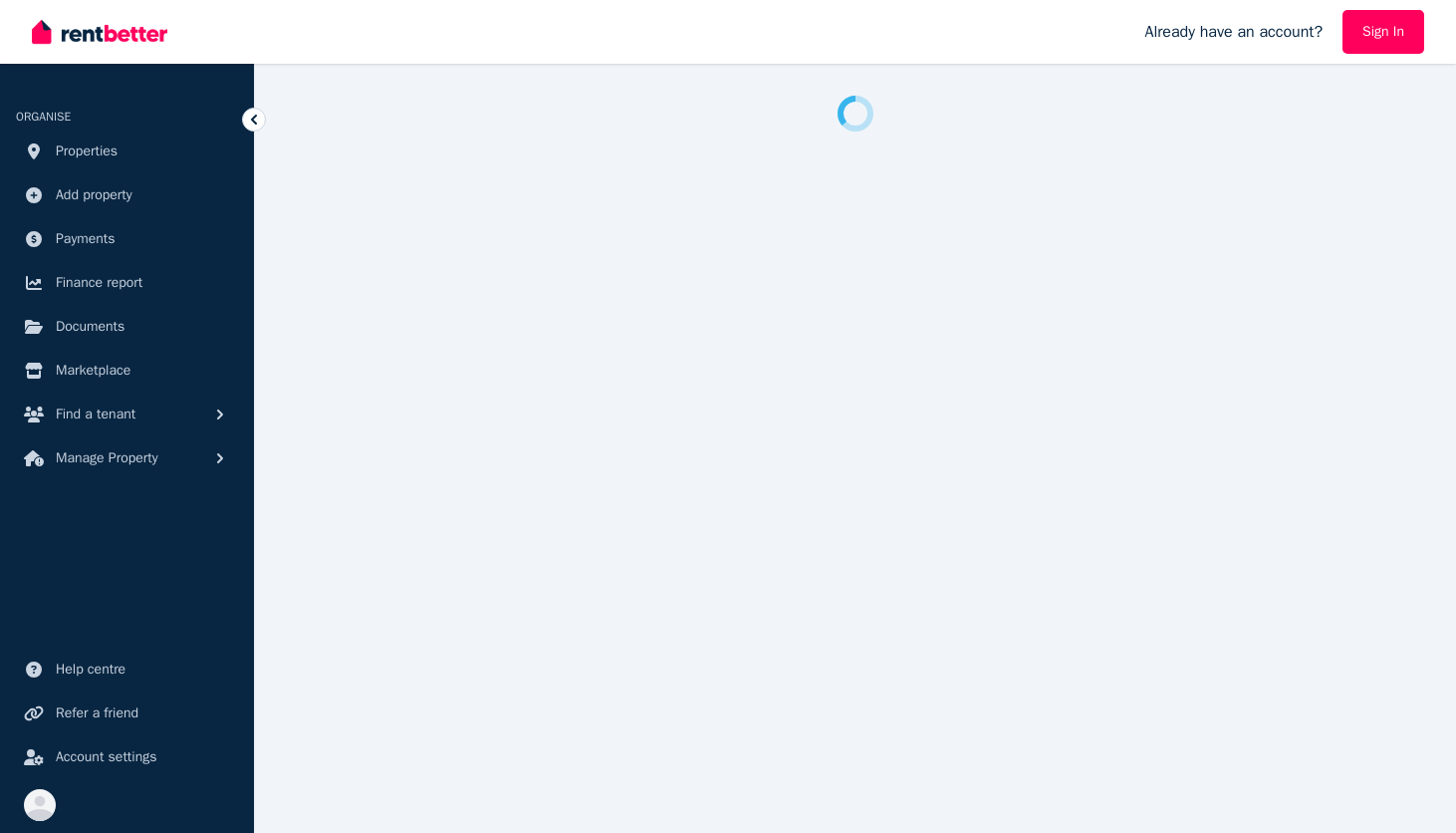 scroll, scrollTop: 0, scrollLeft: 0, axis: both 